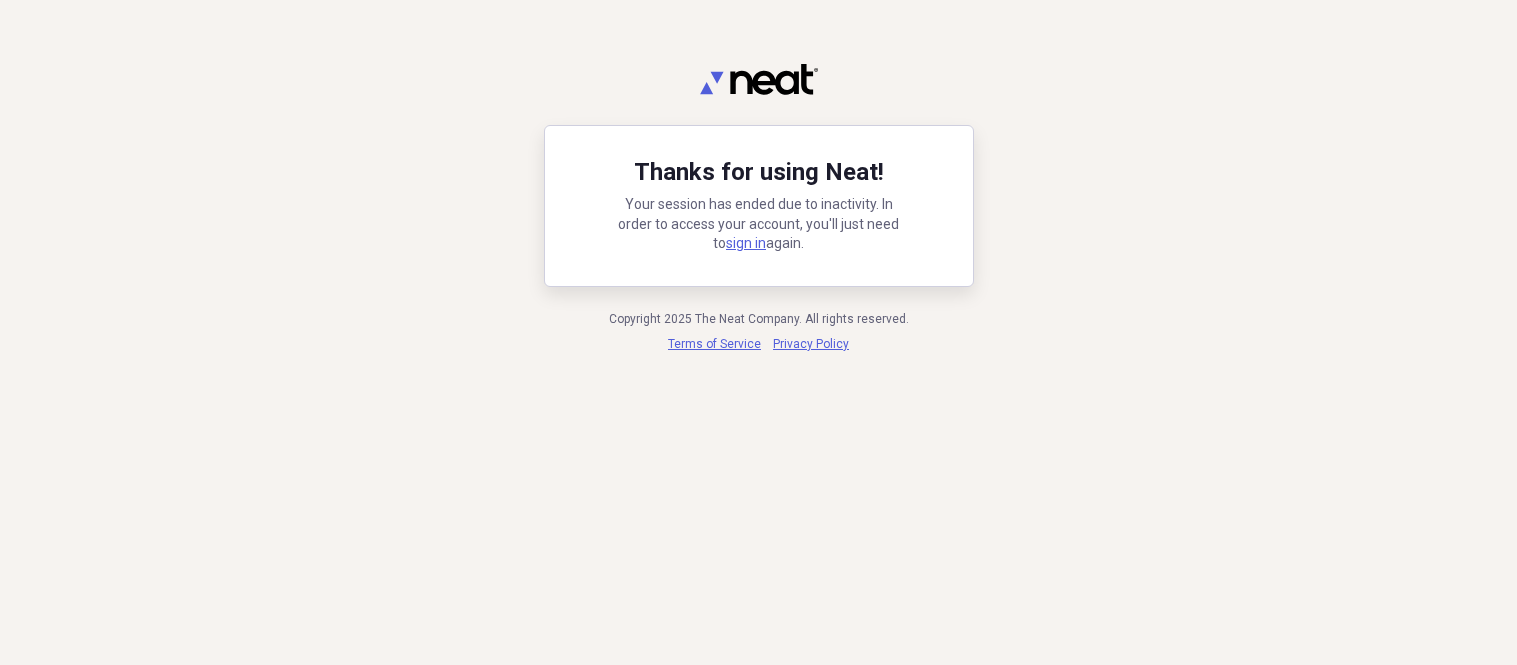 scroll, scrollTop: 0, scrollLeft: 0, axis: both 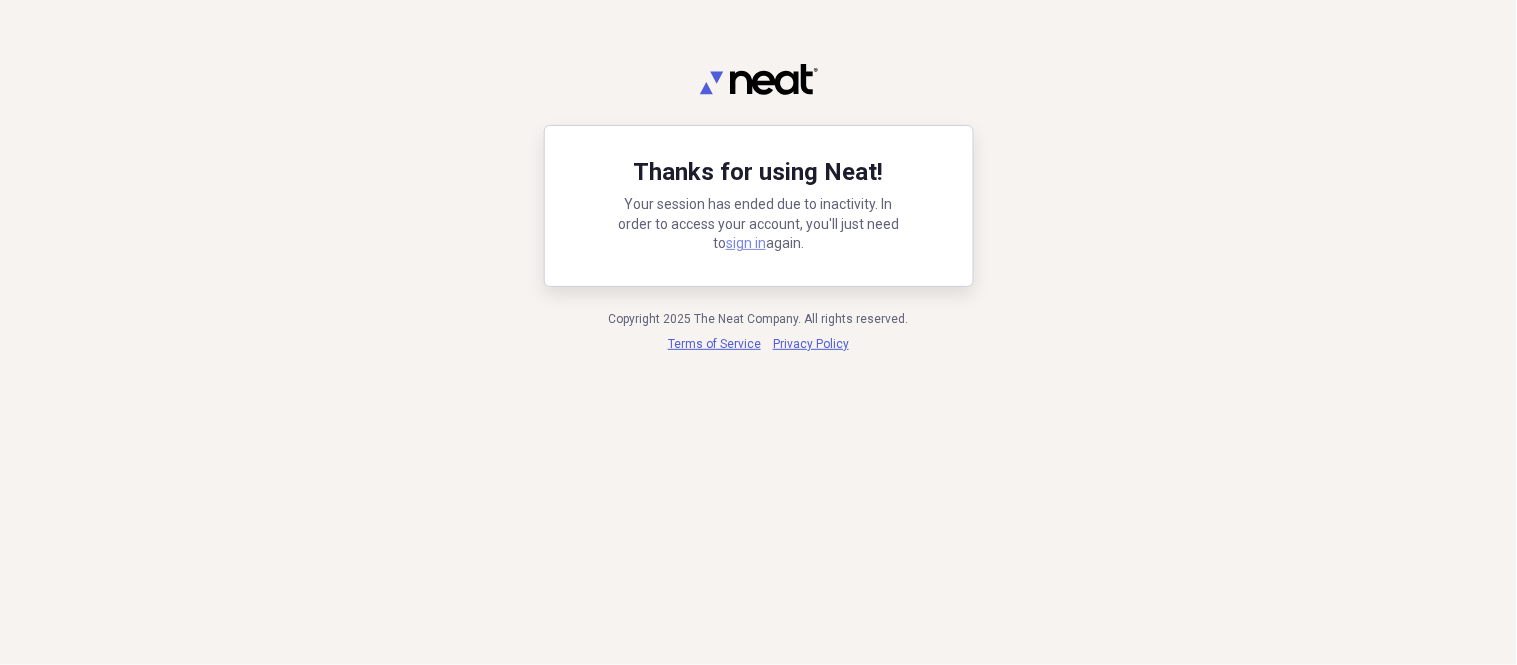 click on "sign in" at bounding box center (746, 243) 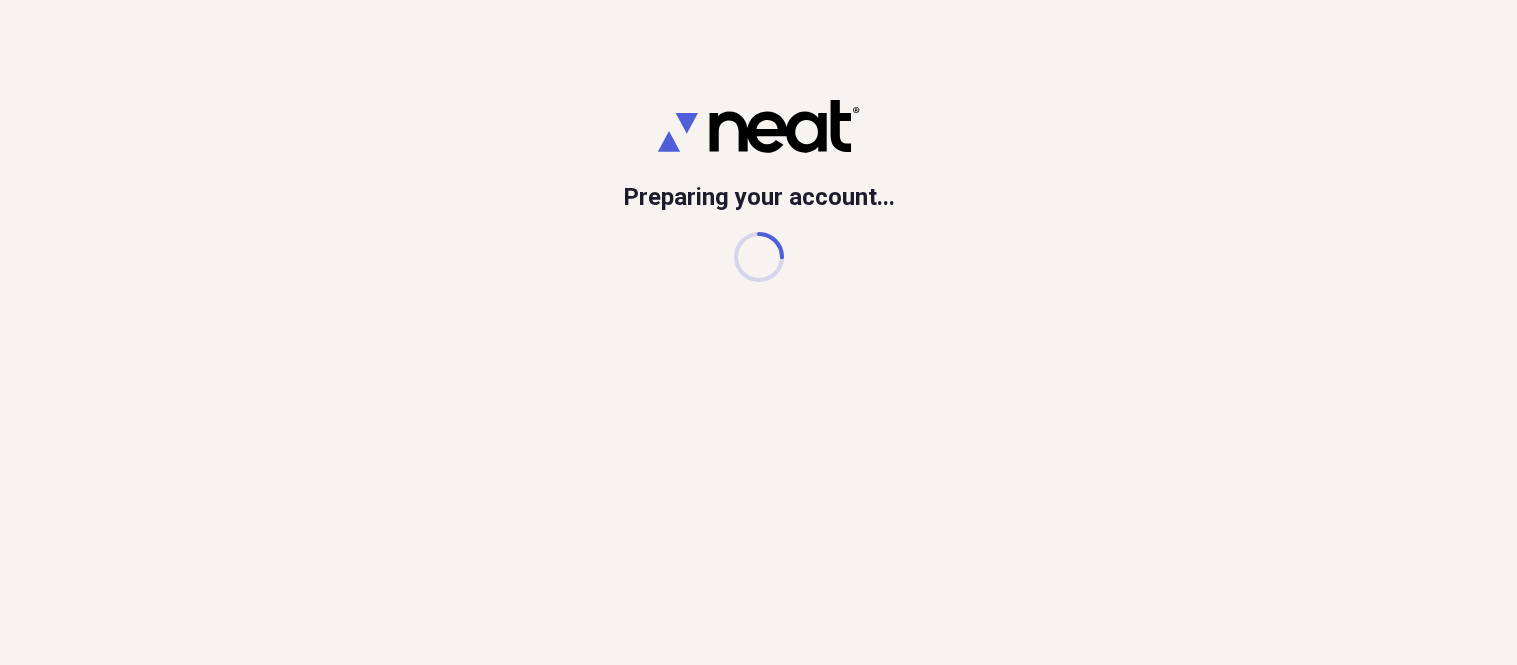 scroll, scrollTop: 0, scrollLeft: 0, axis: both 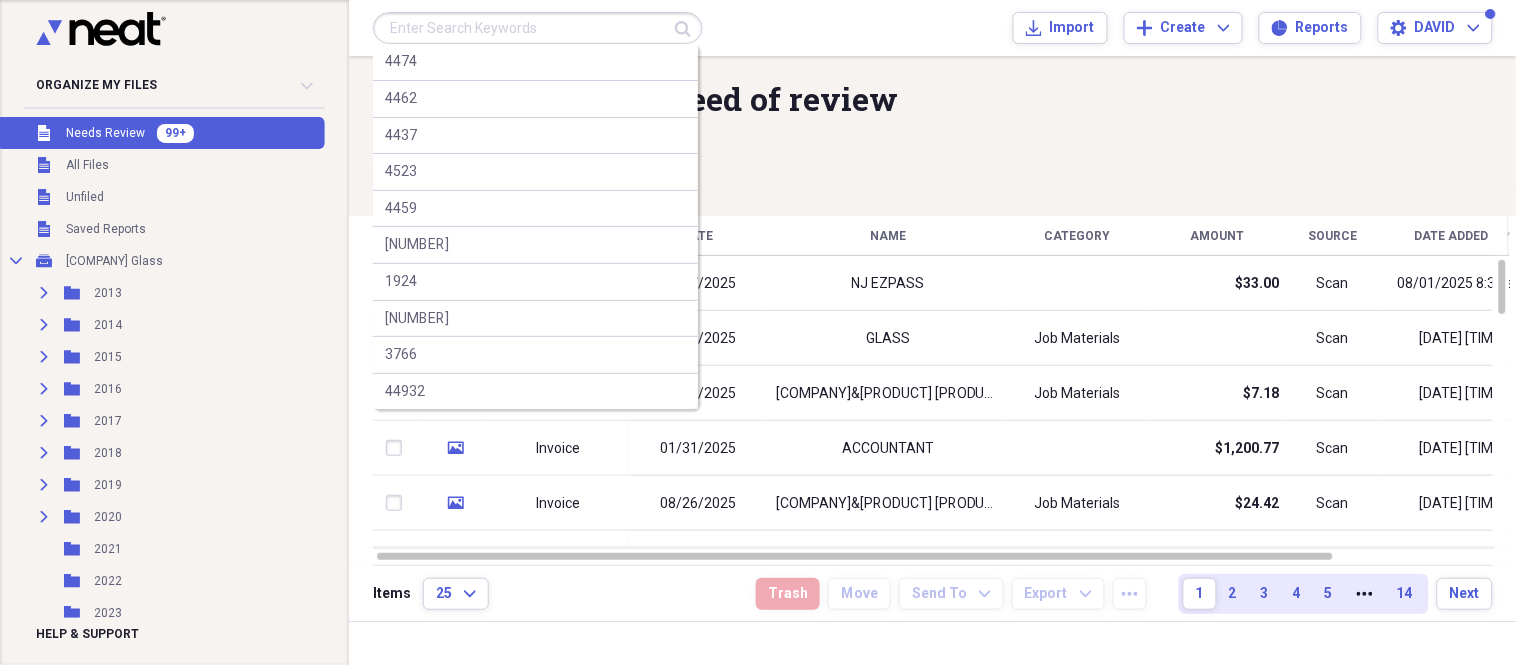 click at bounding box center (538, 28) 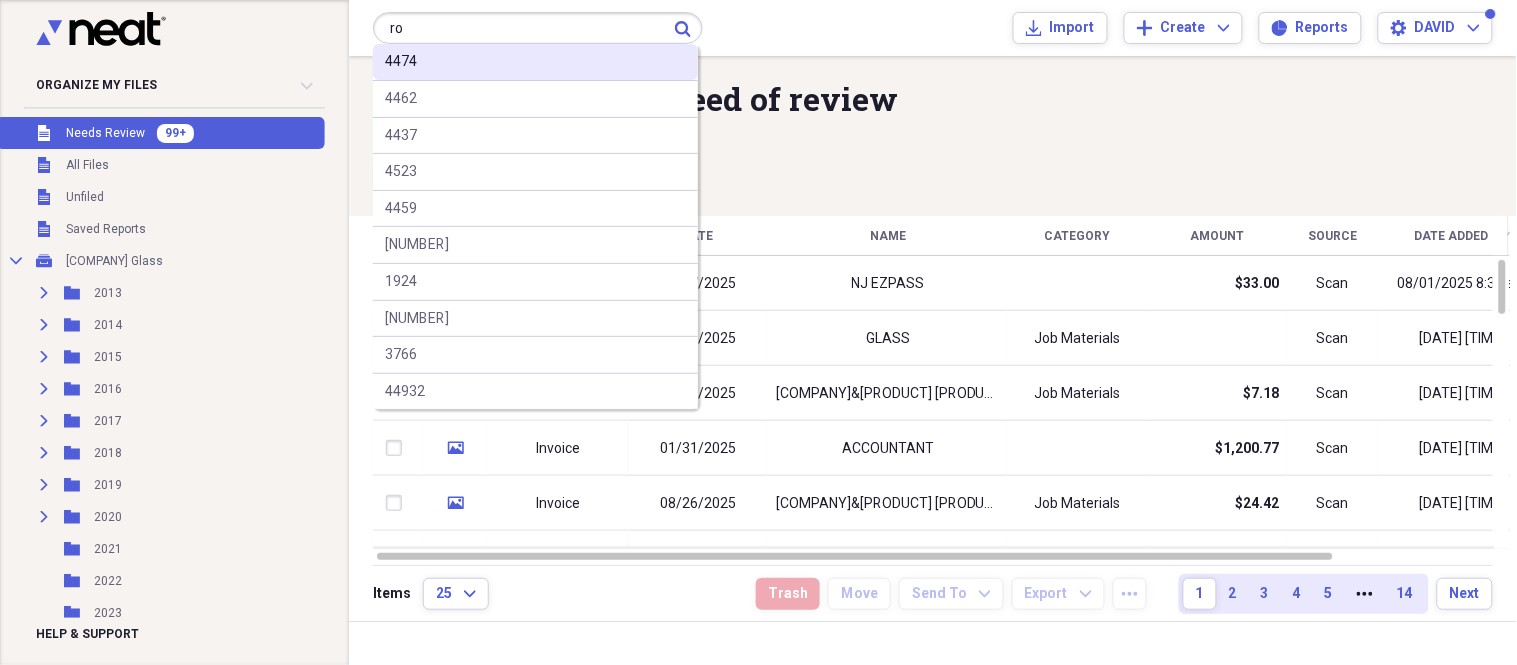 type on "r" 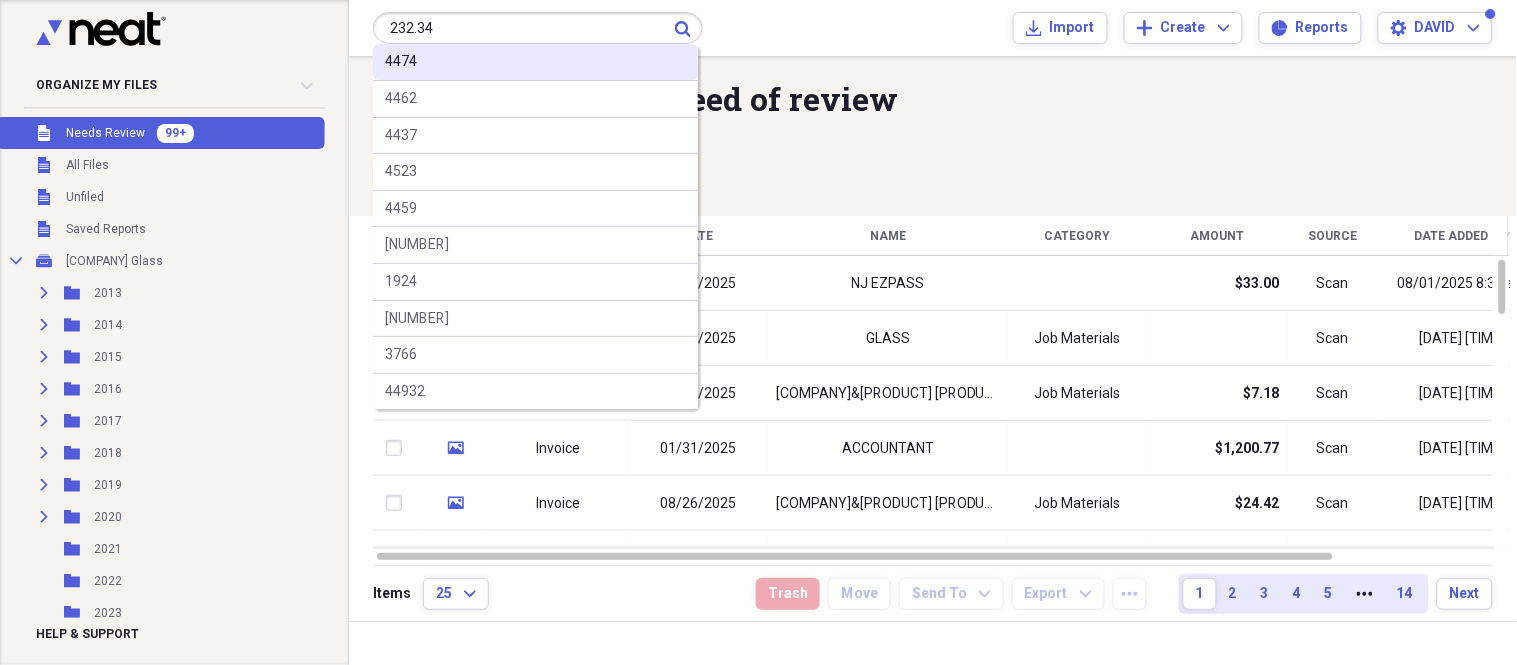 type on "232.34" 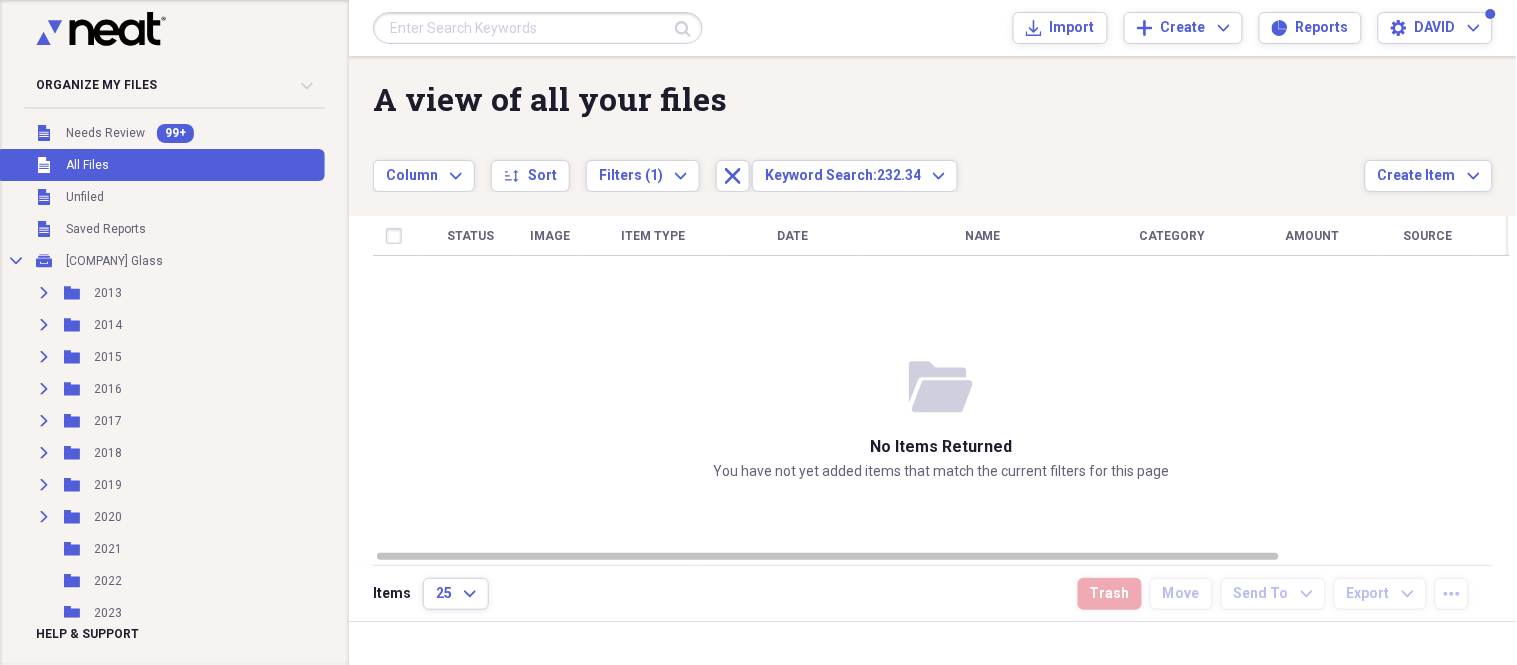 click at bounding box center (538, 28) 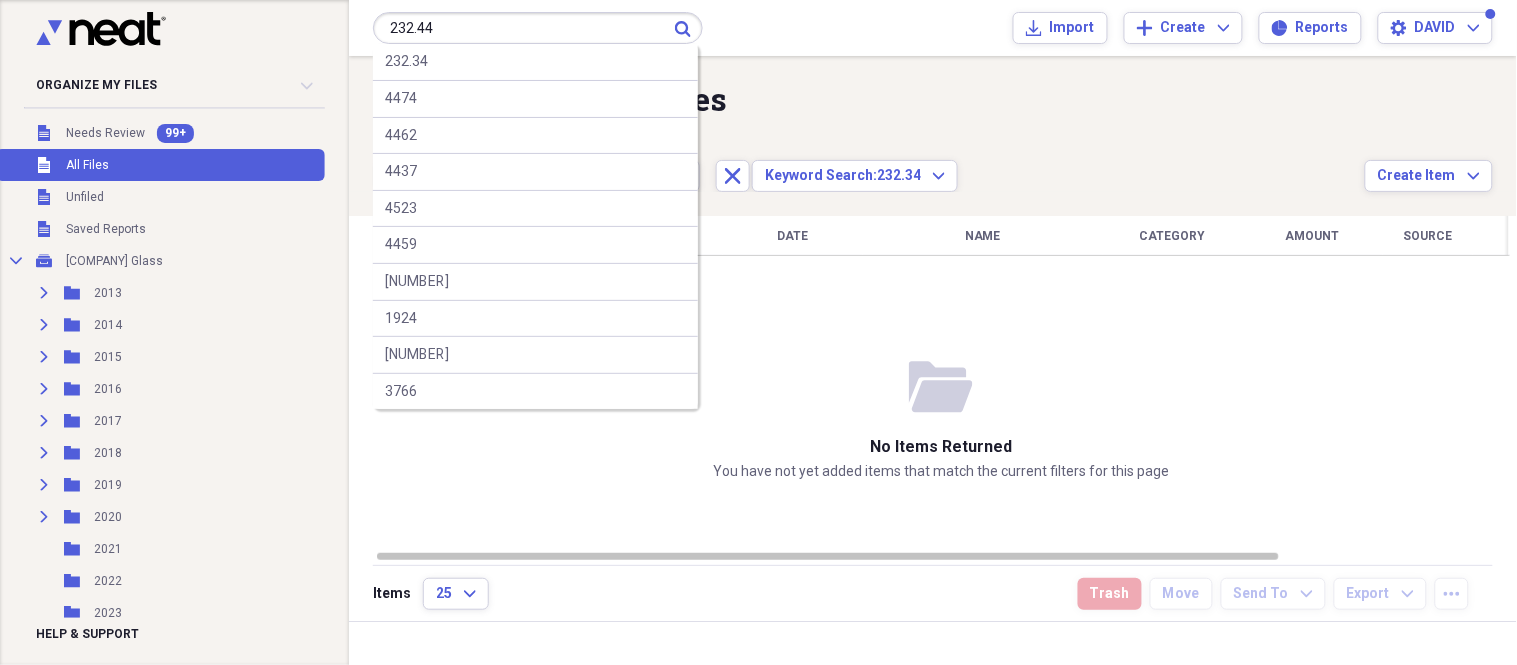 type on "232.44" 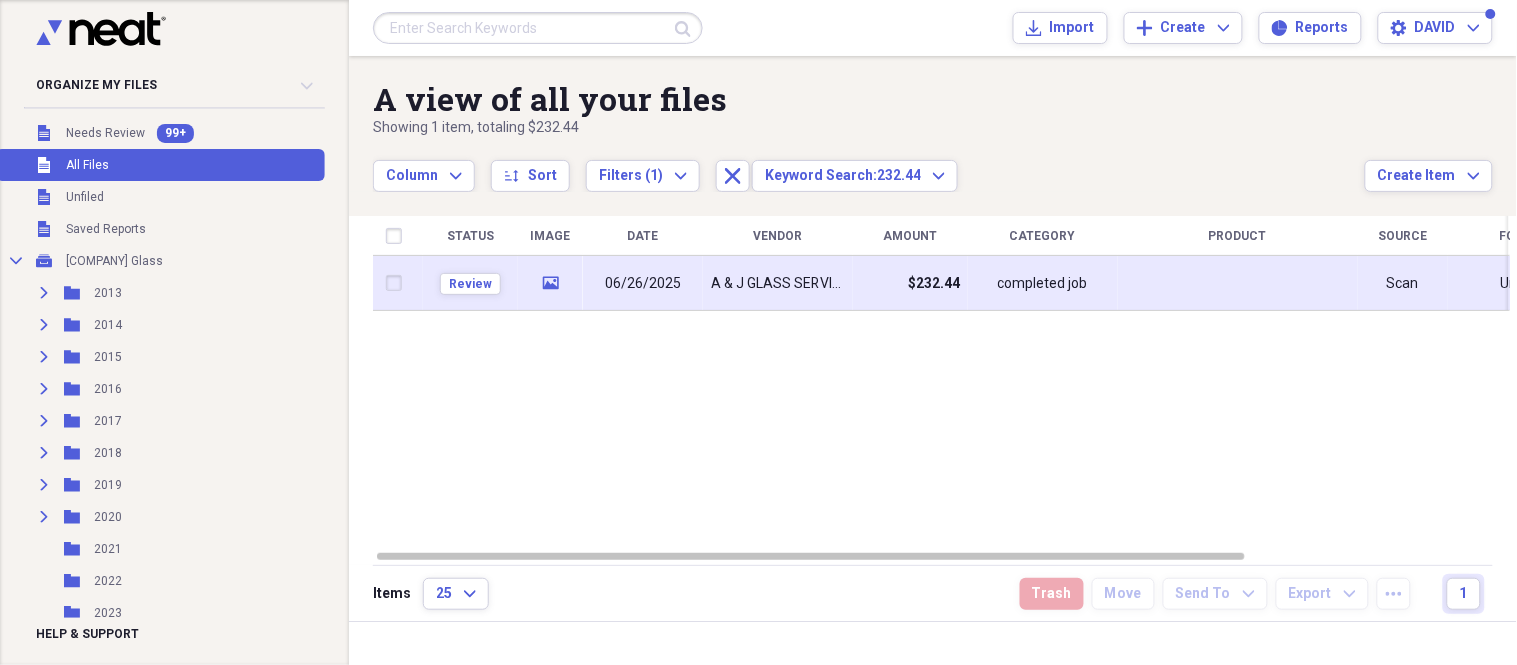 click on "A & J GLASS SERVICE" at bounding box center (778, 284) 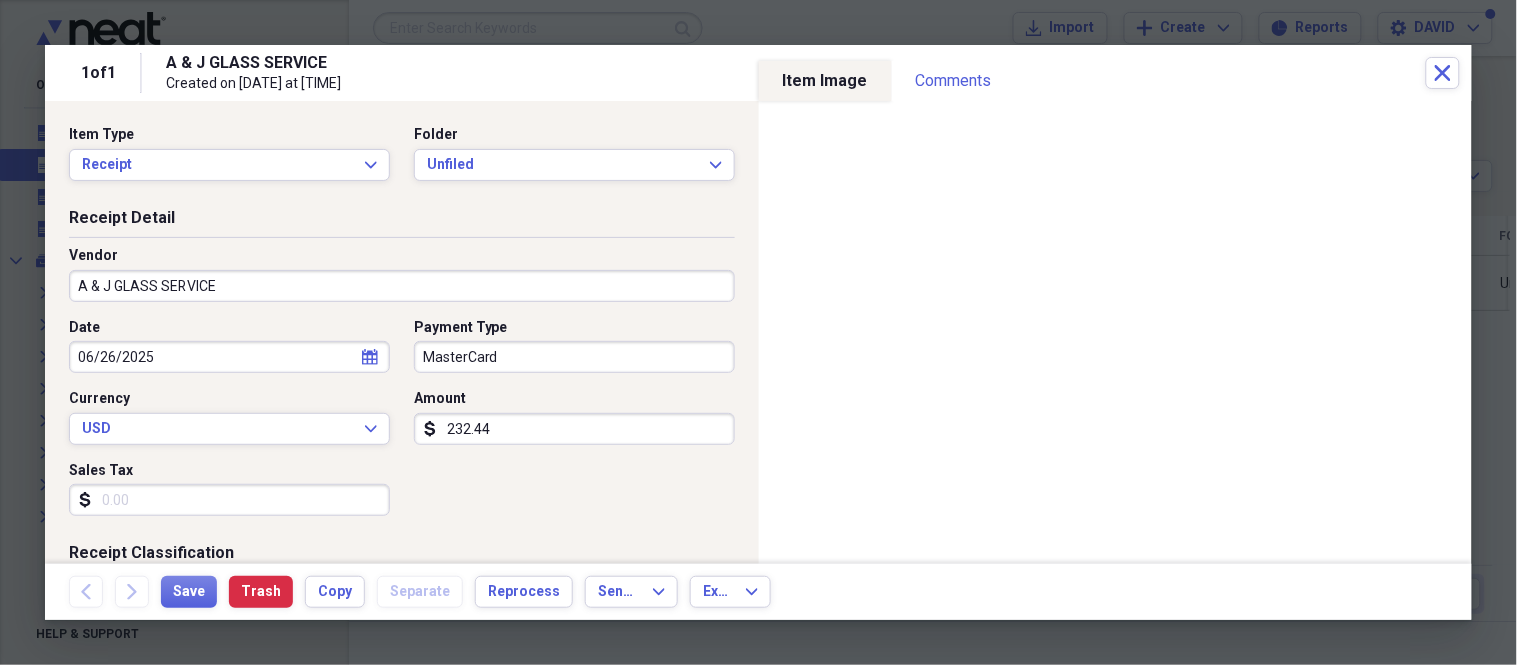 click on "A & J GLASS SERVICE" at bounding box center (402, 286) 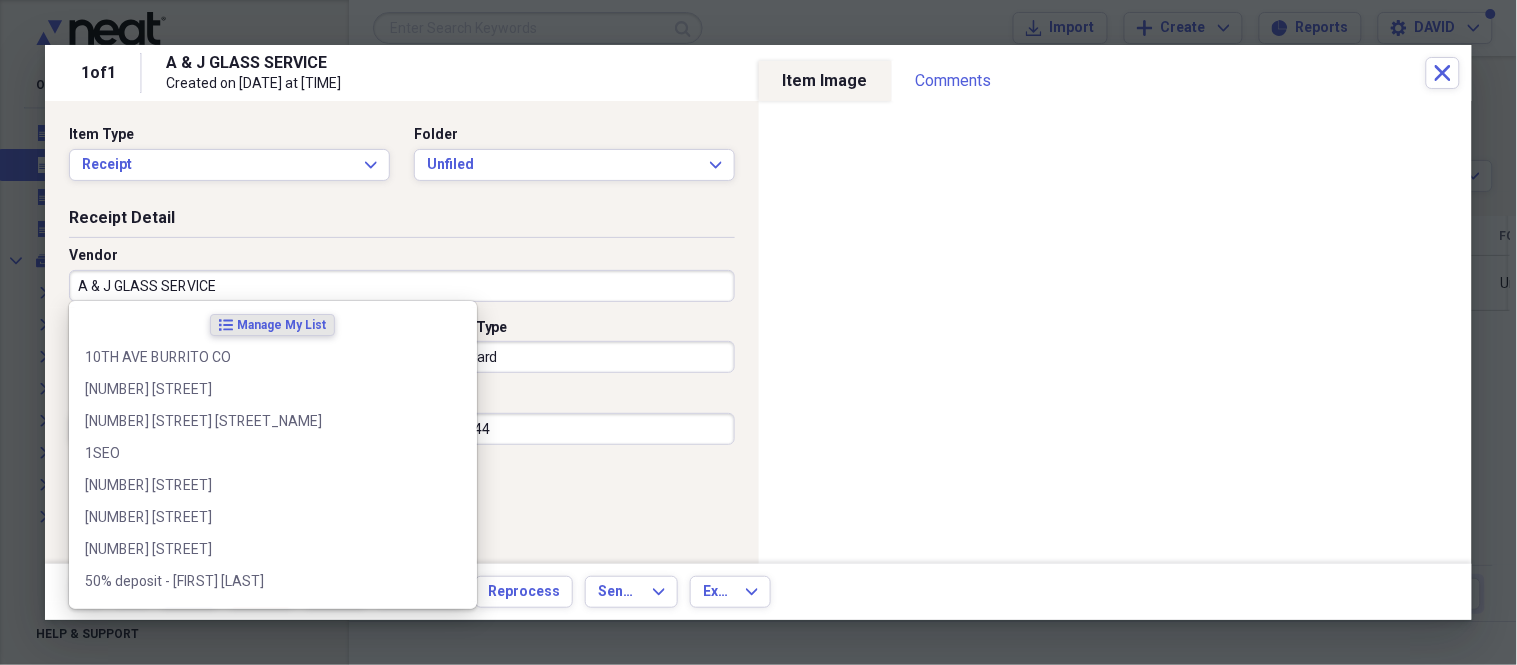 click on "Detail Vendor [FIRST] & [PRODUCT] [PRODUCT] Date [DATE] calendar Calendar Payment Type [PRODUCT] Currency [PRODUCT] Expand Amount [CURRENCY] [AMOUNT] Sales Tax [CURRENCY]" at bounding box center (402, 375) 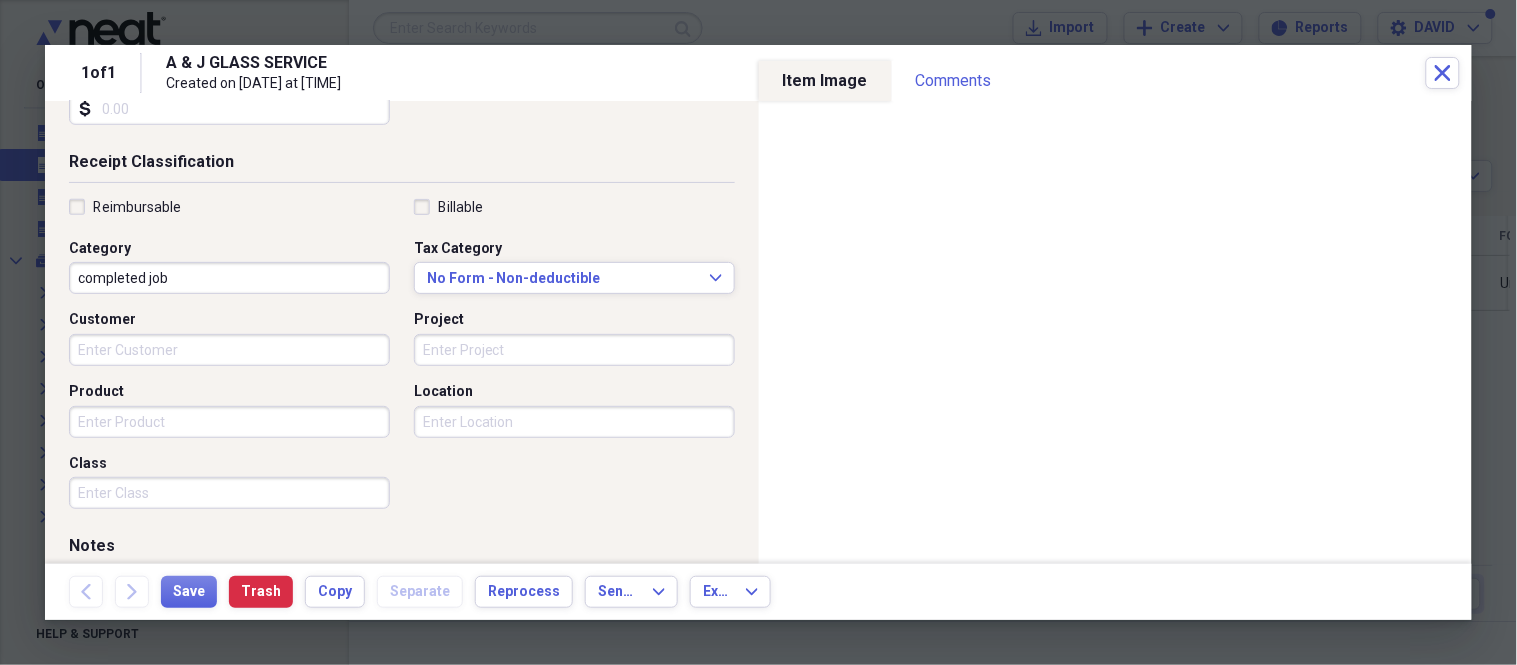 scroll, scrollTop: 444, scrollLeft: 0, axis: vertical 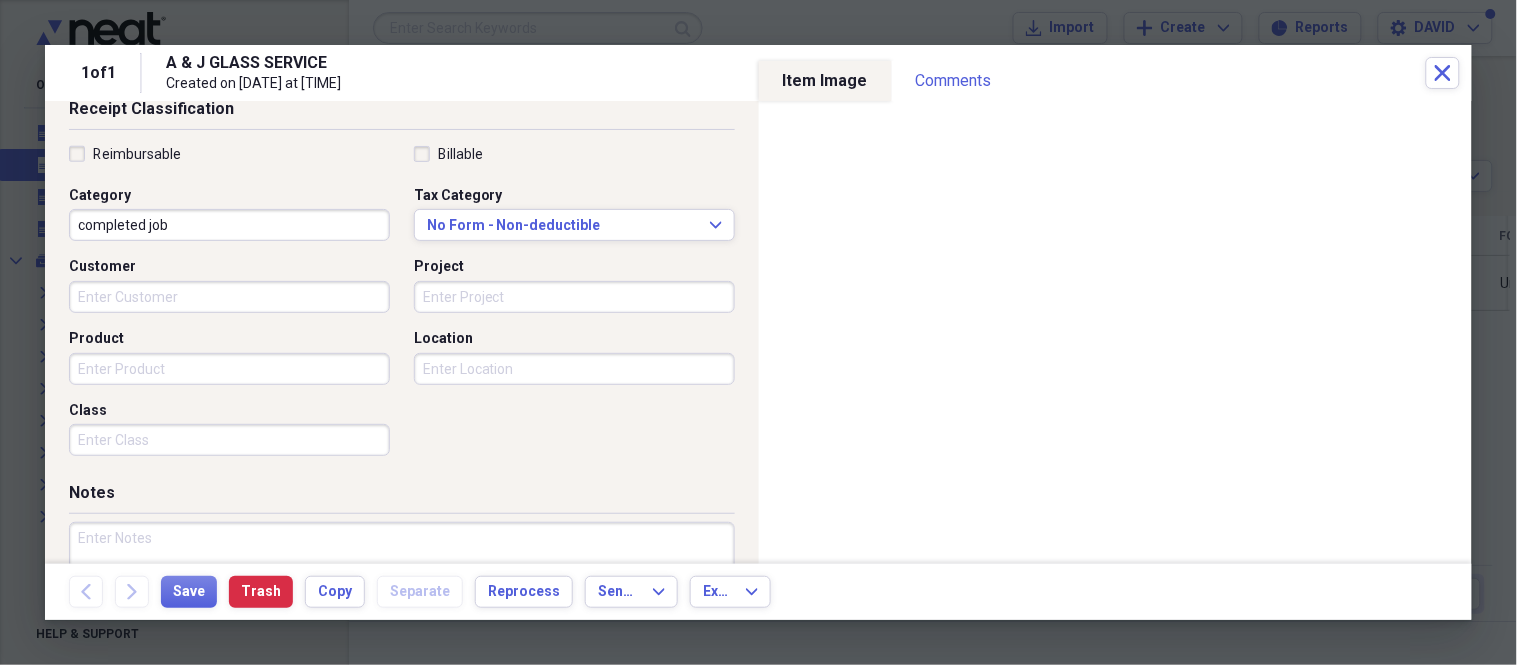 click on "Customer" at bounding box center [229, 297] 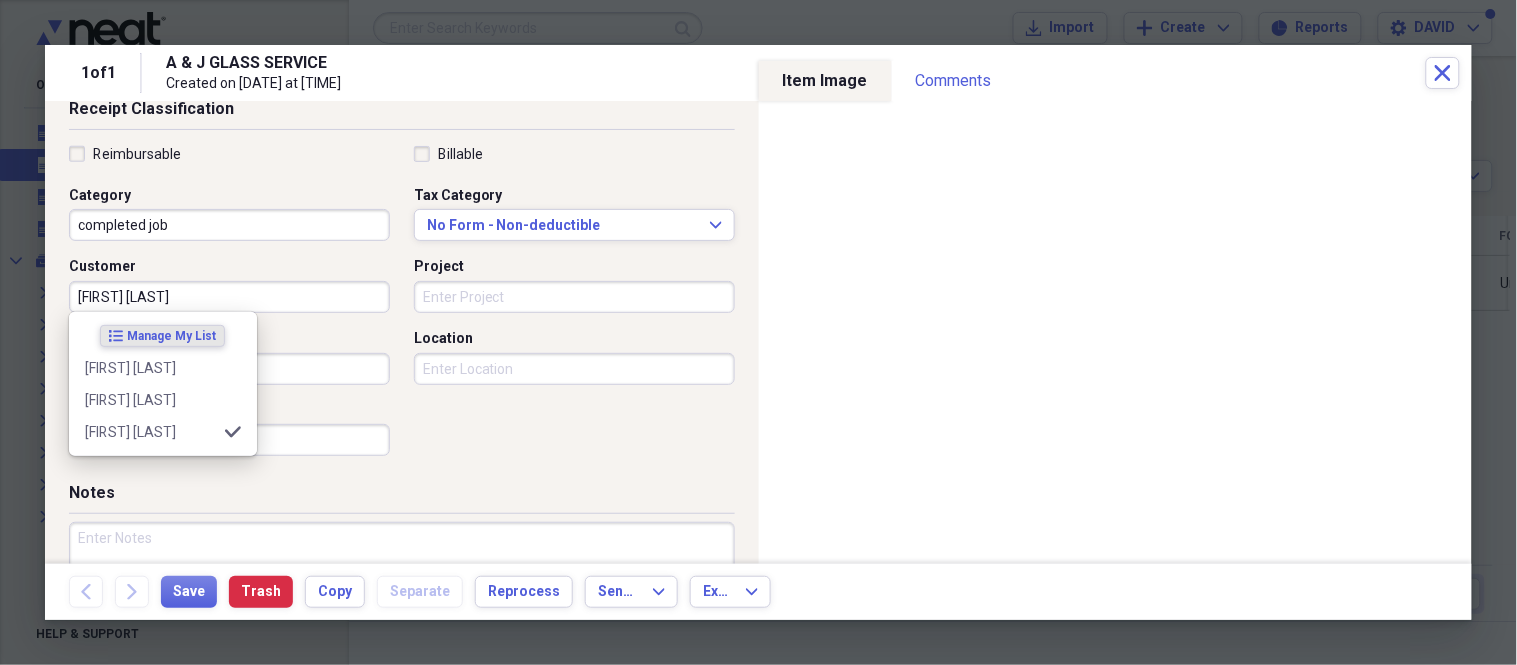 type on "[FIRST] [LAST]" 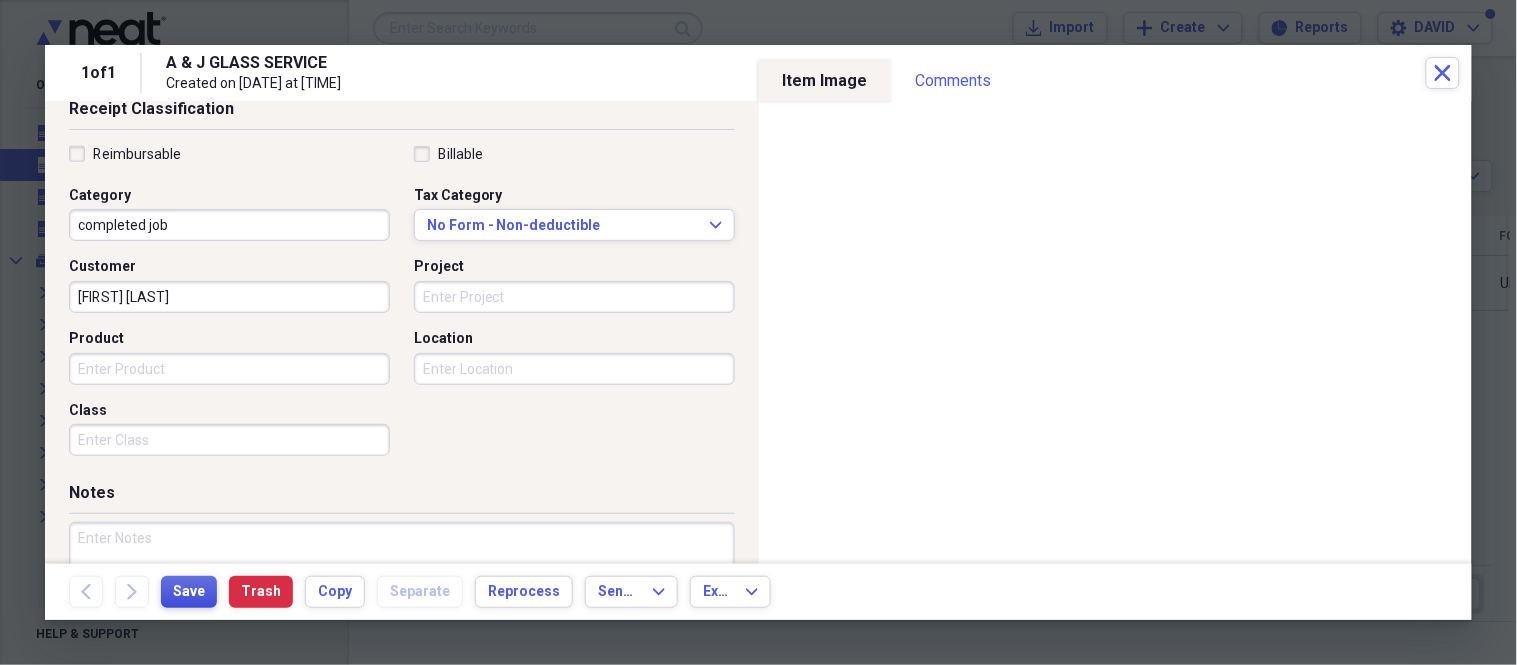 click on "Save" at bounding box center (189, 592) 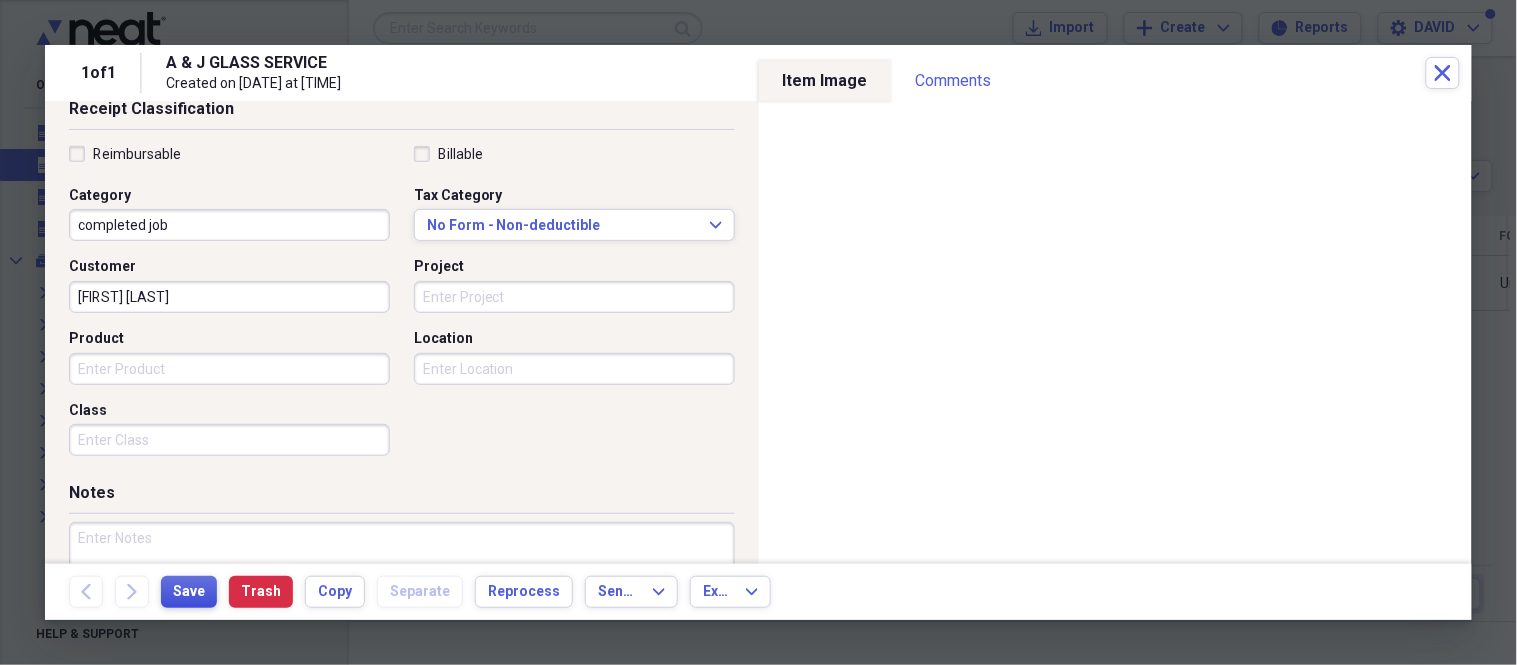 click on "Save" at bounding box center (189, 592) 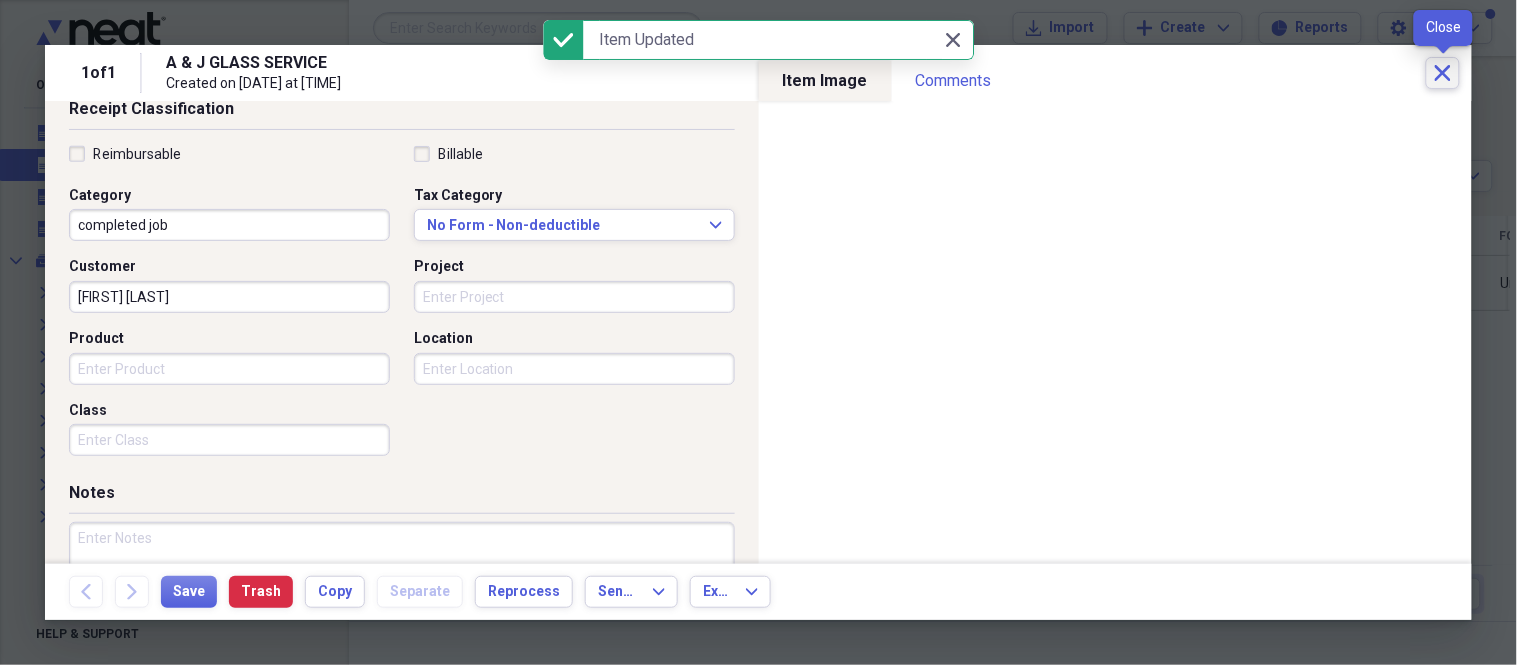 click on "Close" at bounding box center [1443, 73] 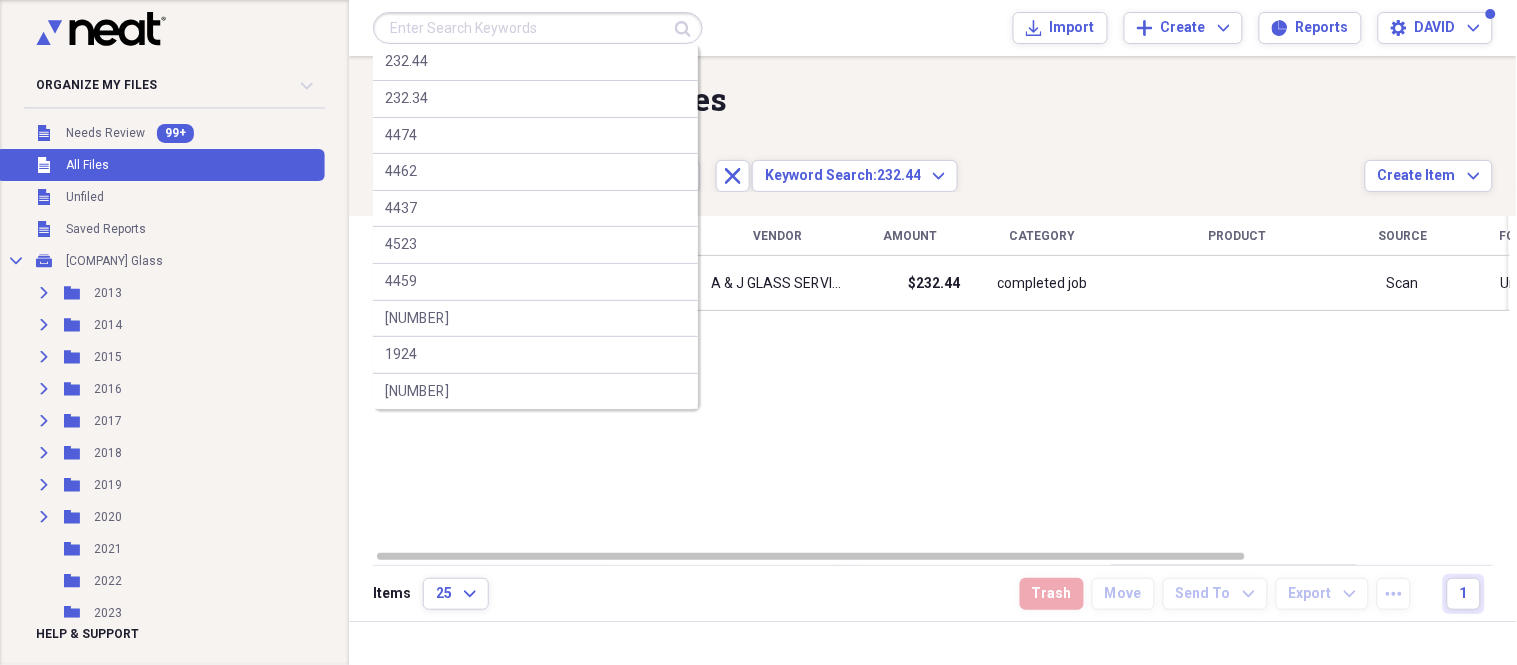click at bounding box center (538, 28) 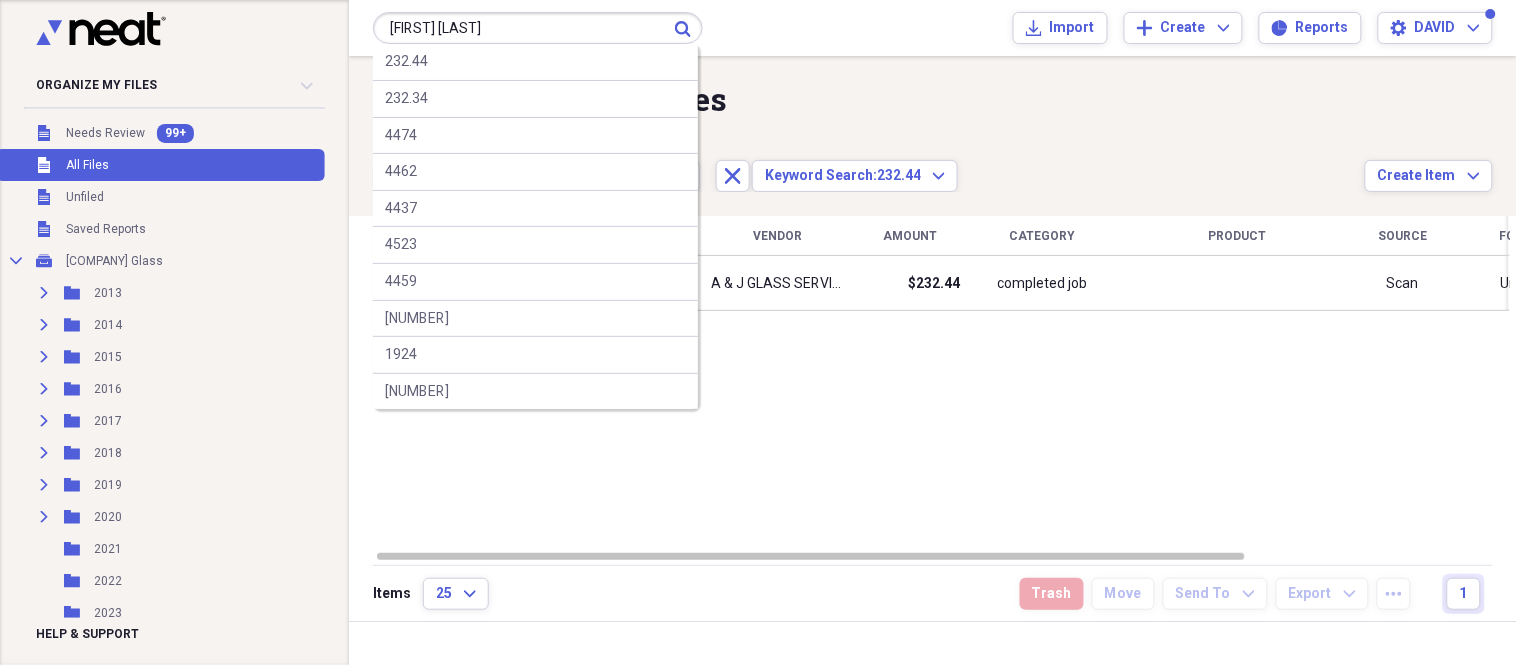 type on "[FIRST] [LAST]" 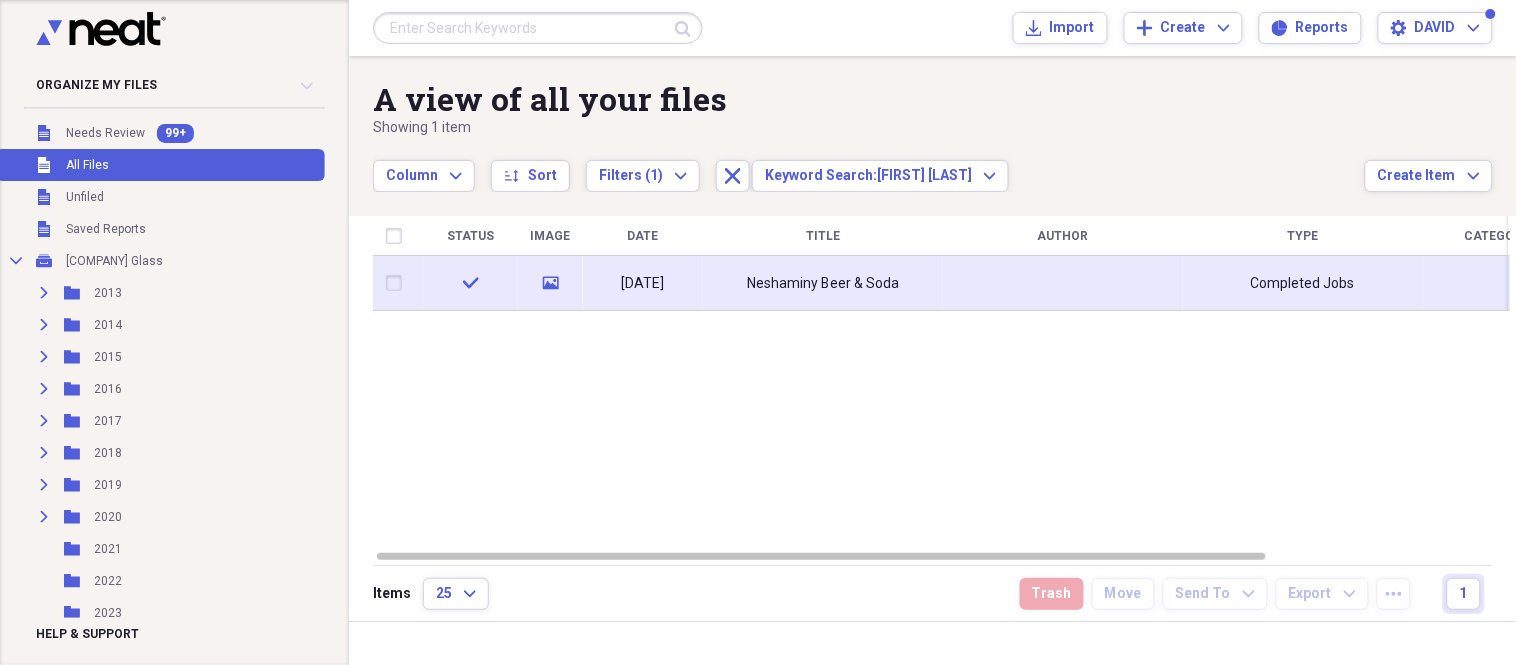 click on "Neshaminy Beer & Soda" at bounding box center [823, 283] 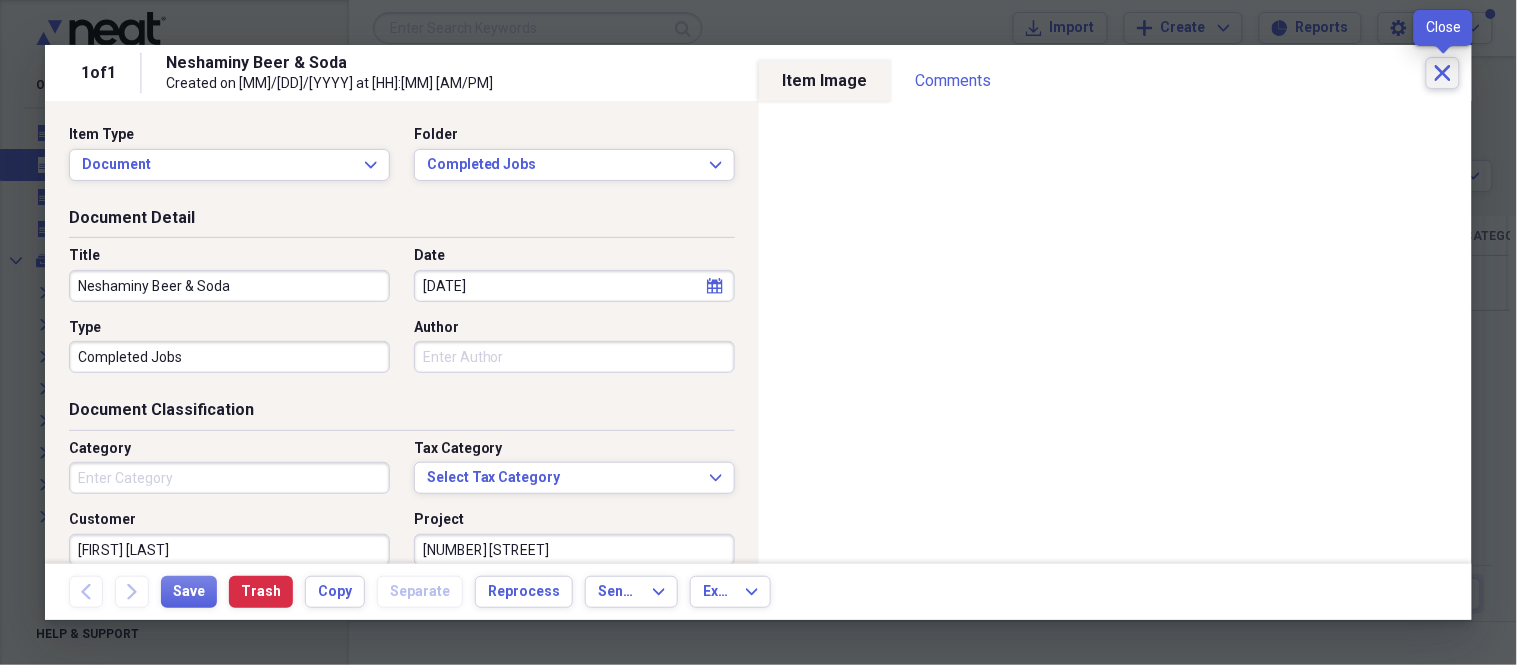 click on "Close" 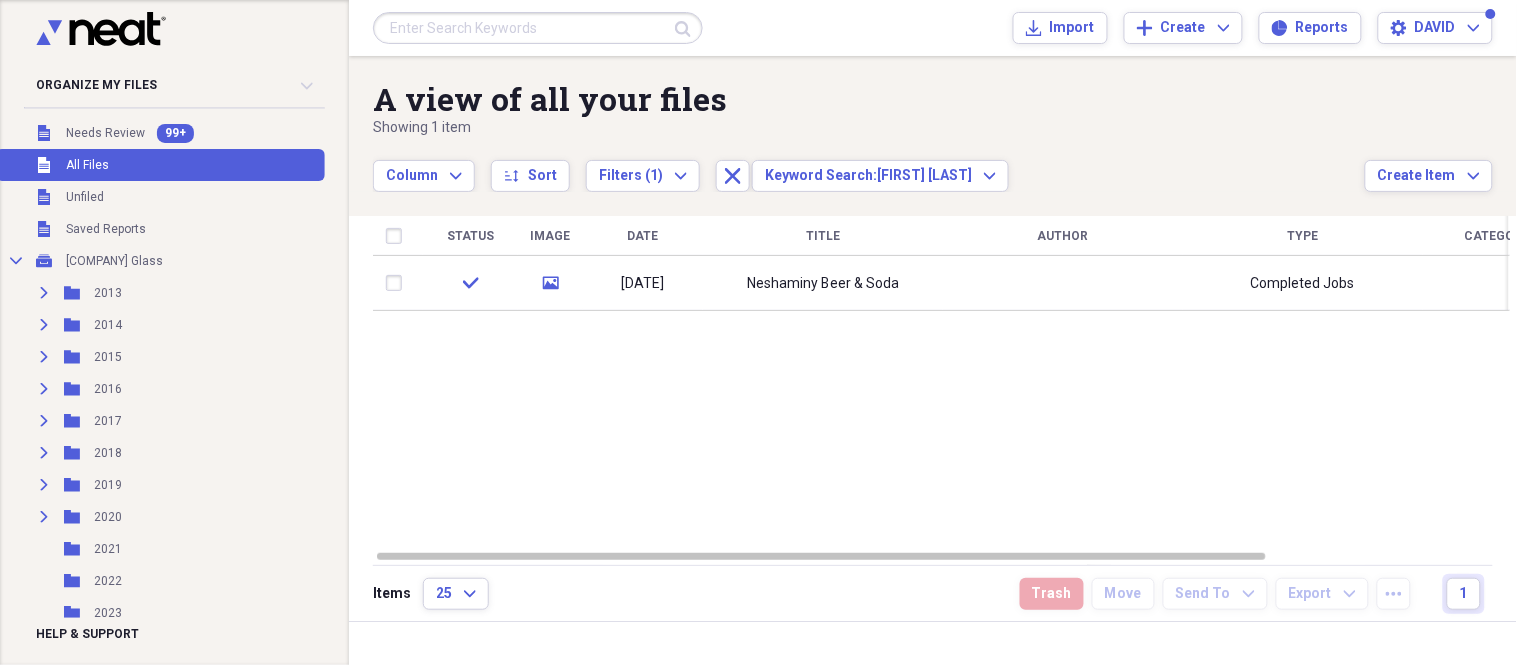 click at bounding box center (538, 28) 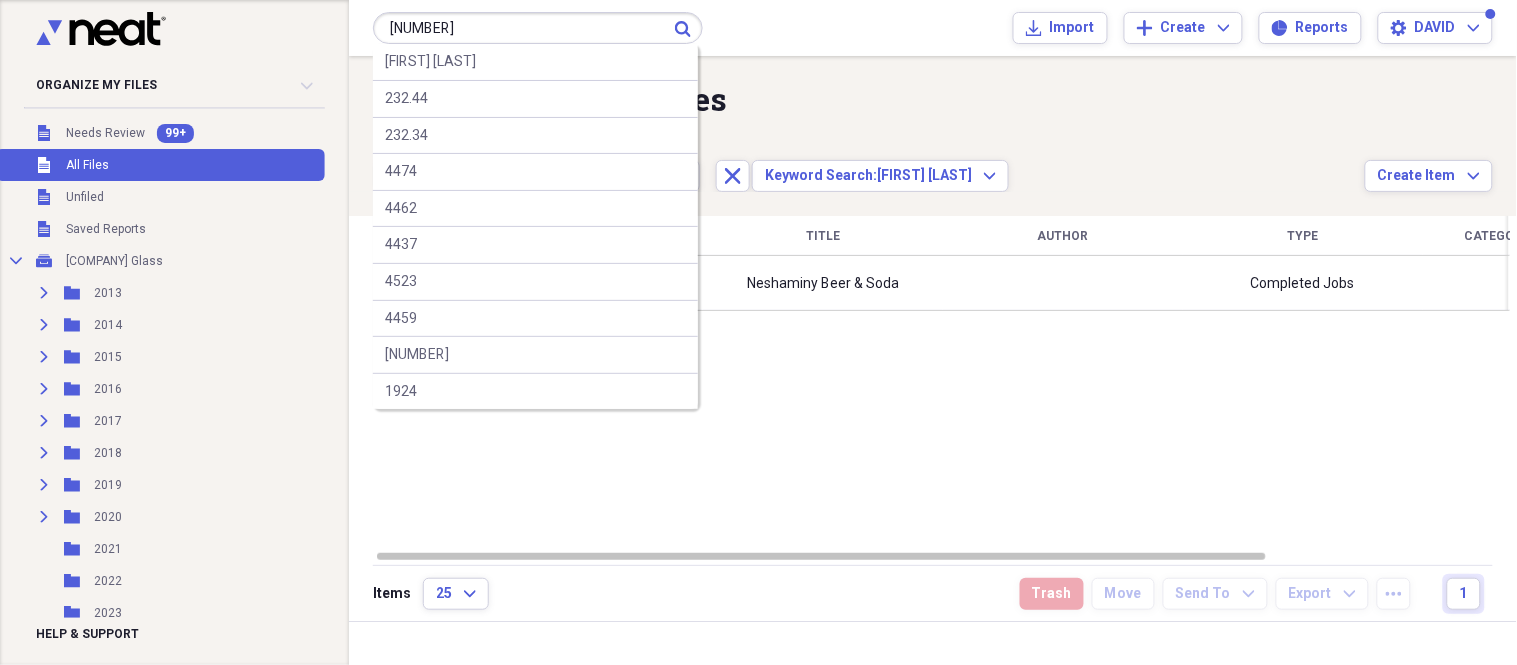 type on "[NUMBER]" 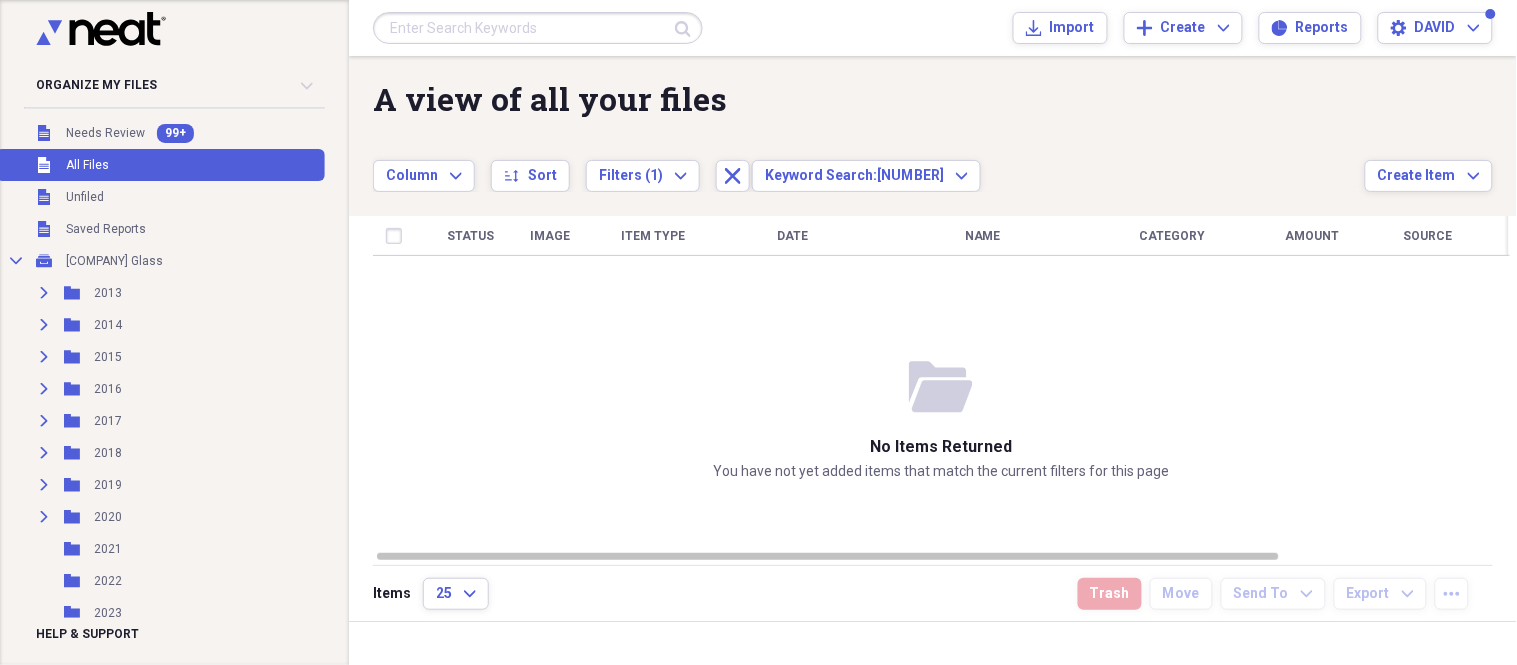 click at bounding box center (538, 28) 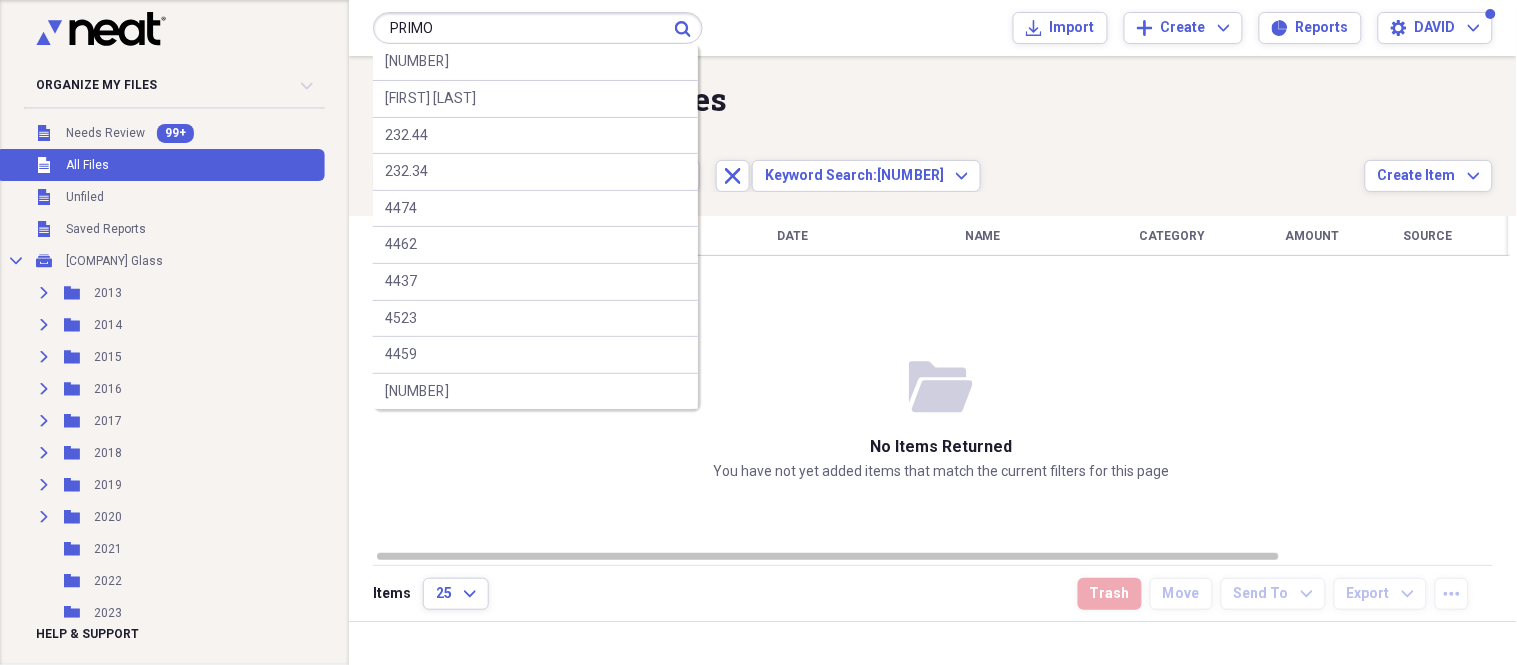 type on "PRIMO" 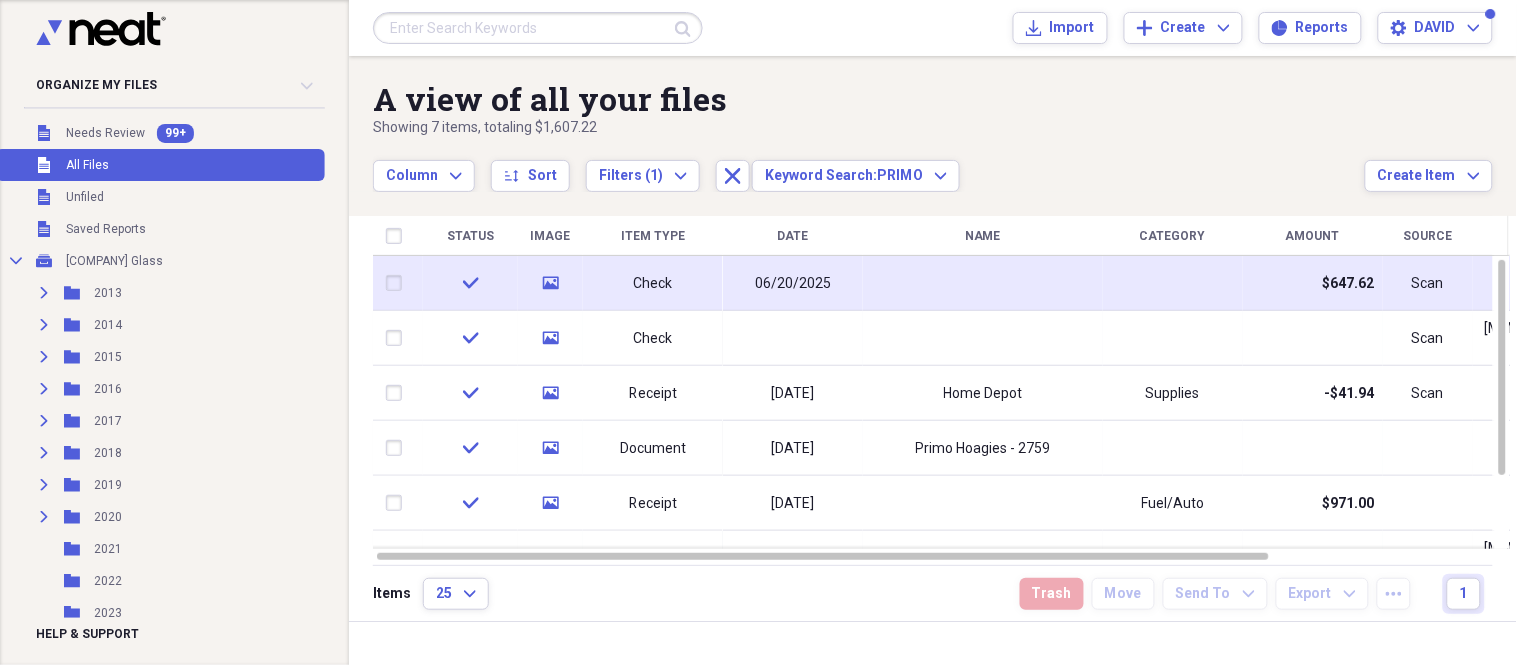 click on "Check" at bounding box center (653, 283) 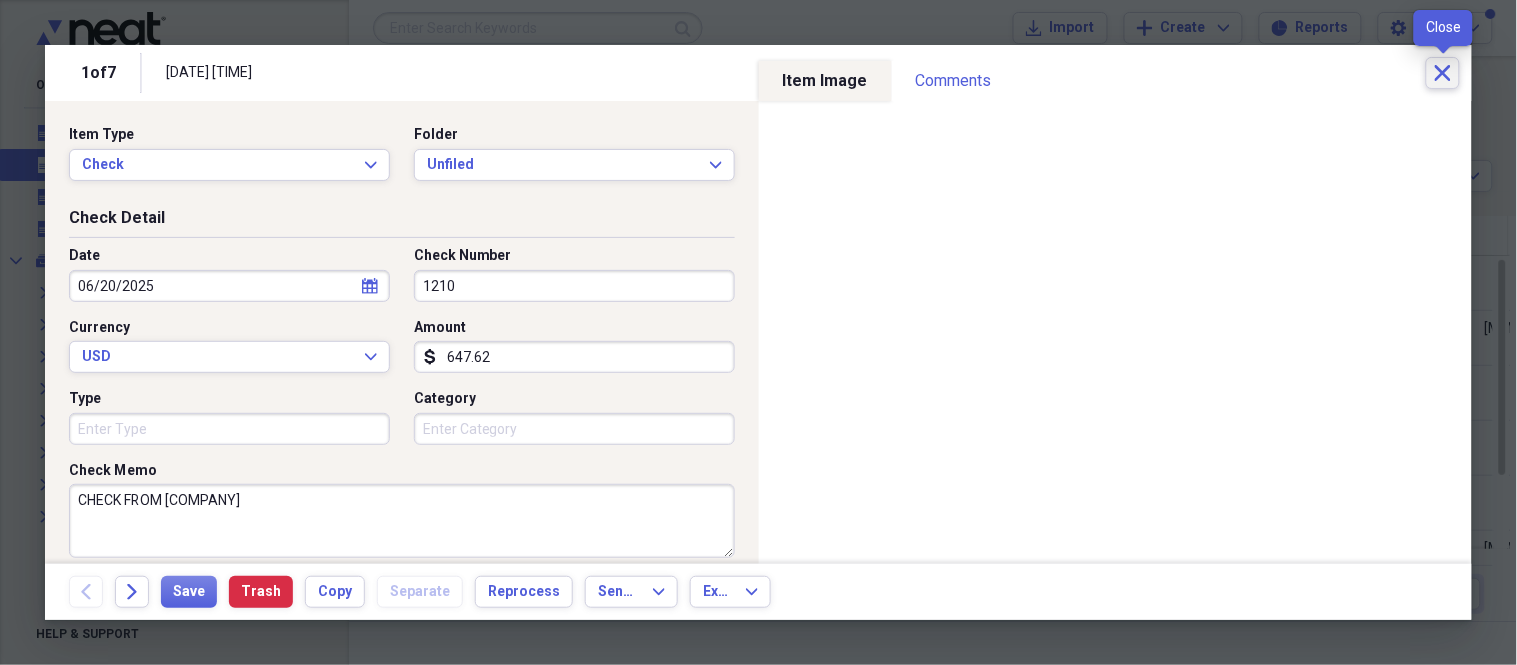 click on "Close" at bounding box center (1443, 73) 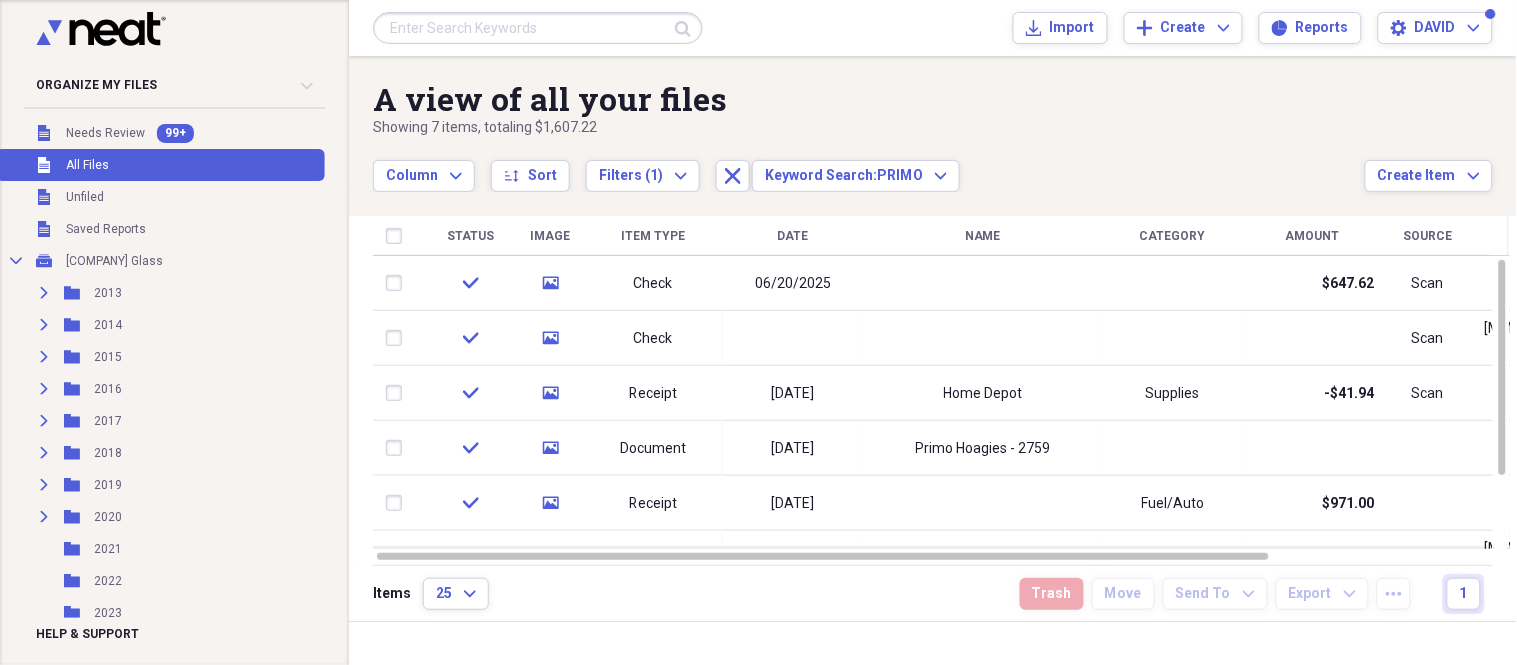 click at bounding box center (538, 28) 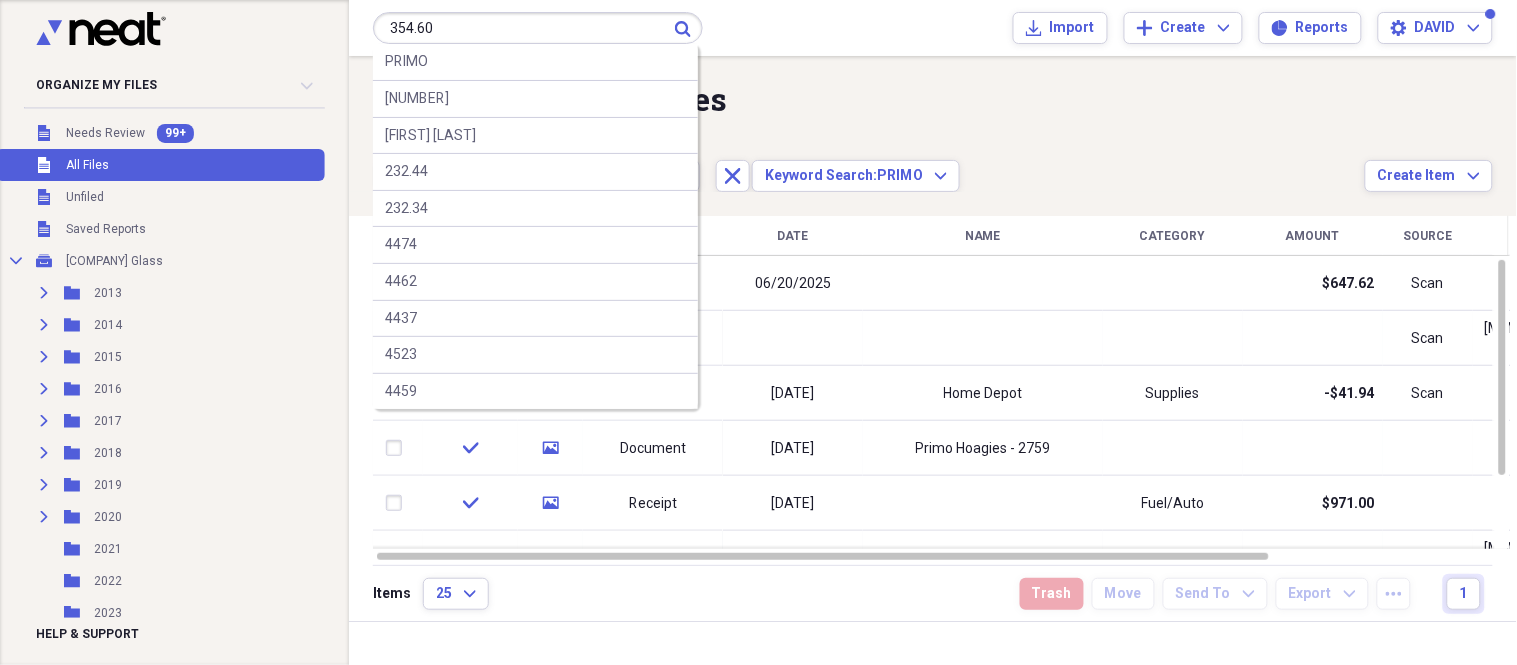 type on "354.60" 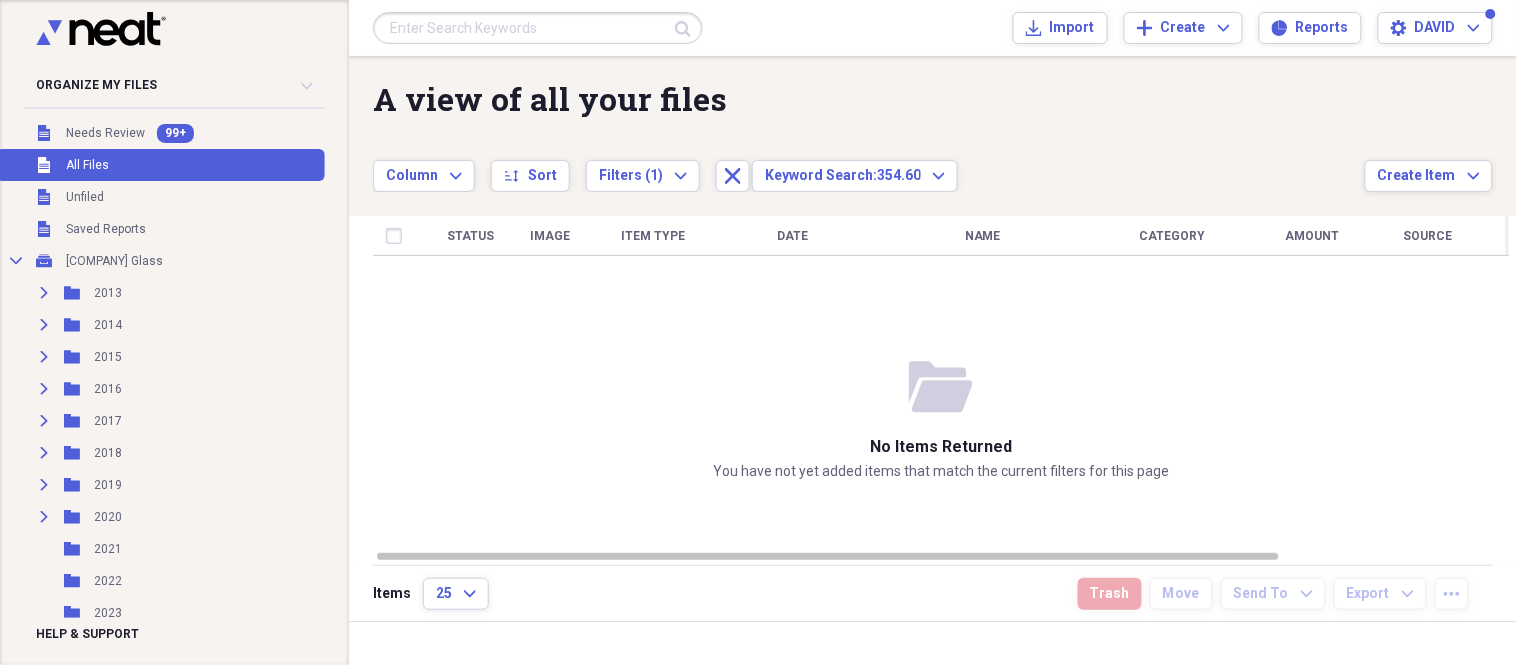 click at bounding box center (538, 28) 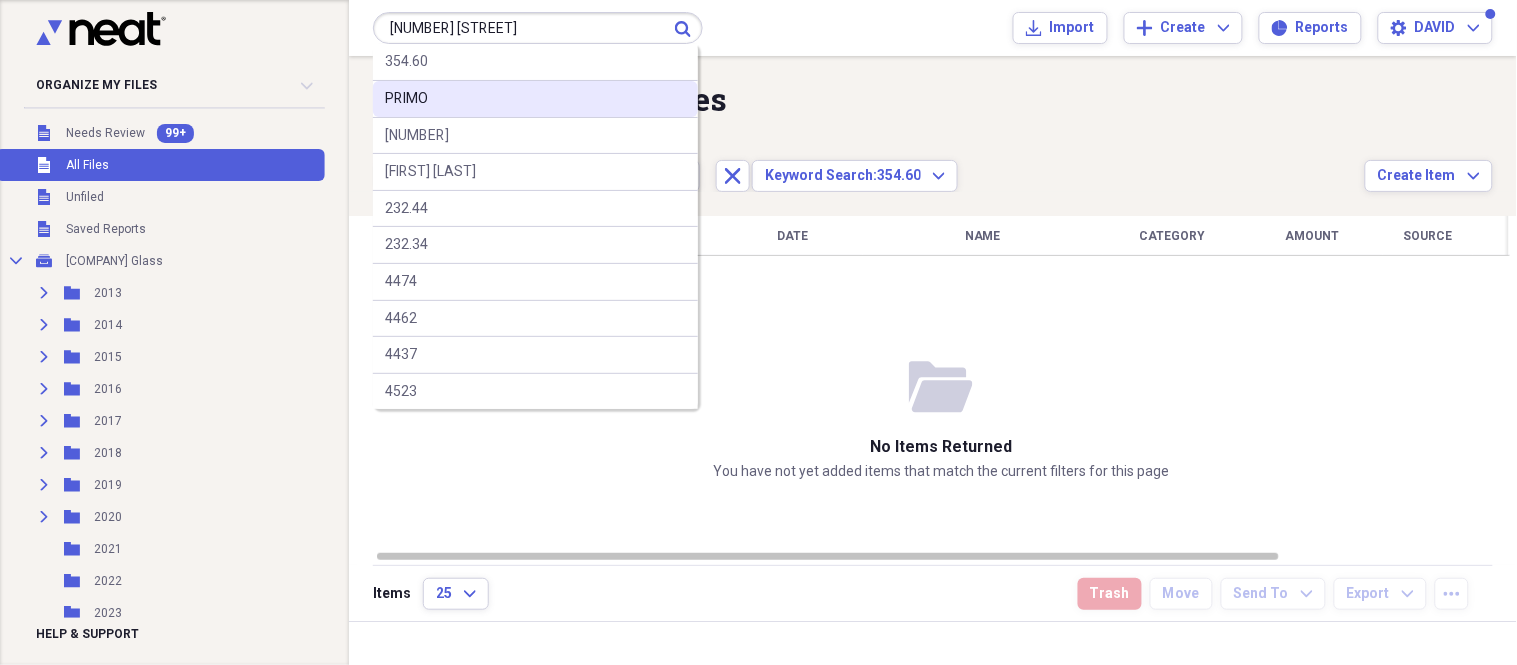 type on "[NUMBER] [STREET]" 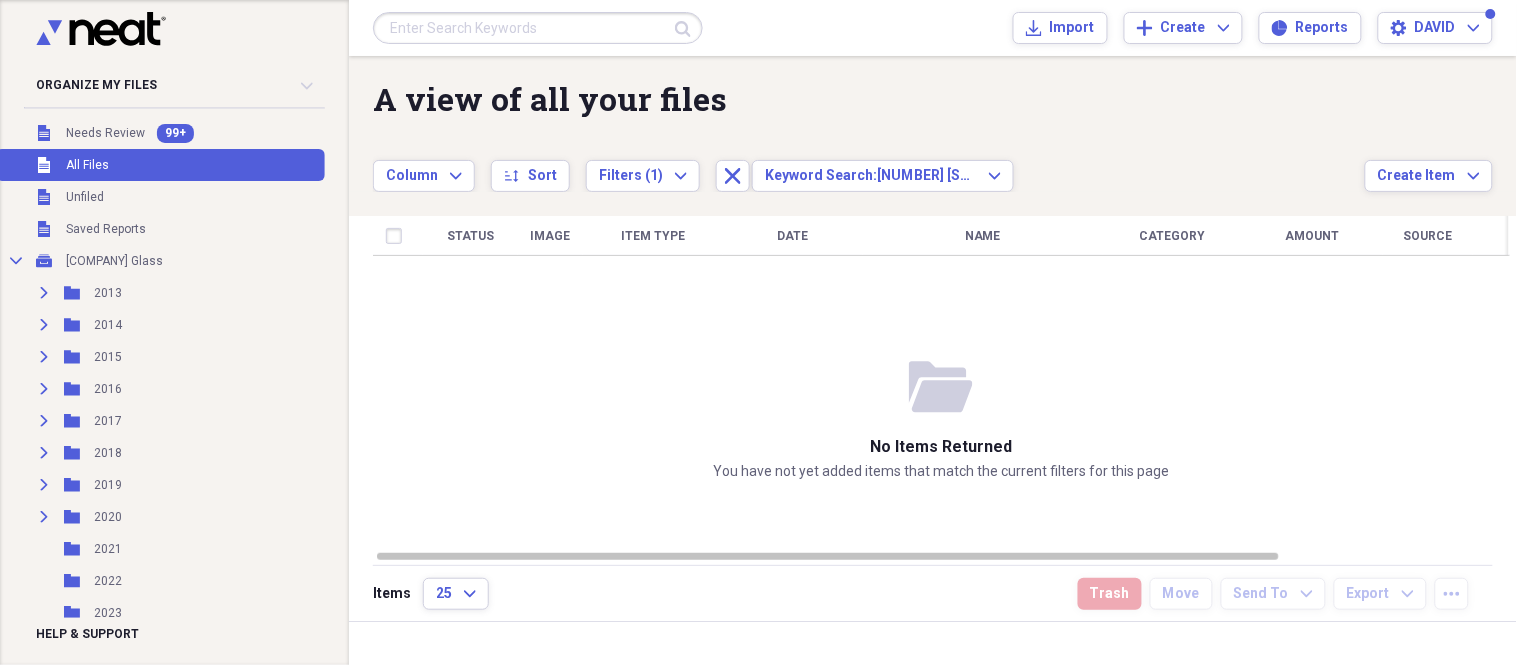 click at bounding box center (538, 28) 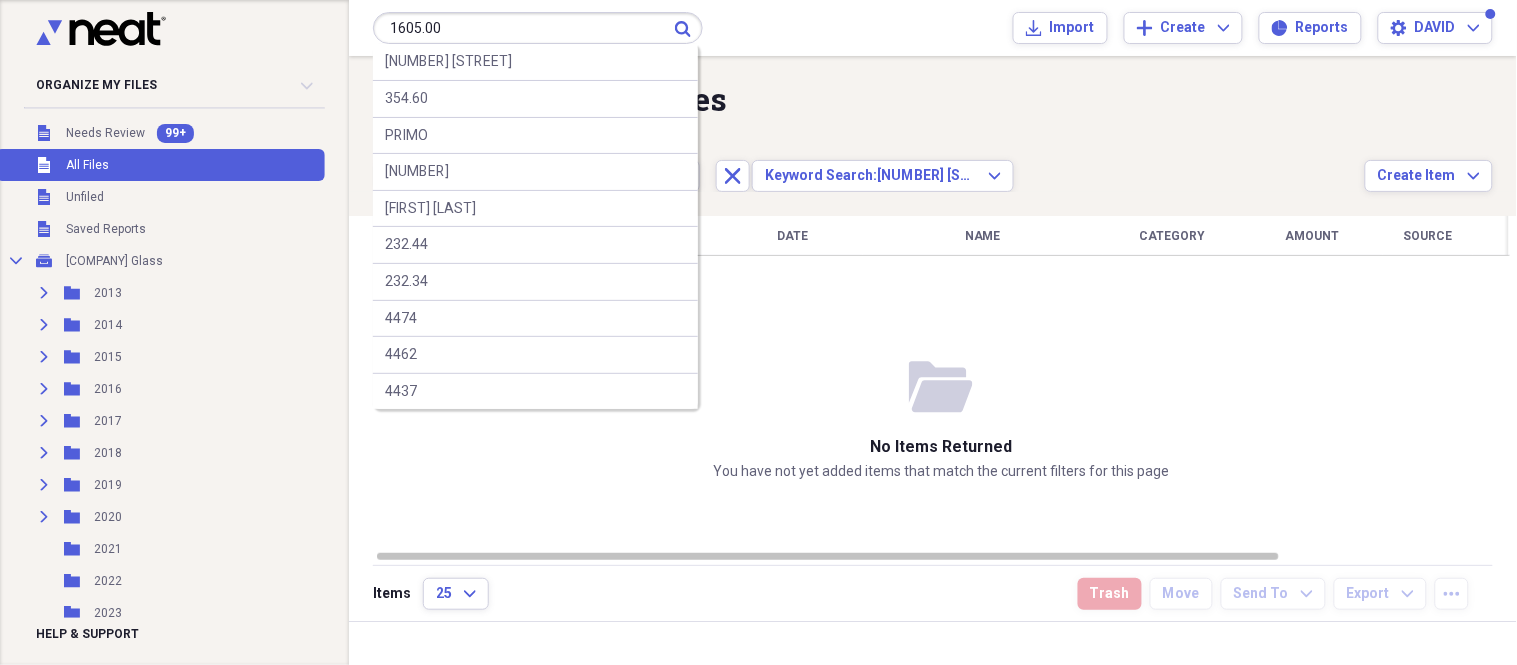 type on "1605.00" 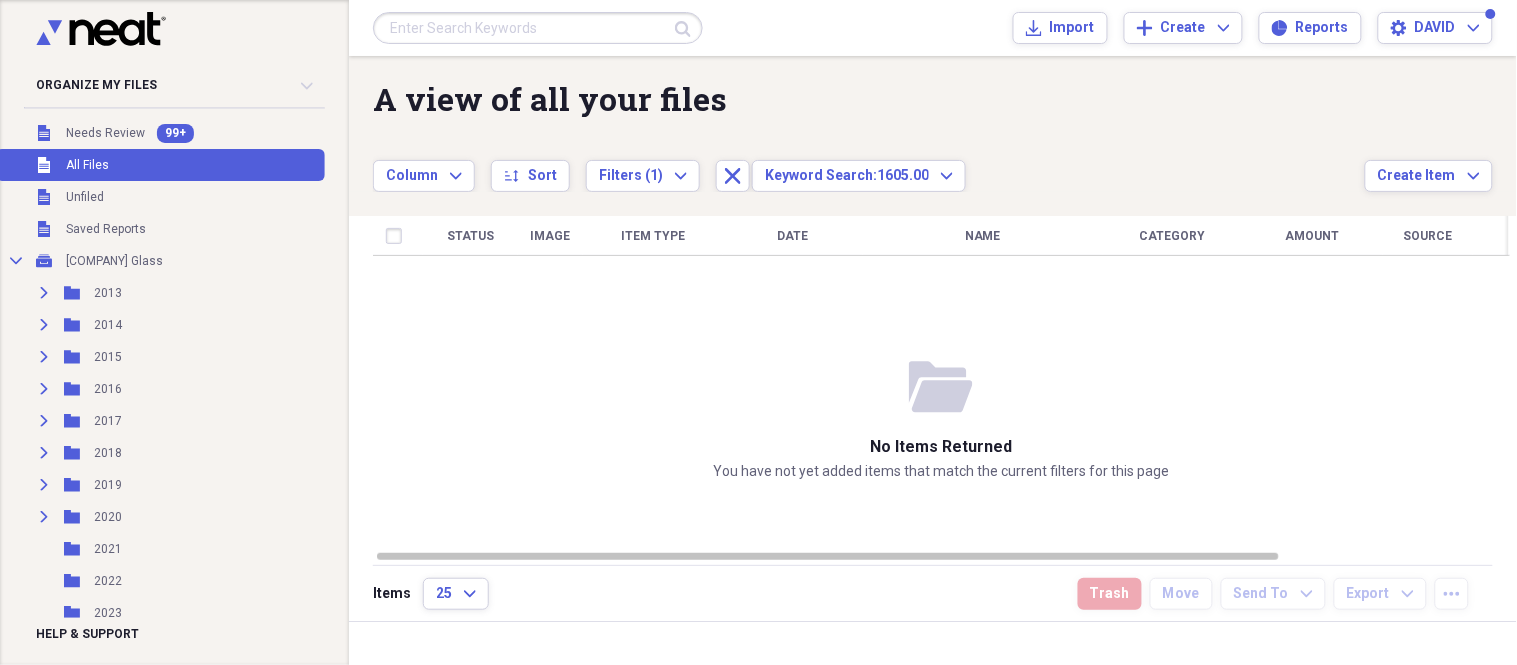 click at bounding box center (538, 28) 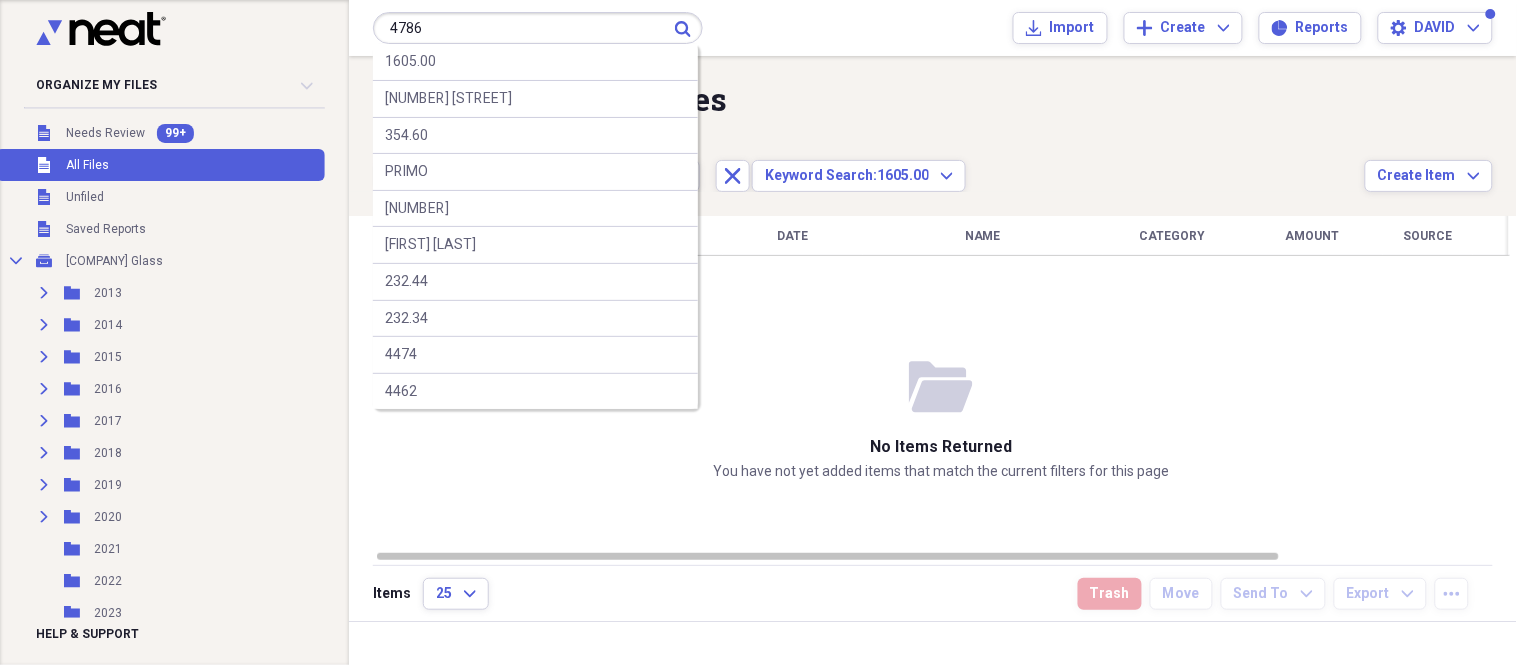 type on "4786" 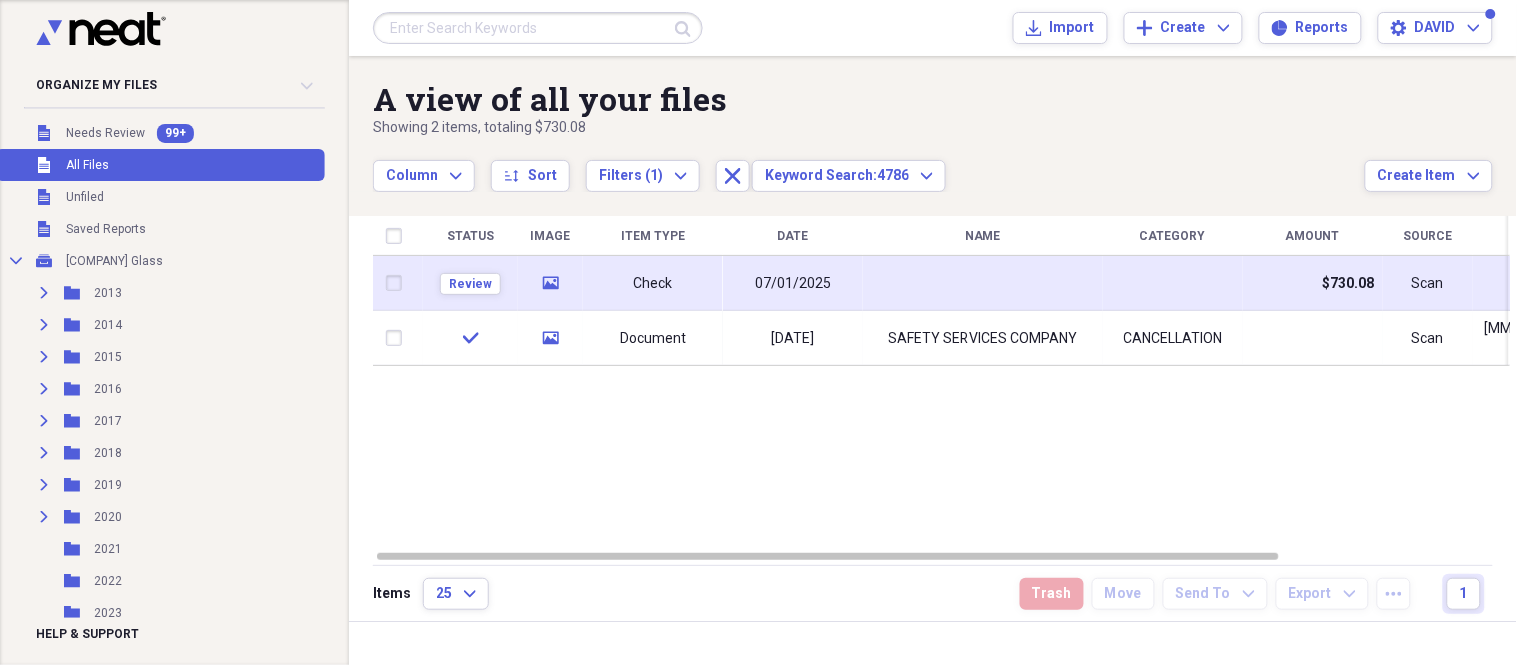 click on "Check" at bounding box center [653, 283] 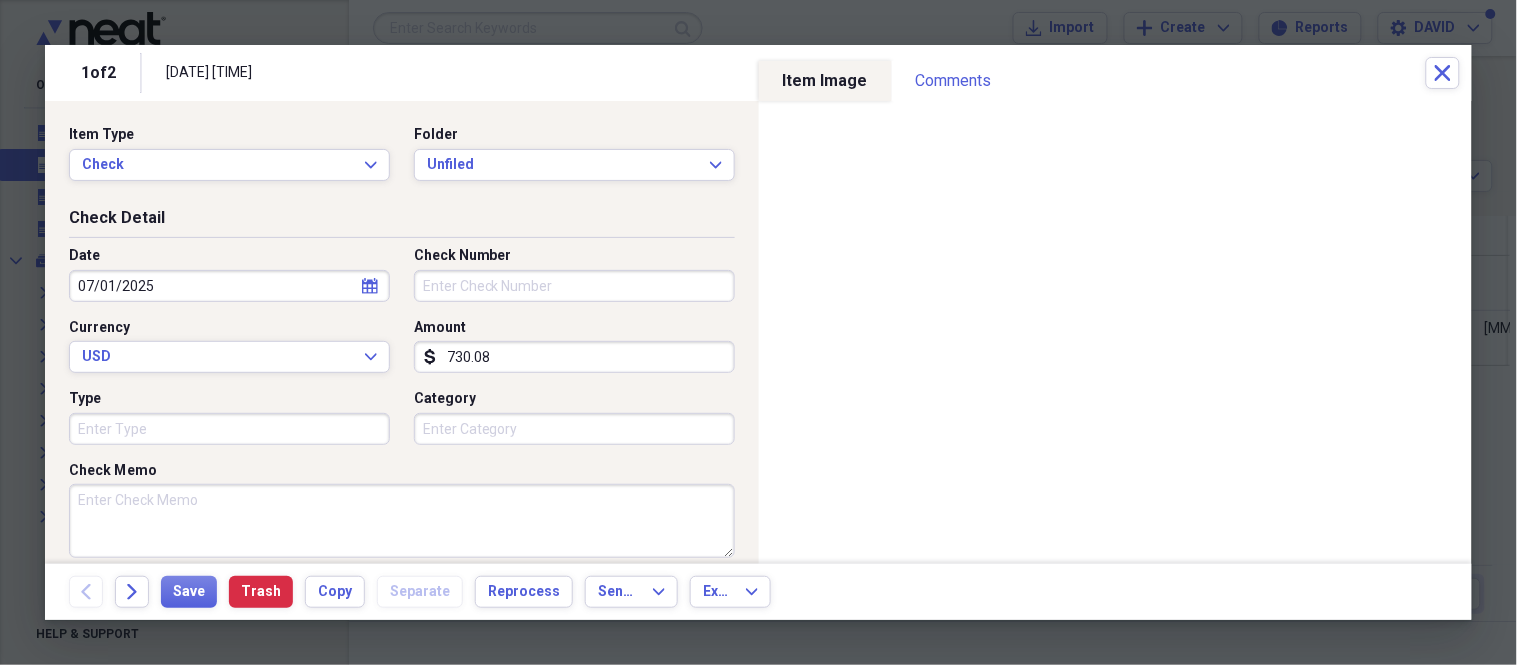 click on "Check Number" at bounding box center (574, 286) 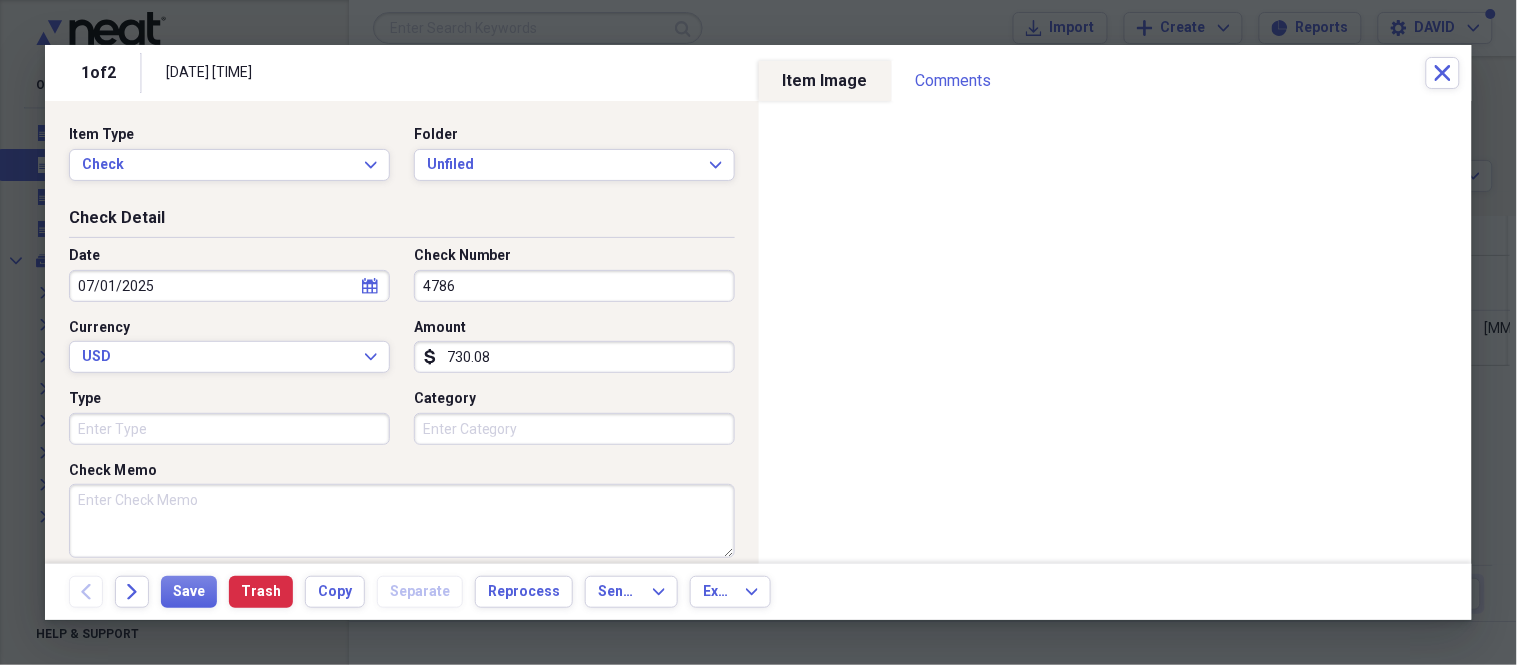 type on "4786" 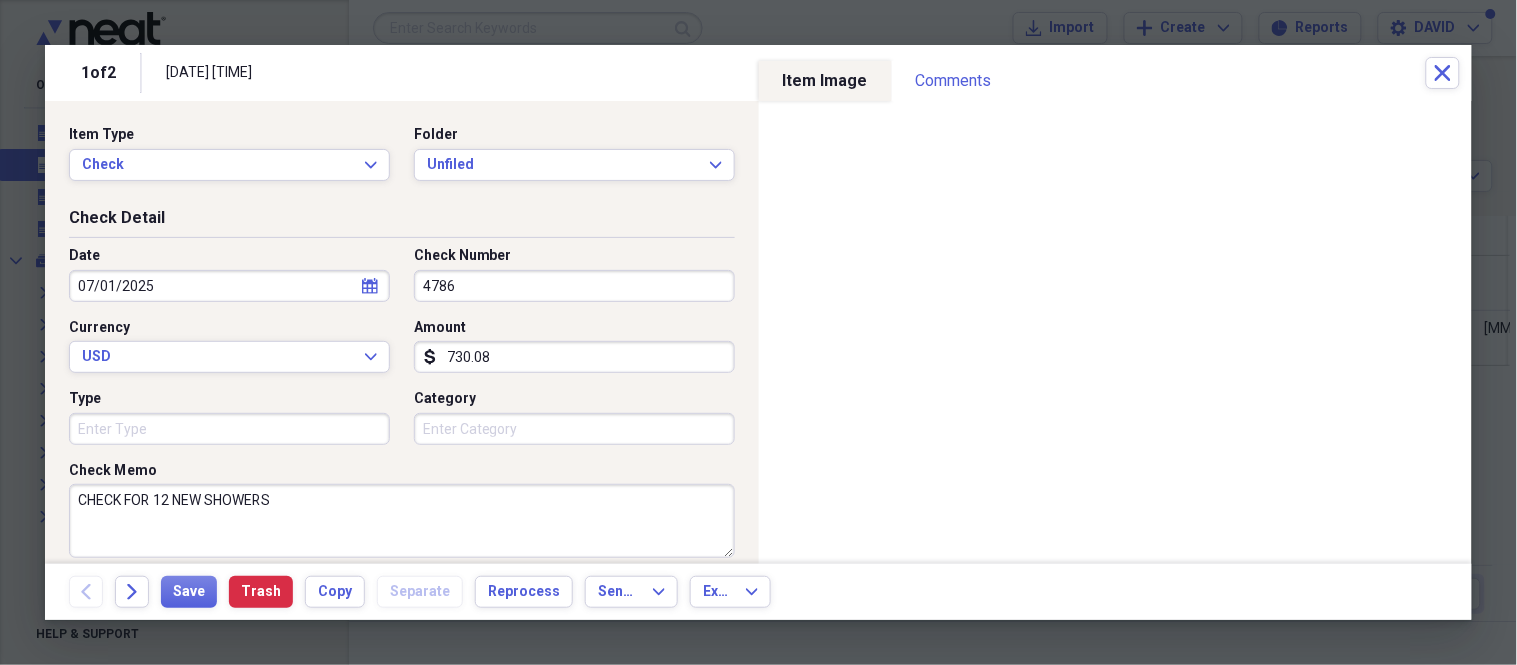 click on "CHECK FOR 12 NEW SHOWERS" at bounding box center [402, 521] 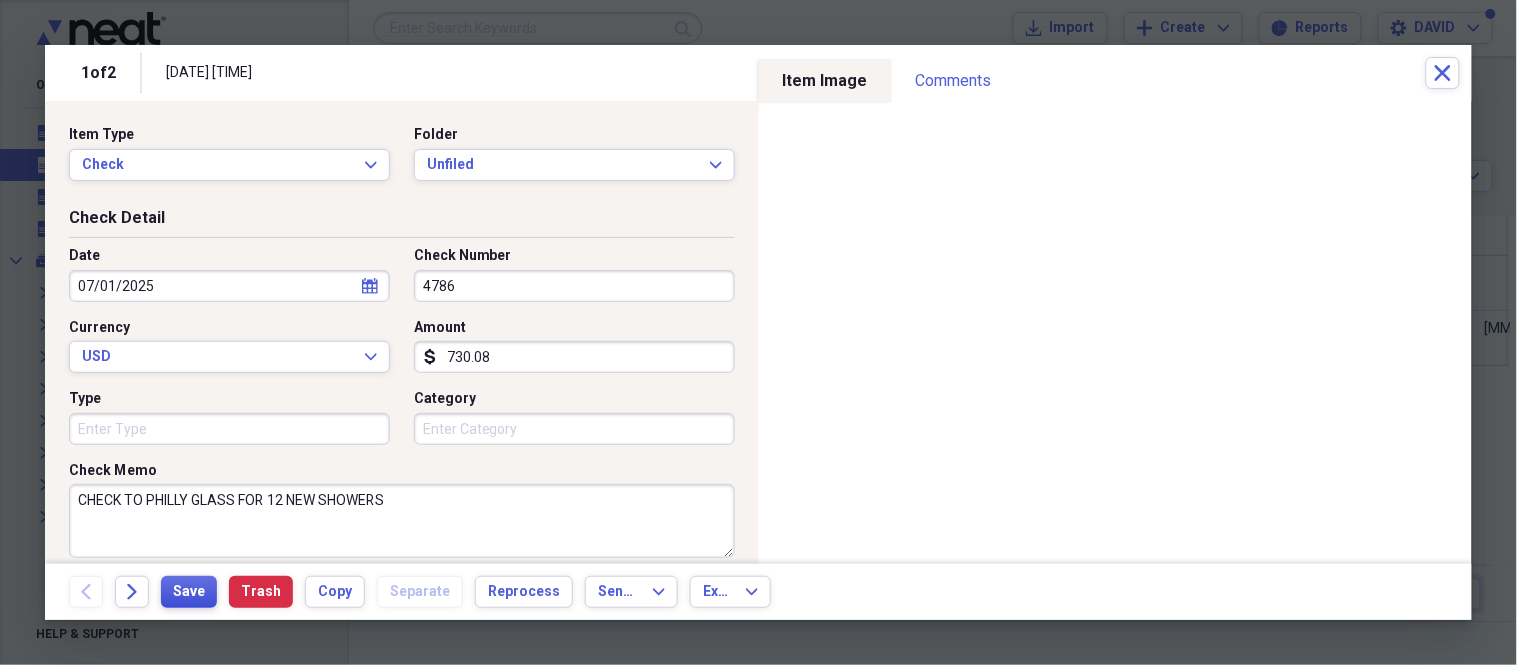 click on "Save" at bounding box center (189, 592) 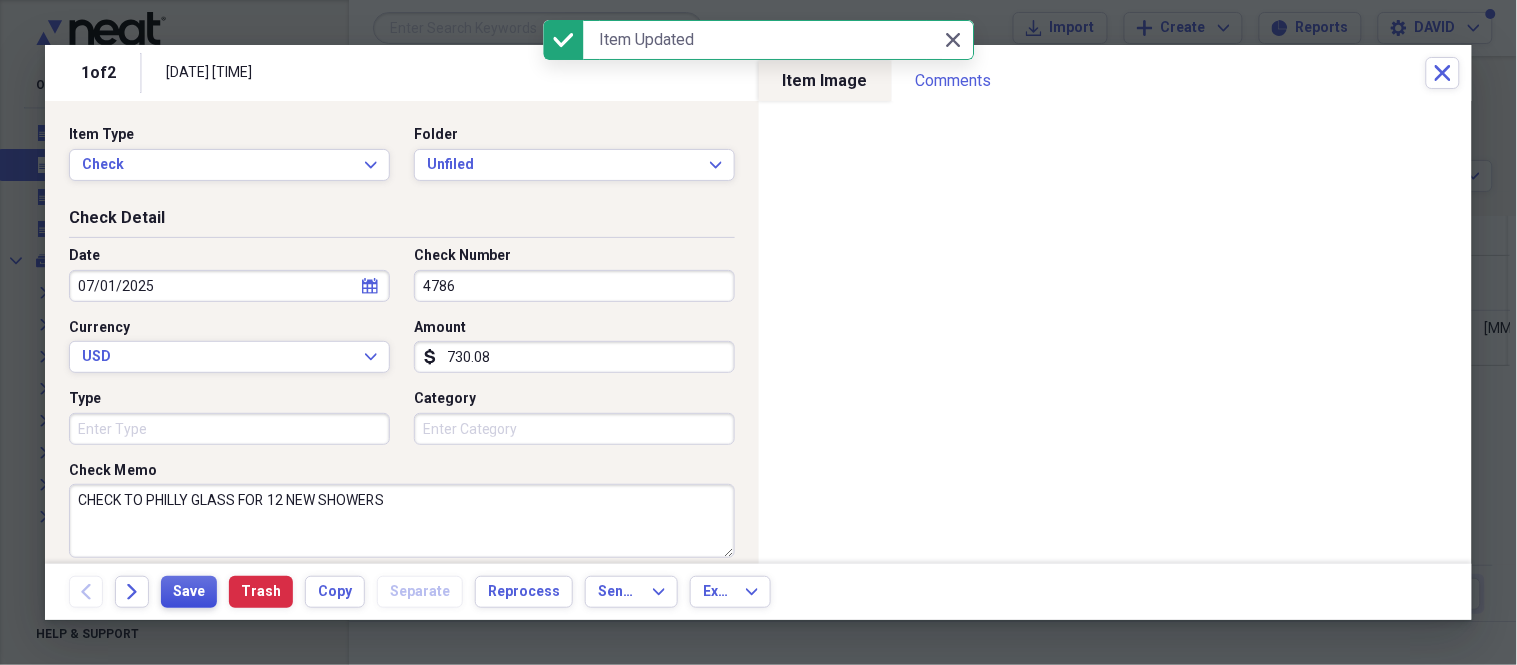 type on "CHECK TO PHILLY GLASS FOR 12 NEW SHOWERS" 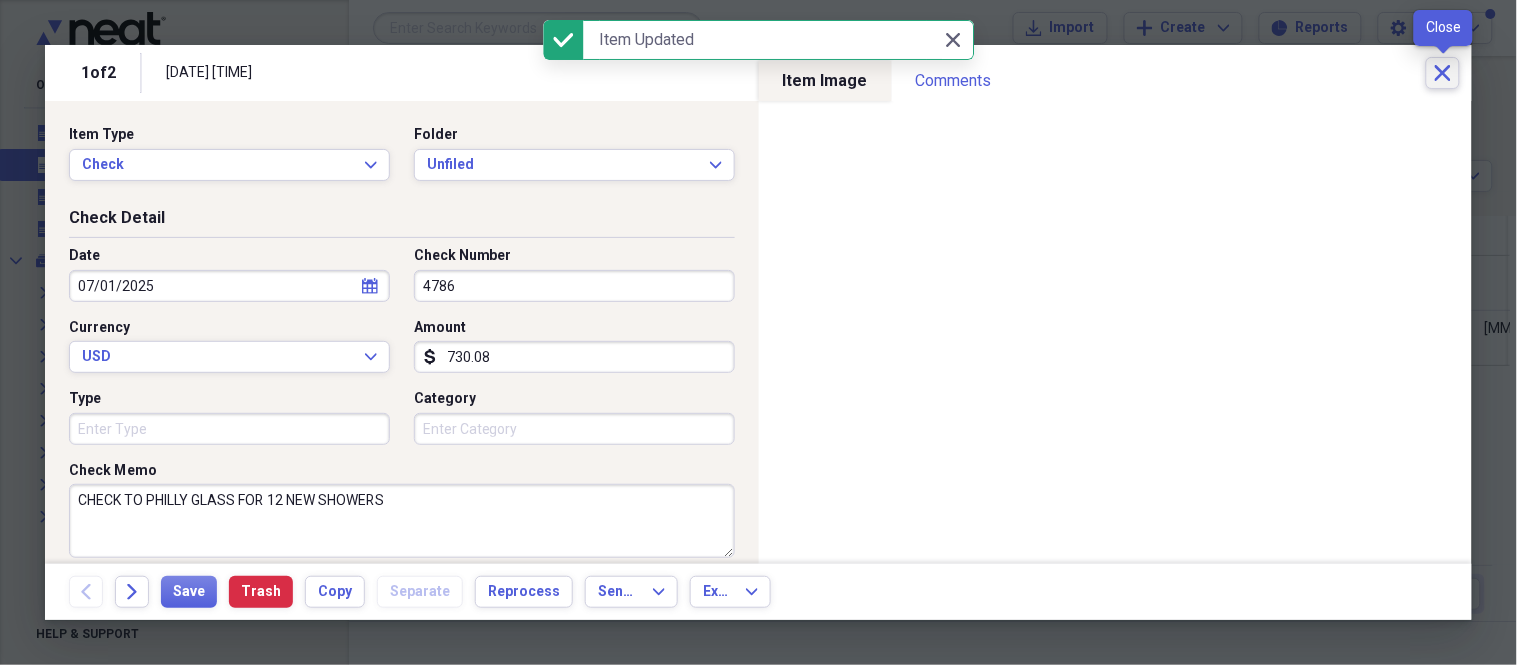 click 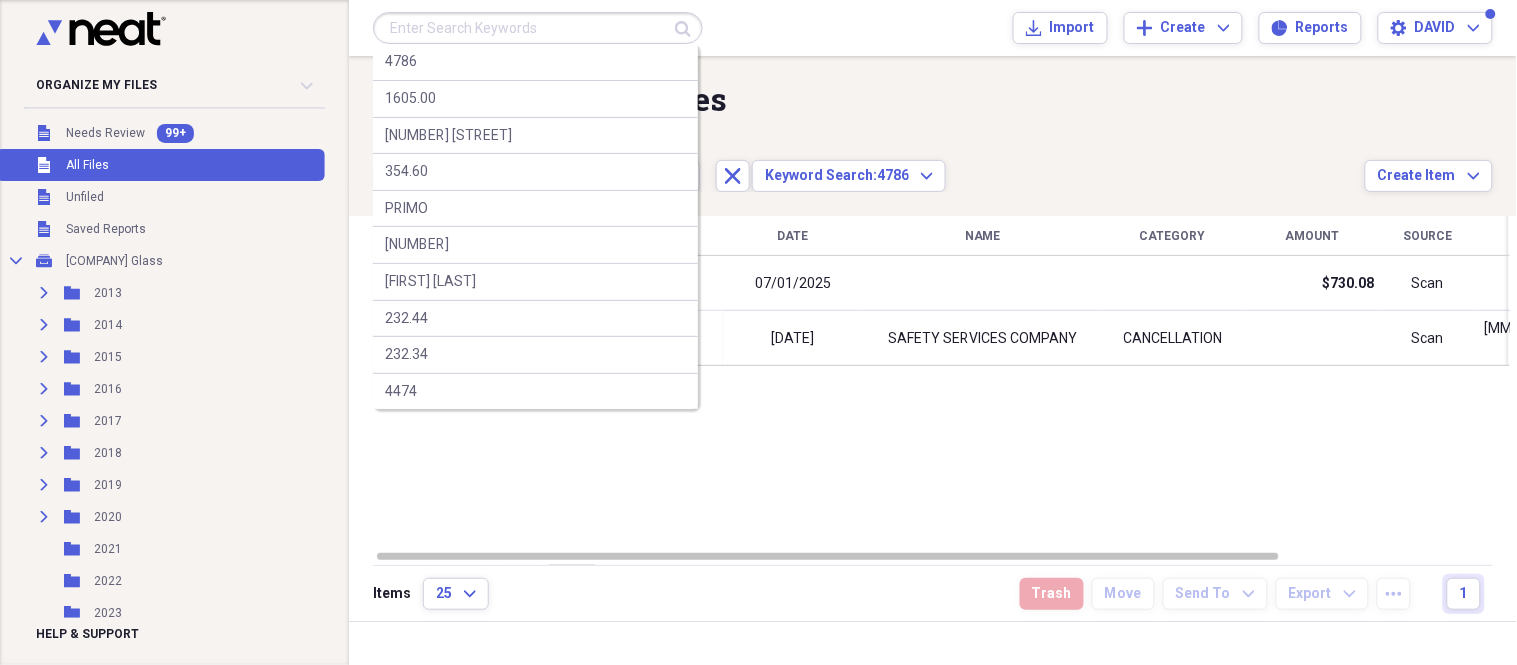 click at bounding box center (538, 28) 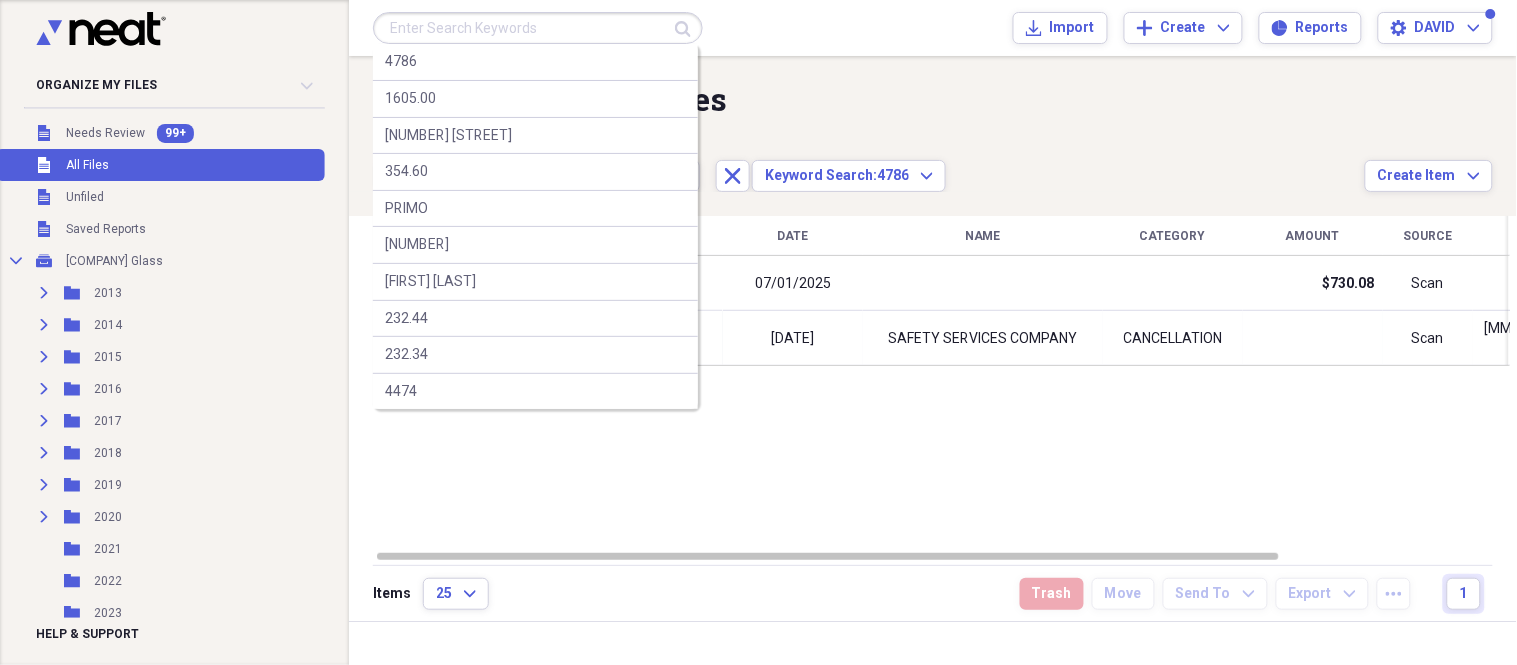 click on "A view of all your files" at bounding box center [869, 99] 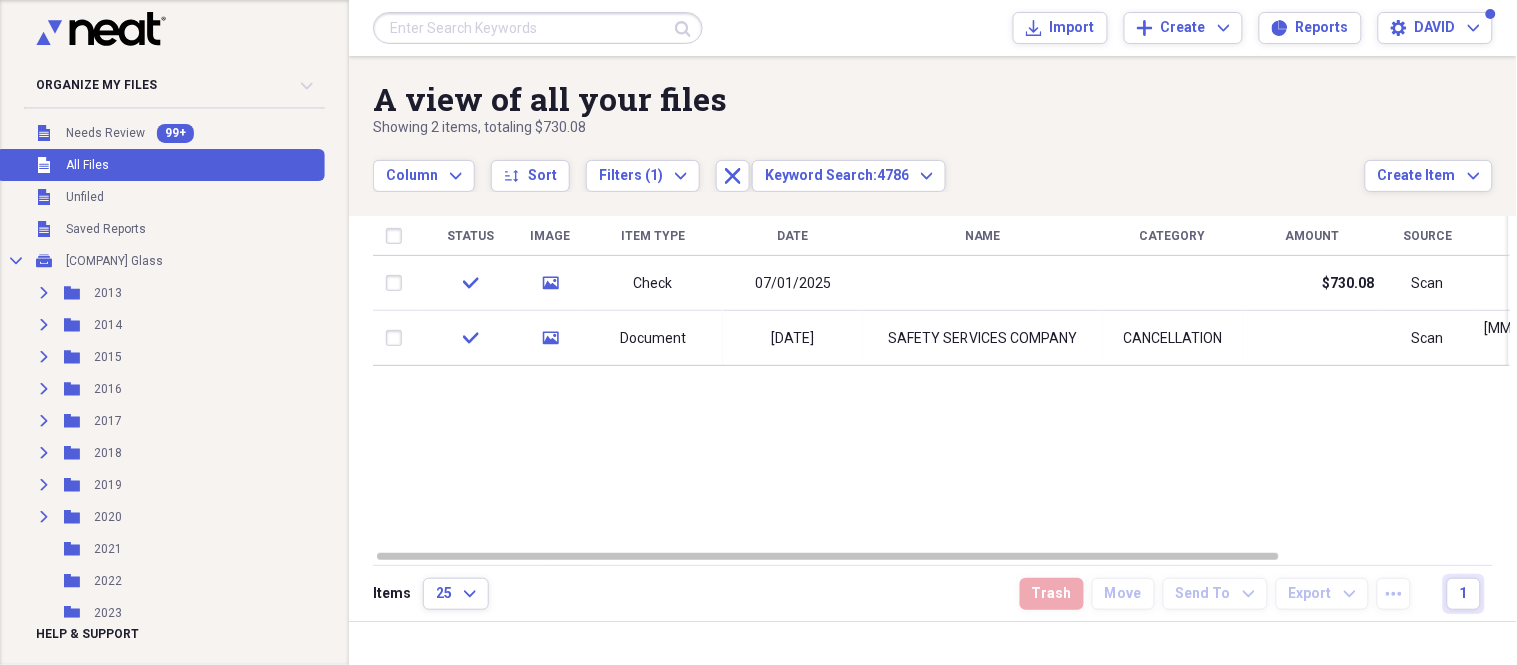 click at bounding box center [538, 28] 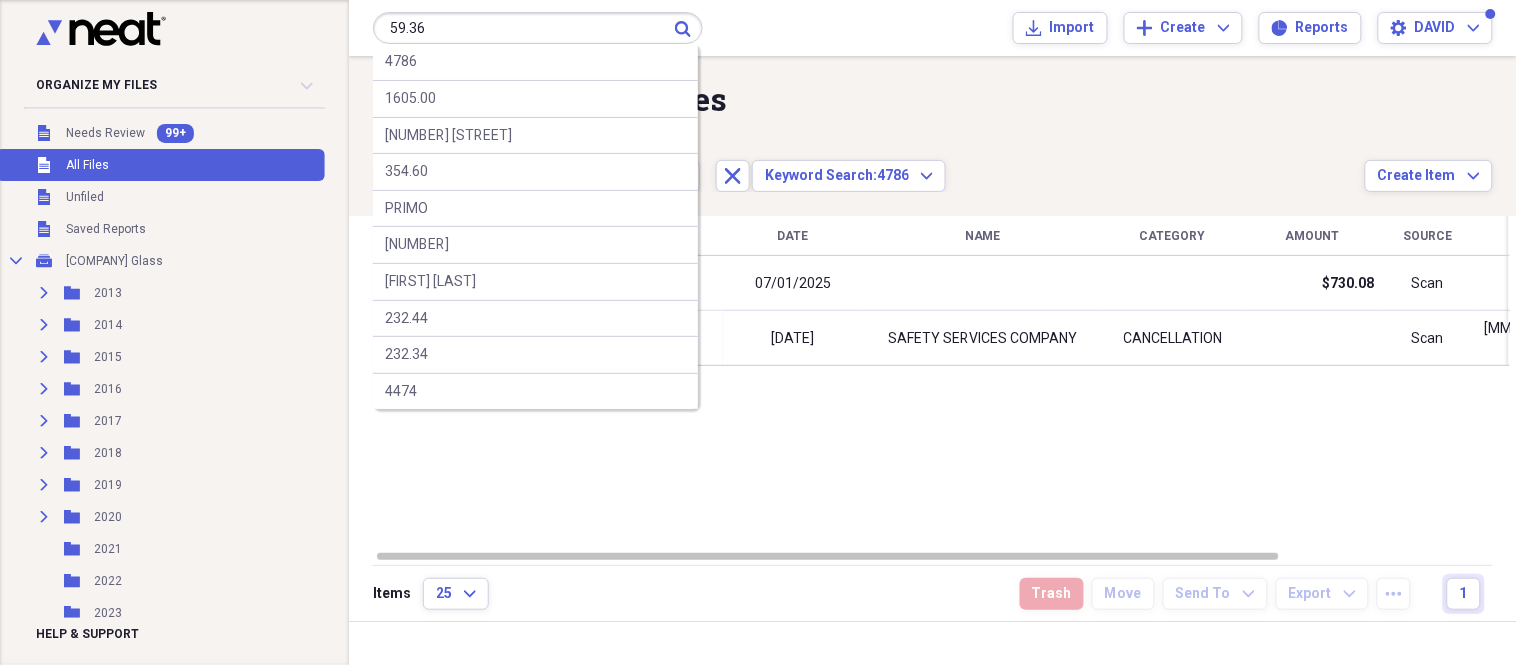 type on "59.36" 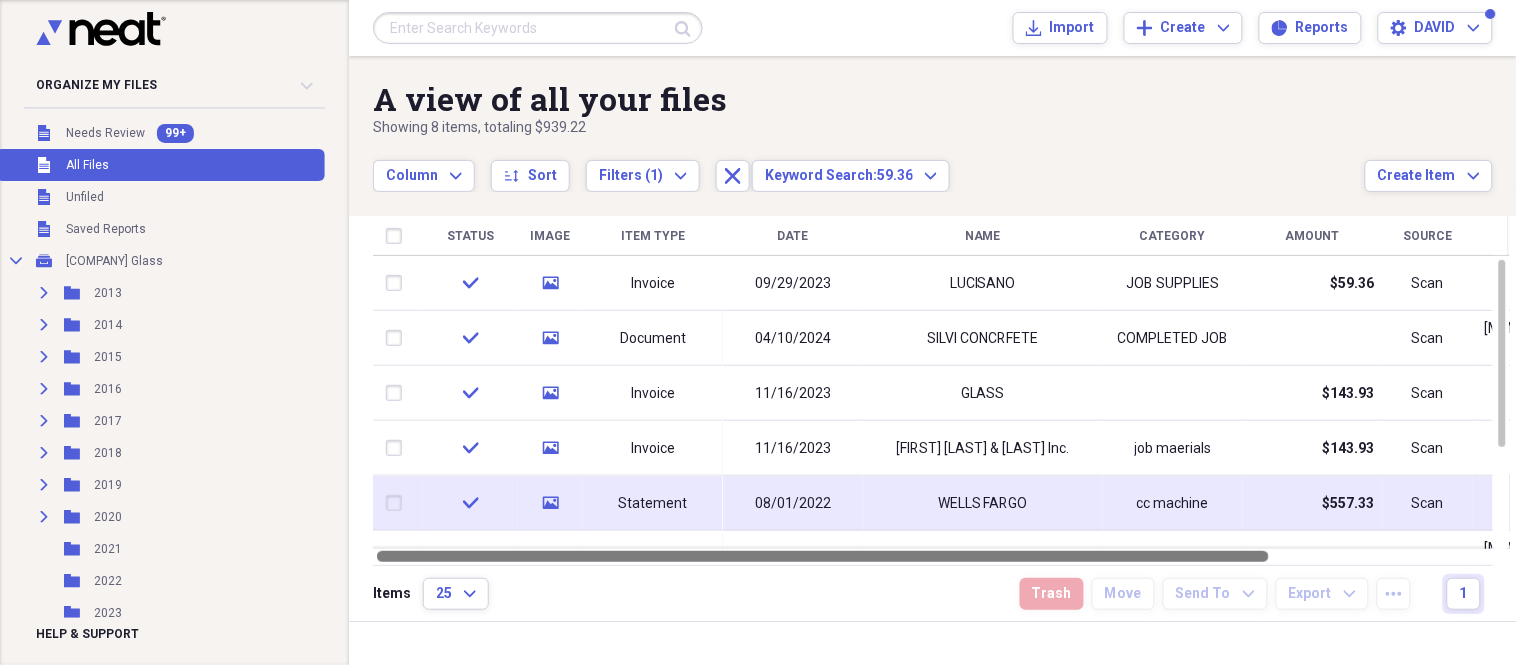 drag, startPoint x: 598, startPoint y: 557, endPoint x: 720, endPoint y: 485, distance: 141.66158 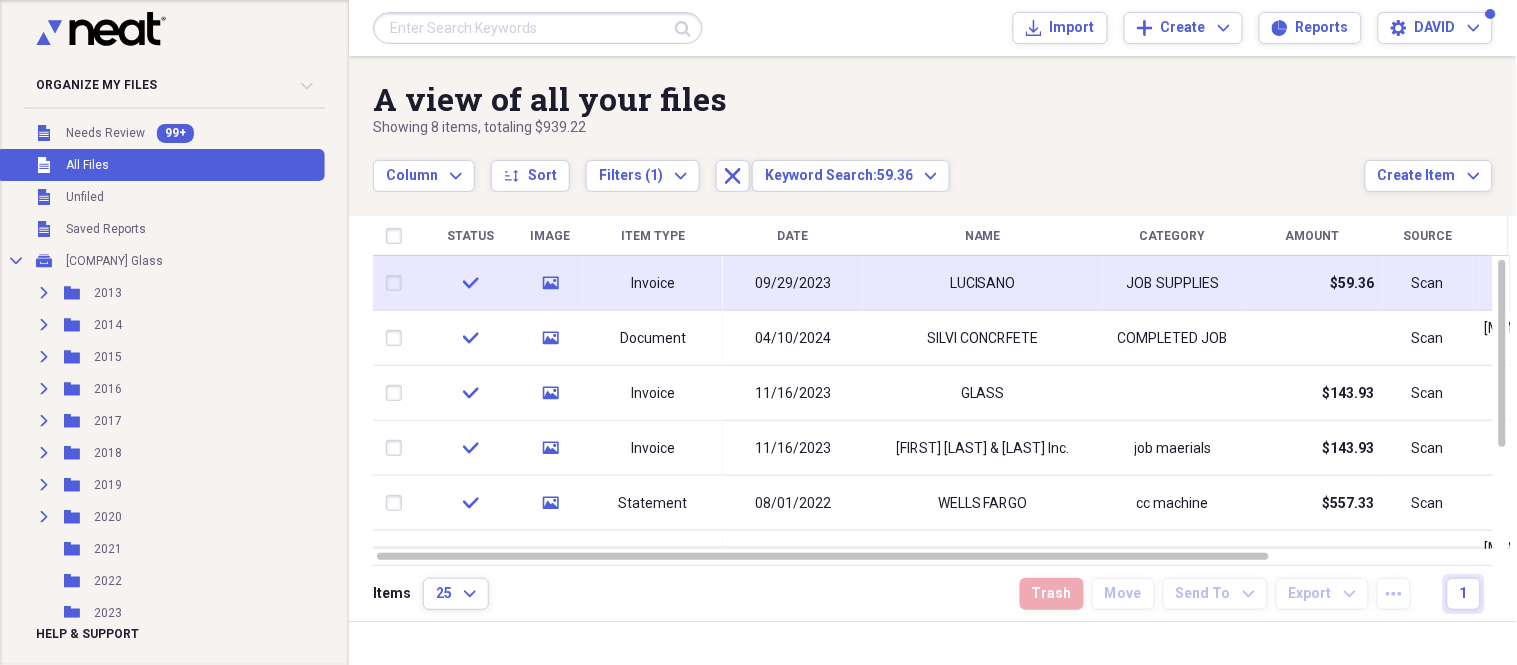 click on "Invoice" at bounding box center [653, 283] 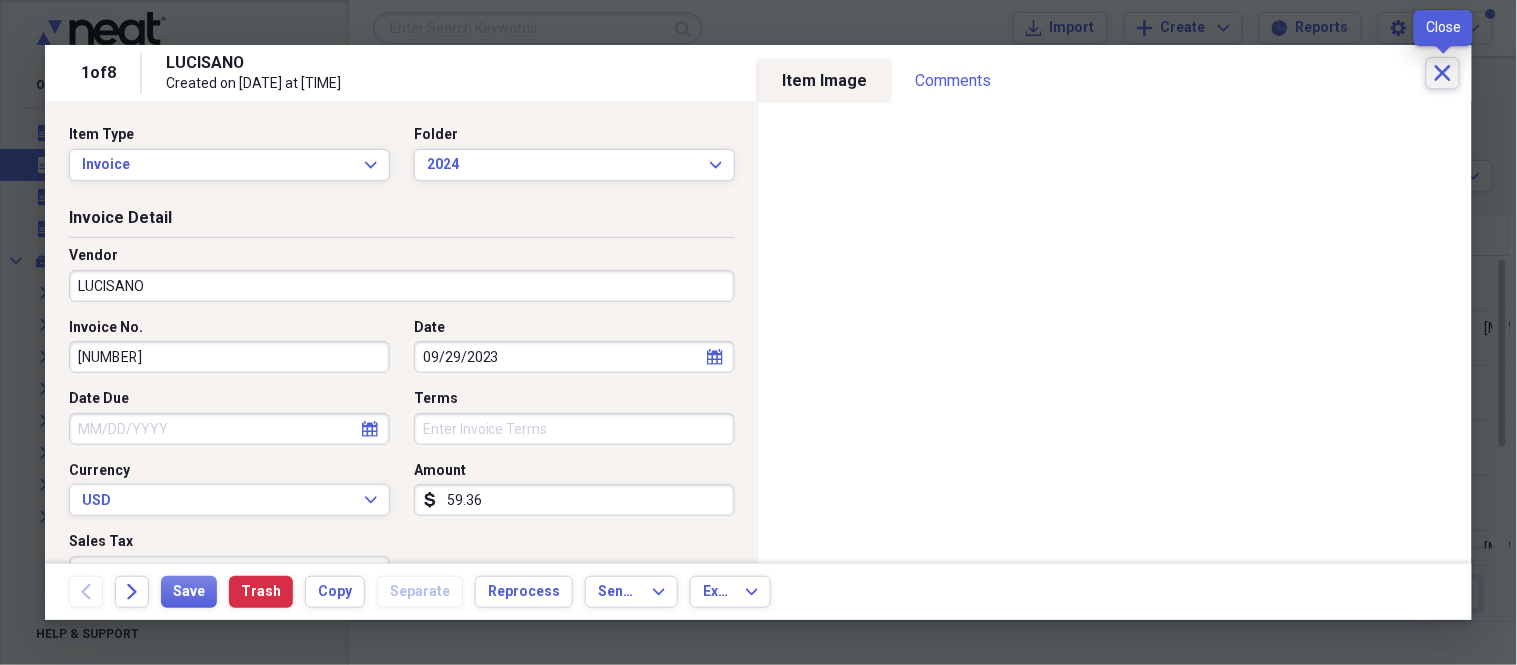 click on "Close" 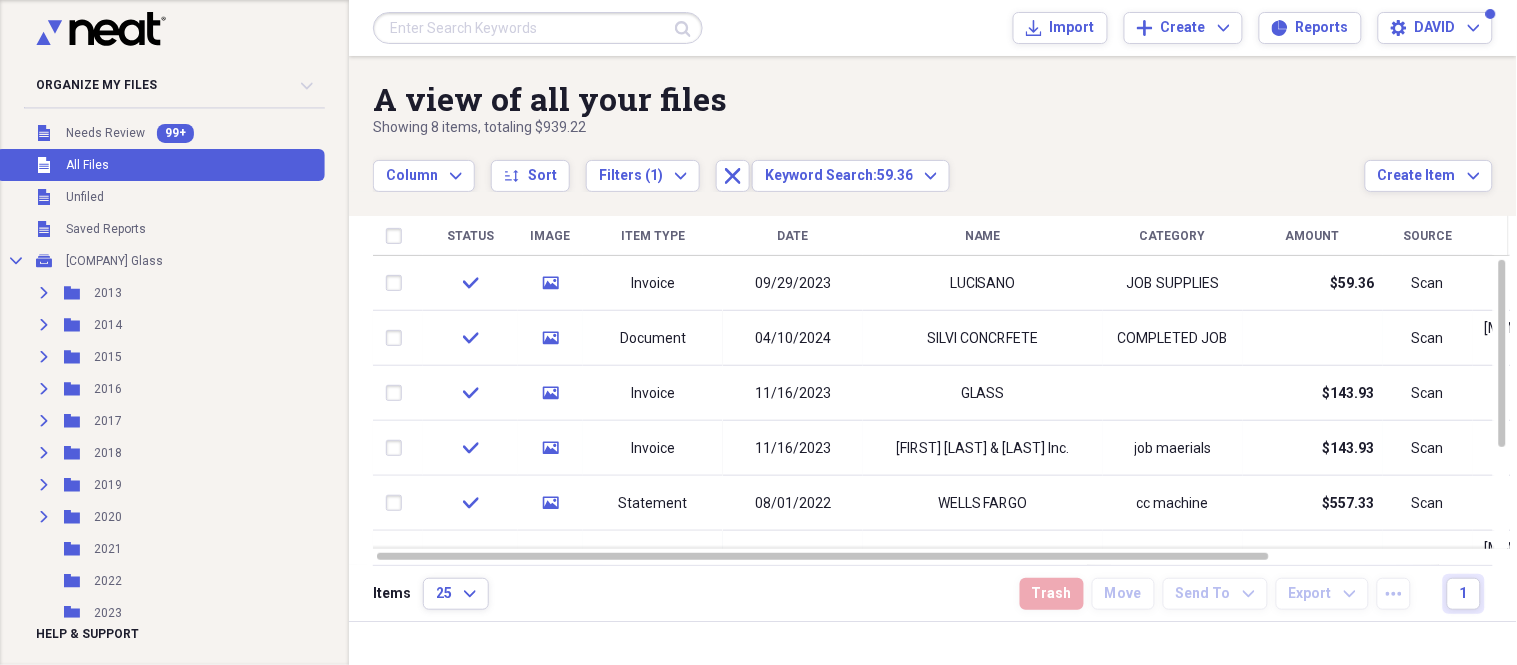 click at bounding box center [538, 28] 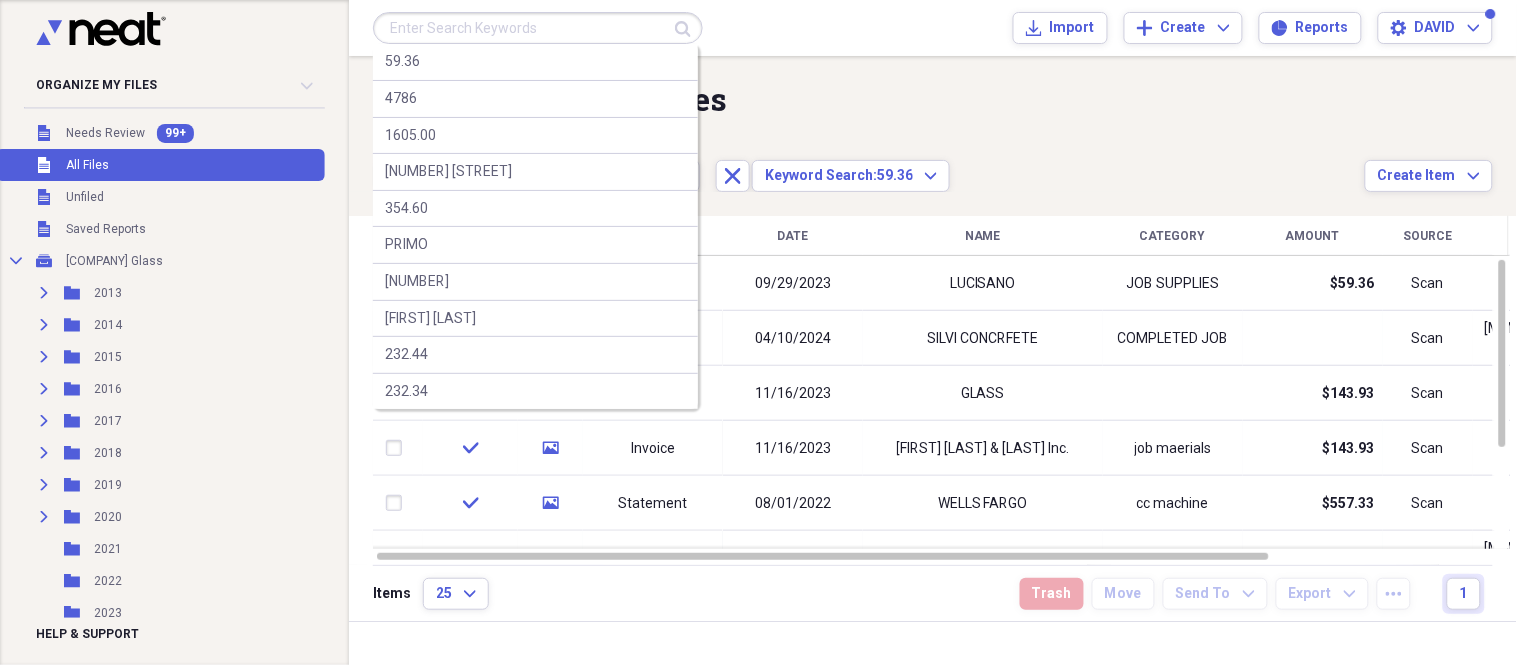 type on "W" 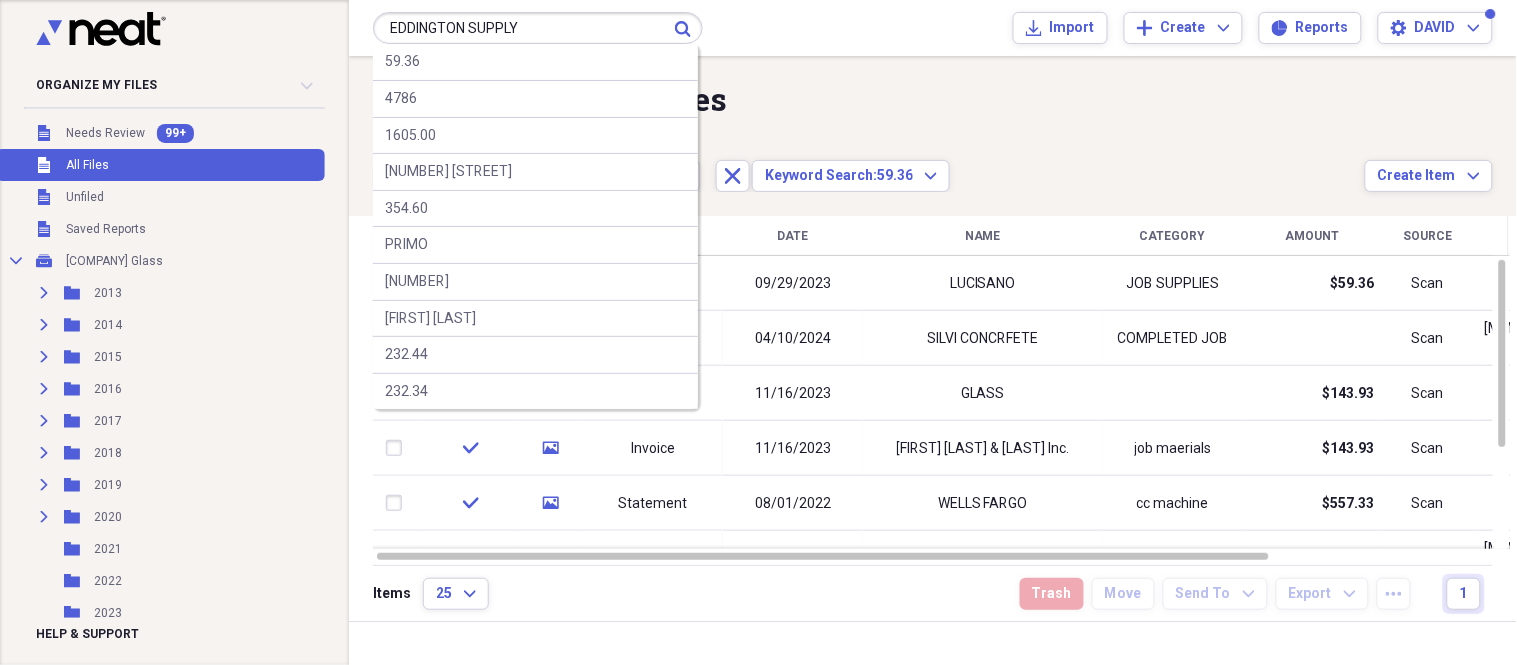 type on "EDDINGTON SUPPLY" 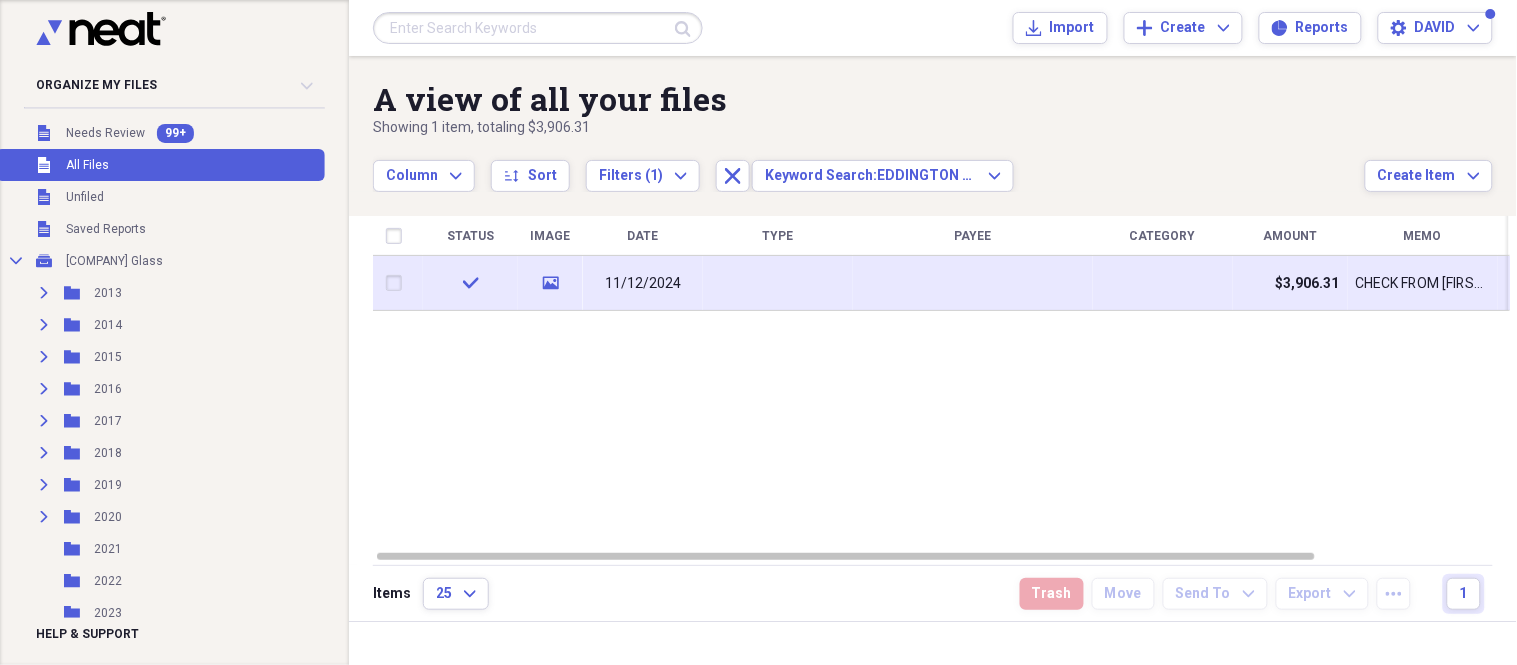 click at bounding box center [778, 283] 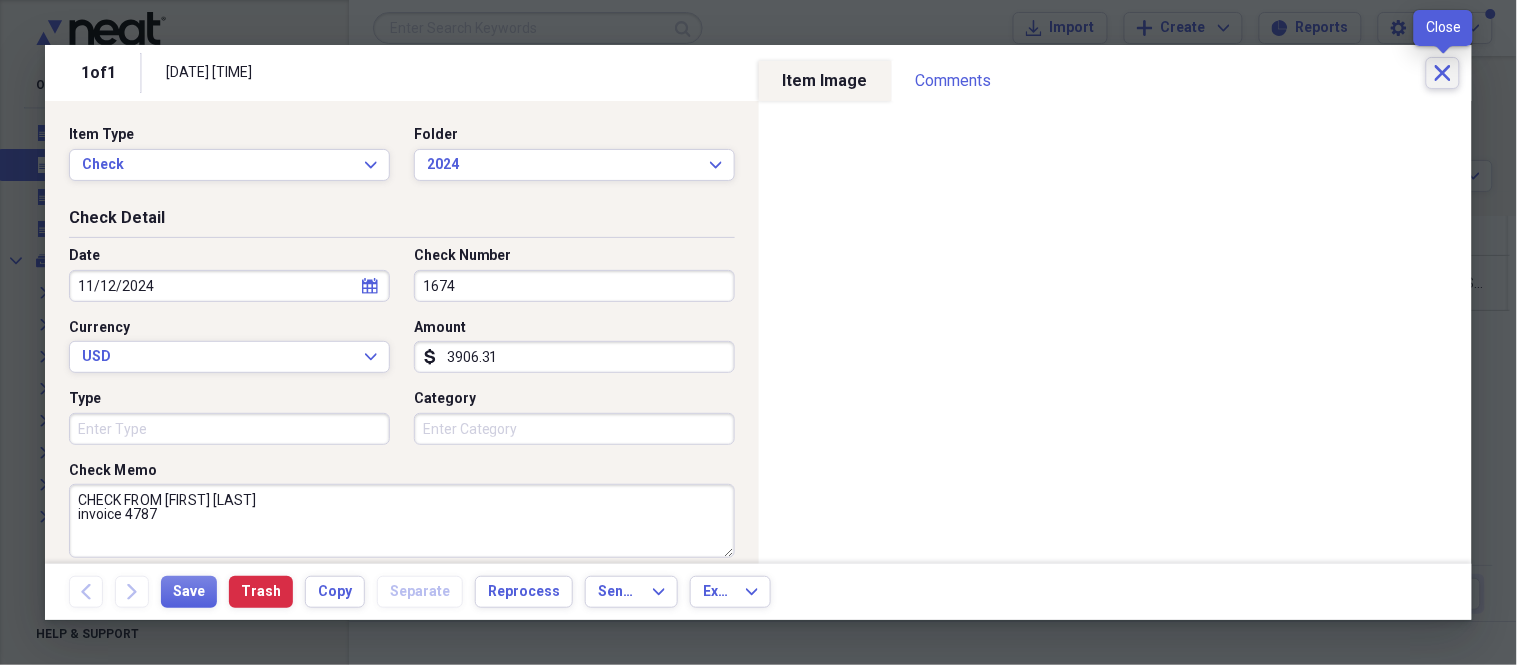 click on "Close" 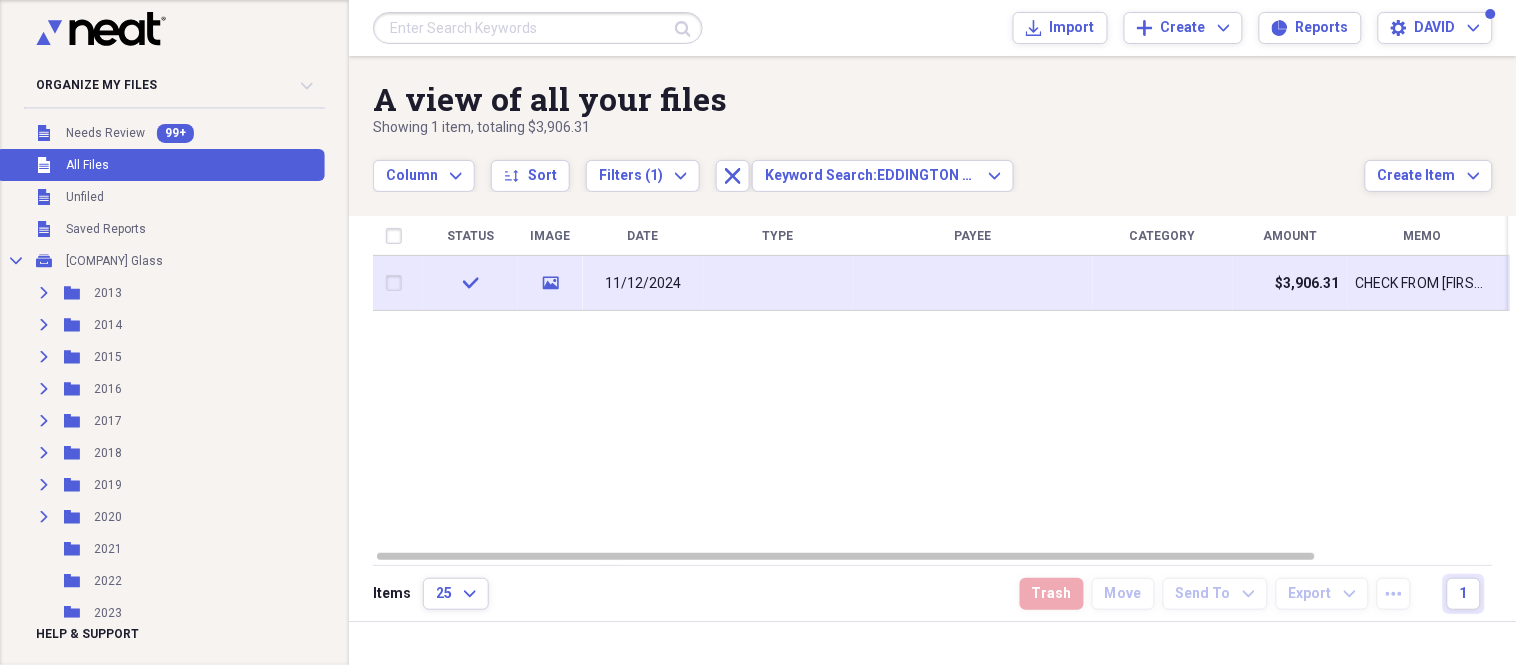 click on "11/12/2024" at bounding box center (643, 284) 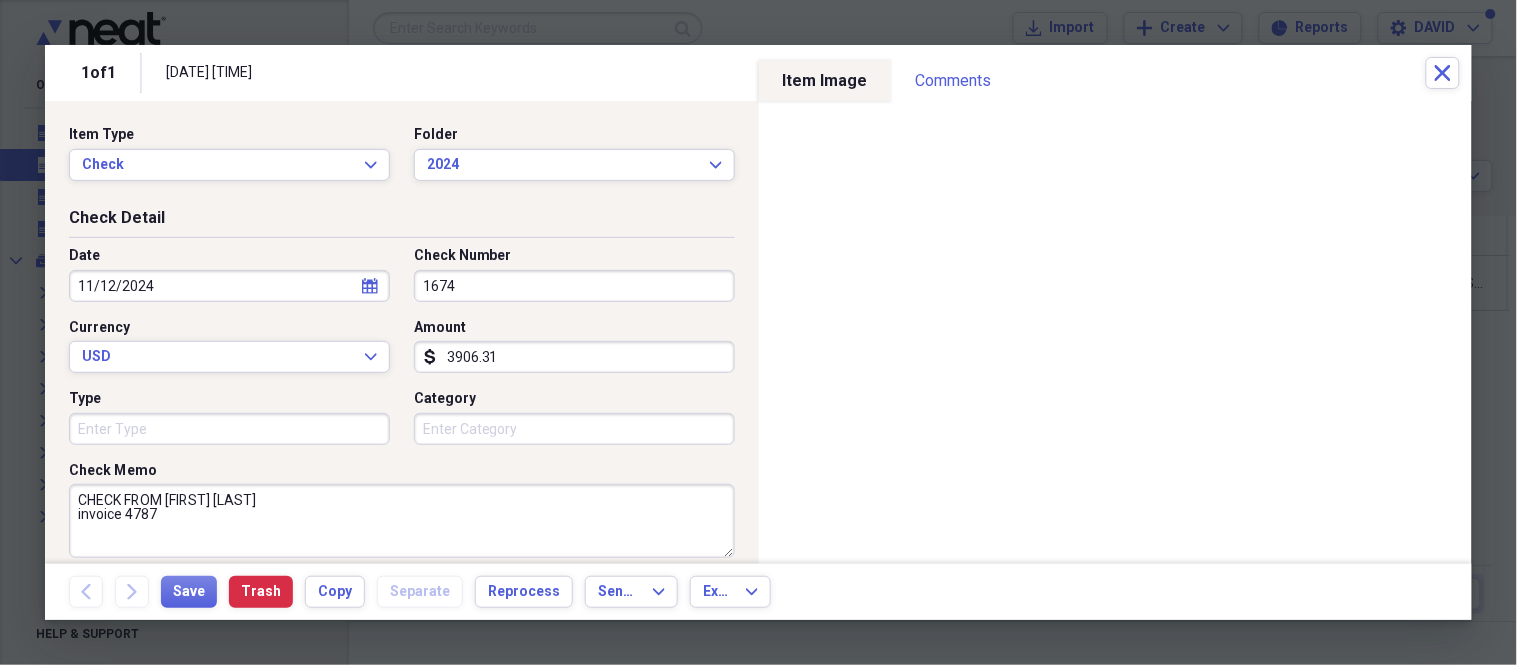 click at bounding box center (758, 332) 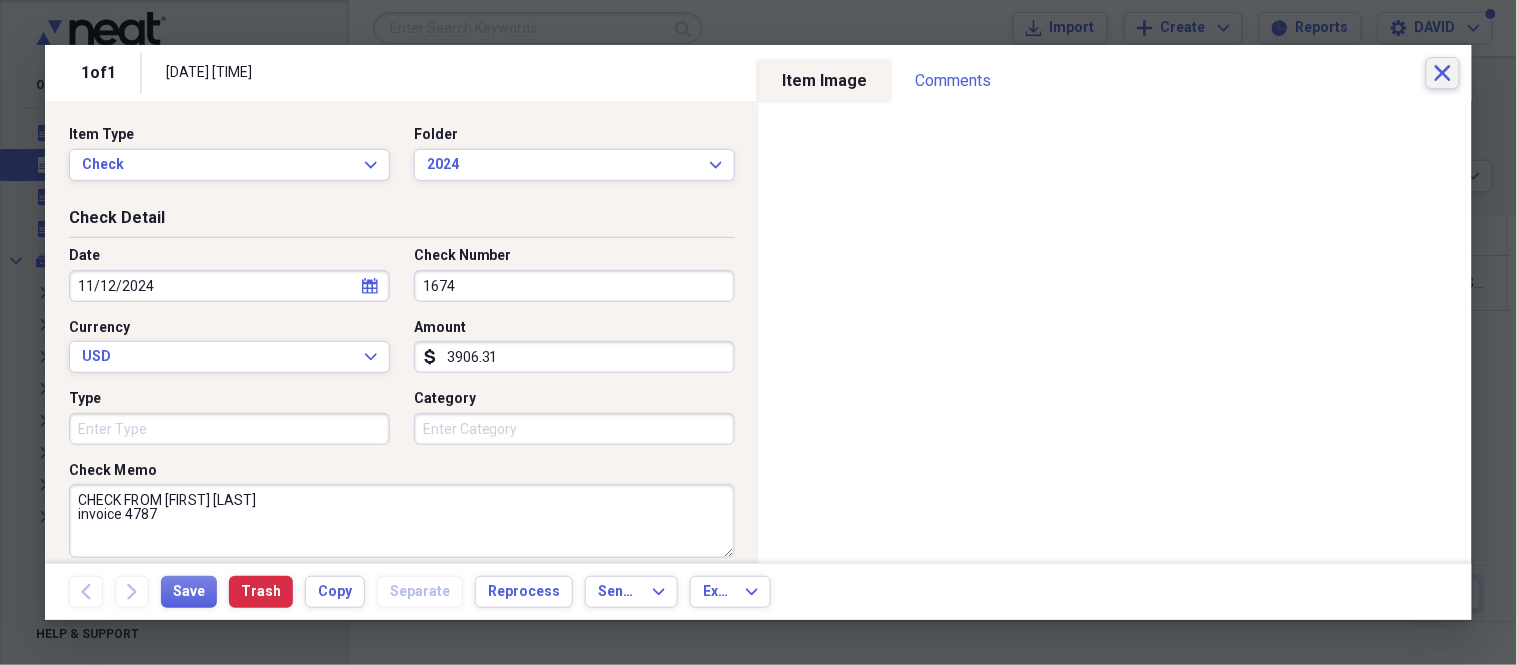 click on "Close" 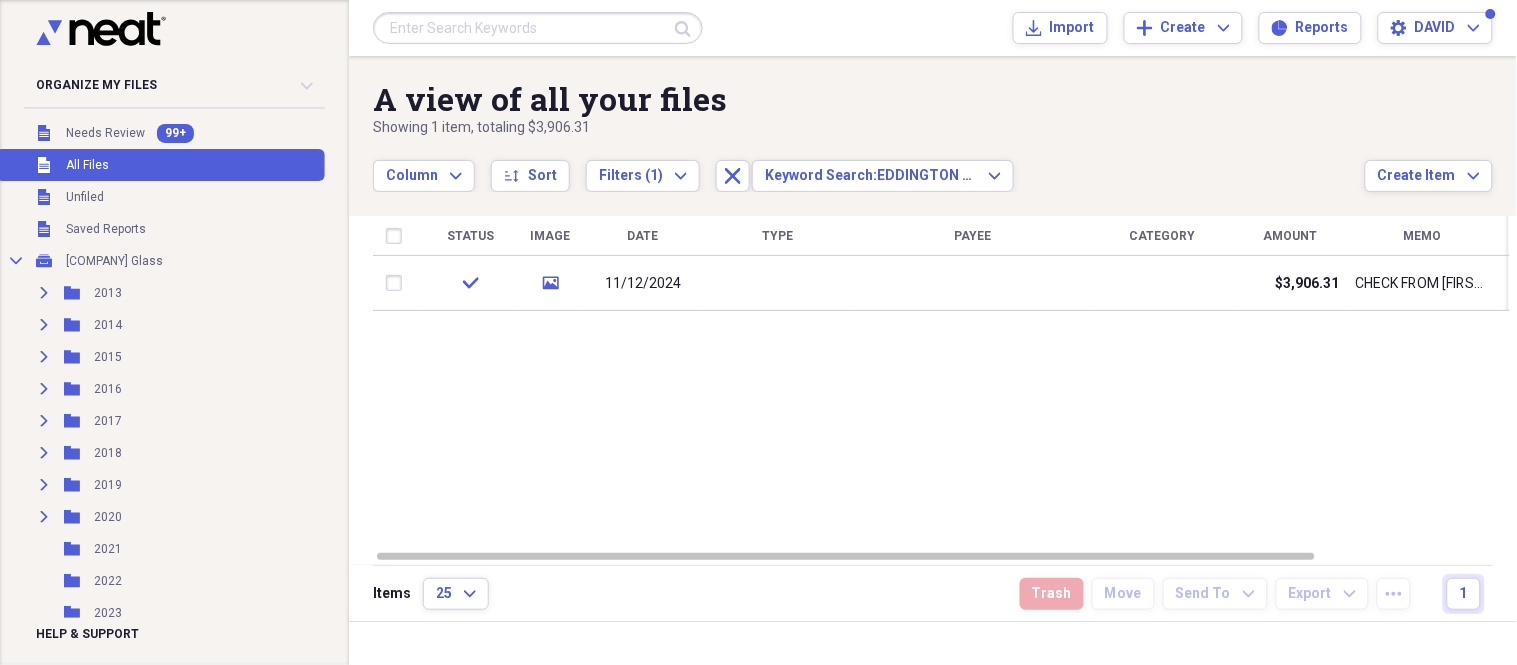 click at bounding box center (538, 28) 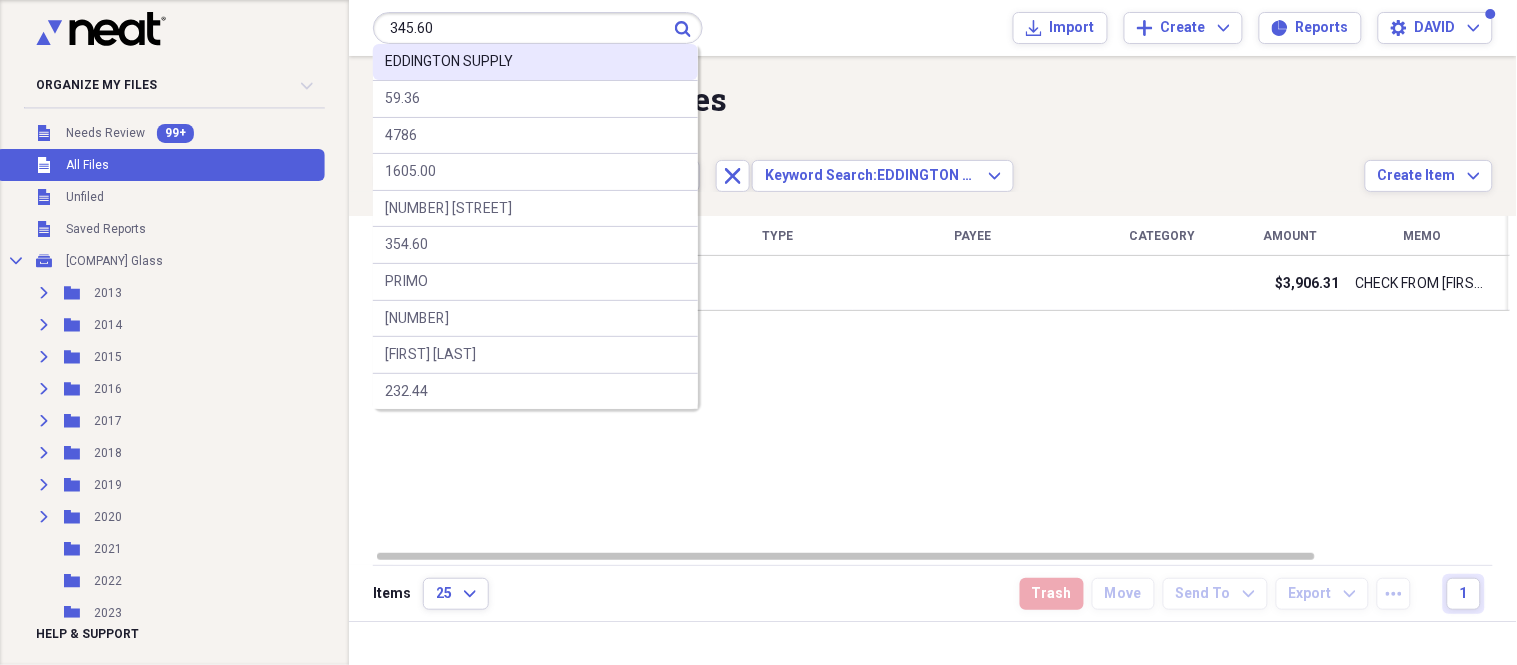 type on "345.60" 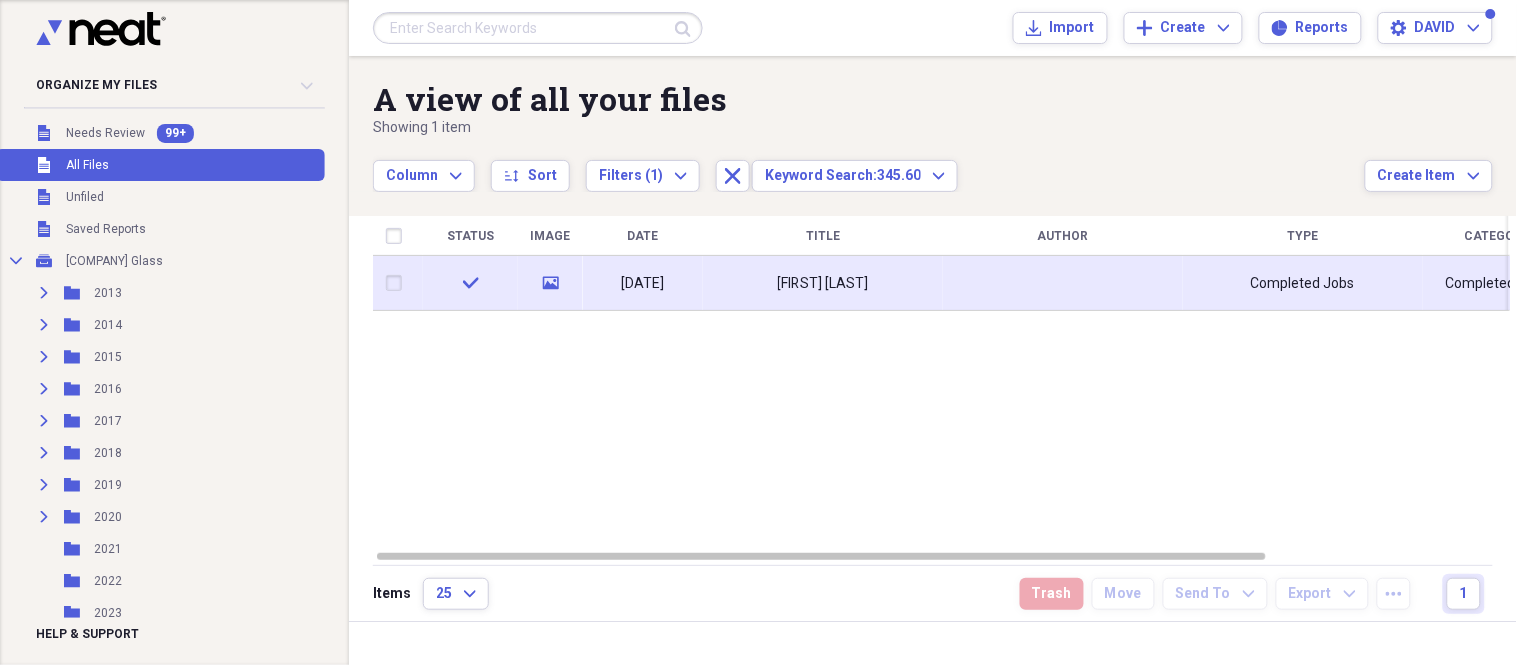 click on "[FIRST] [LAST]" at bounding box center (823, 283) 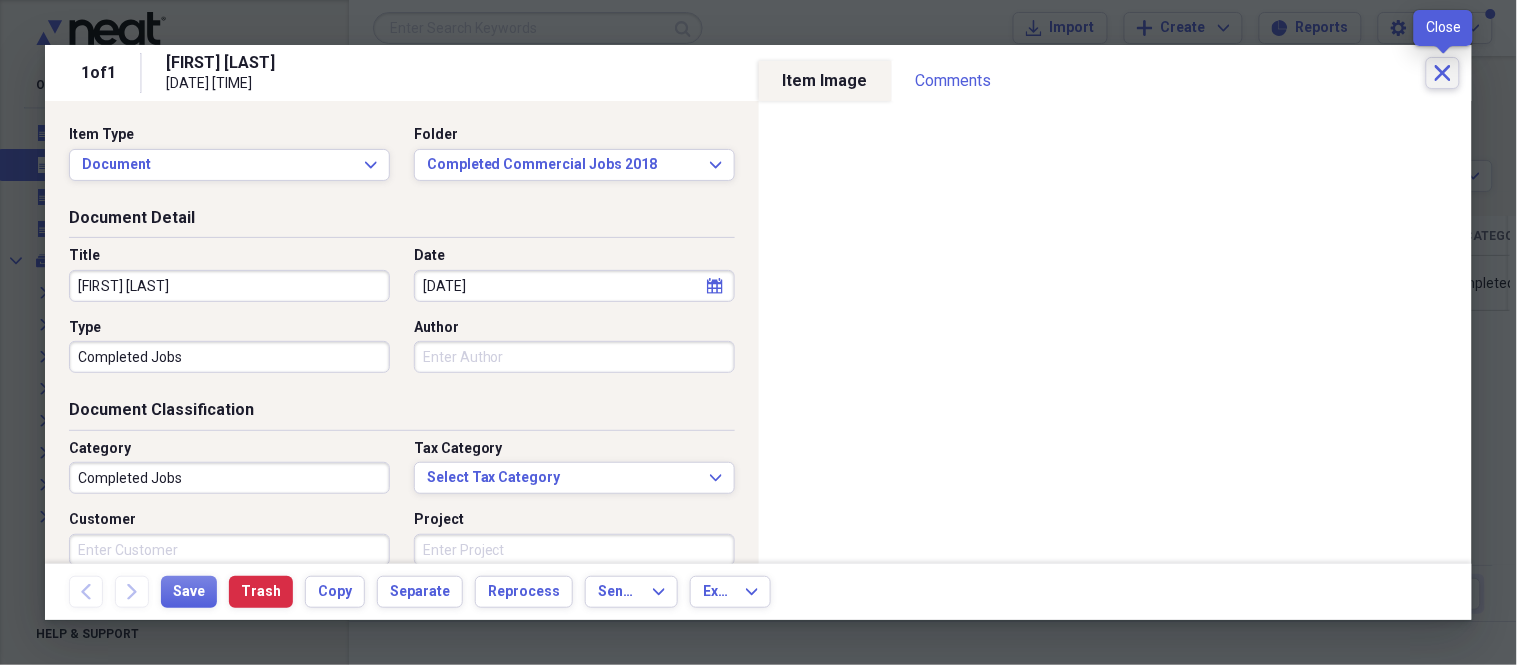 click on "Close" 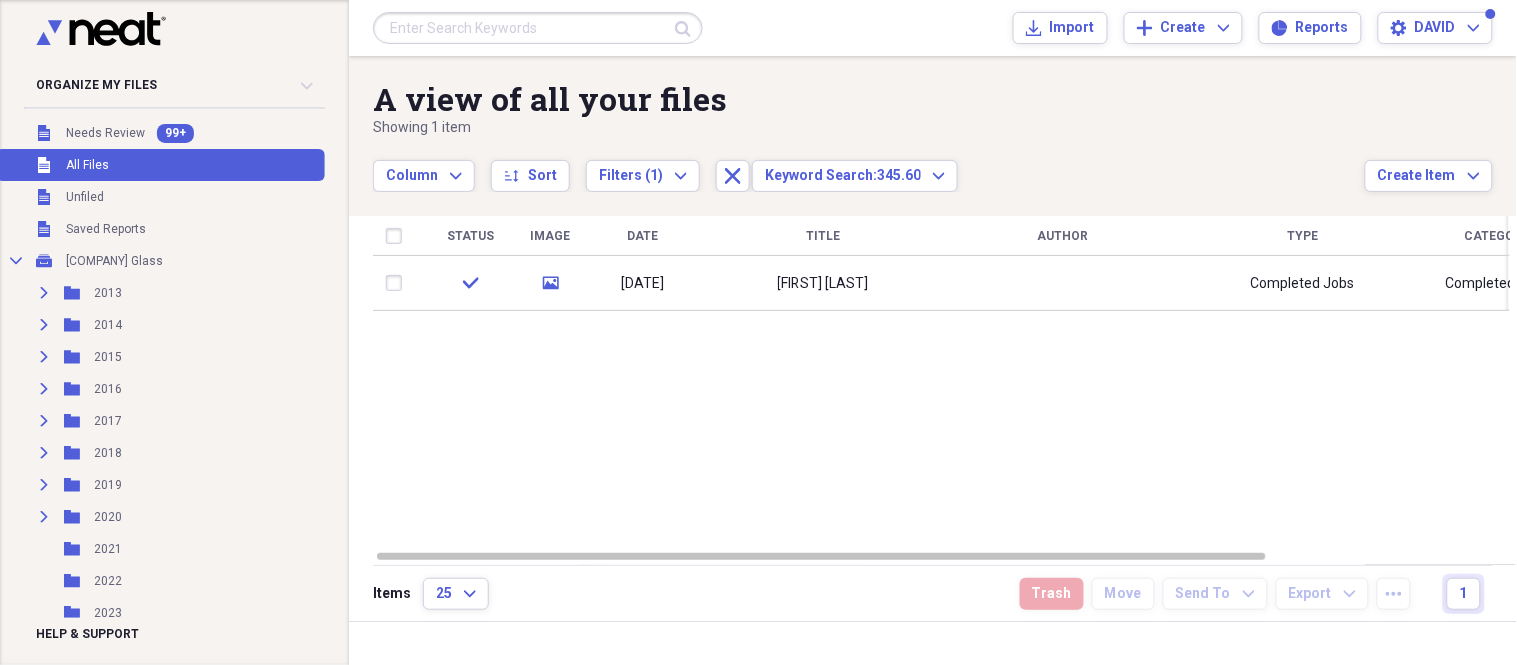click at bounding box center (538, 28) 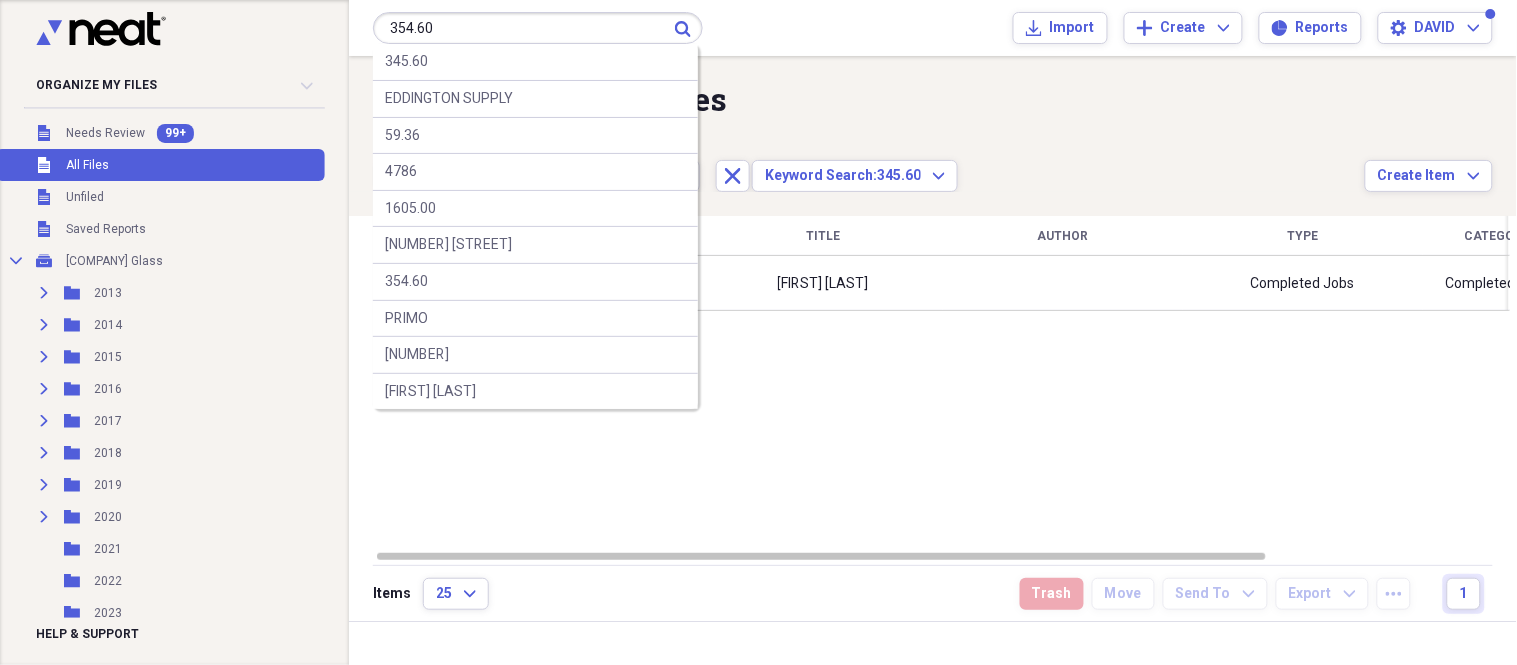 type on "354.60" 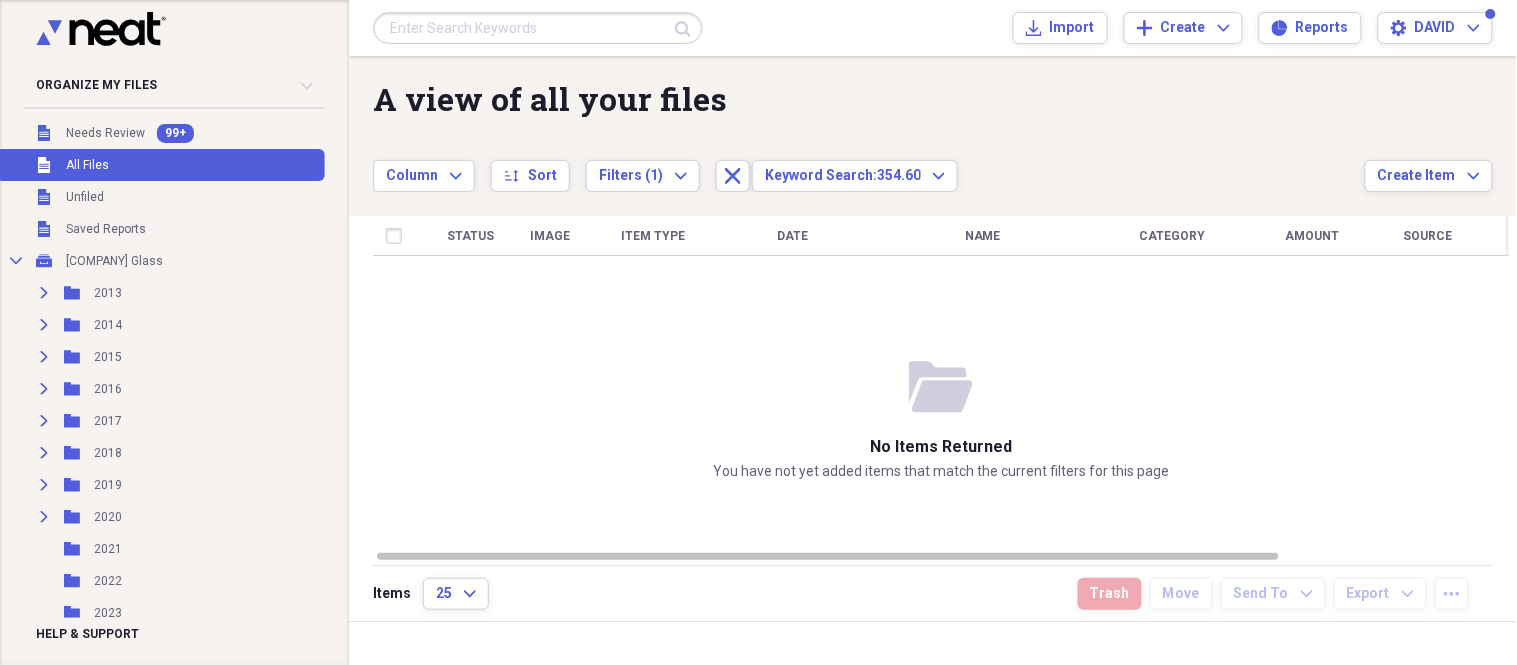 click on "Settings [FIRST] [LAST] Expand" at bounding box center (933, 28) 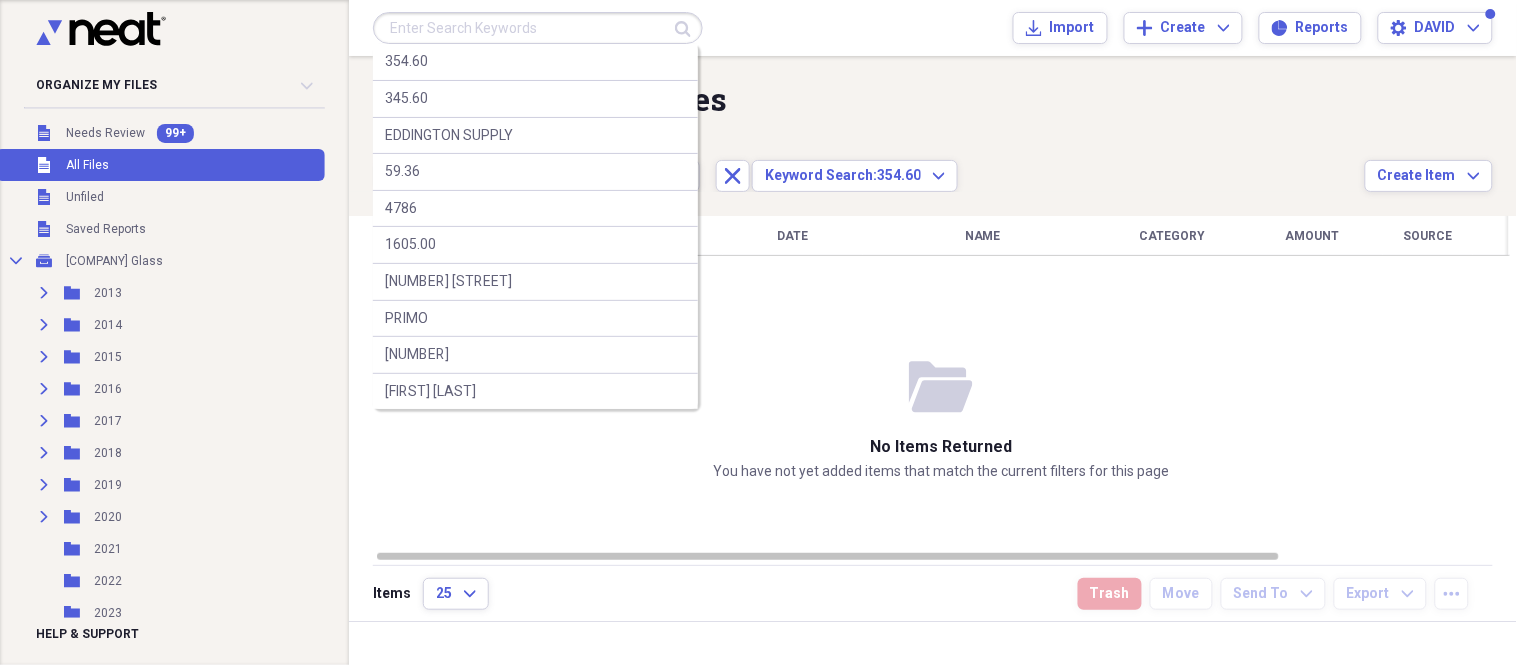 click at bounding box center (538, 28) 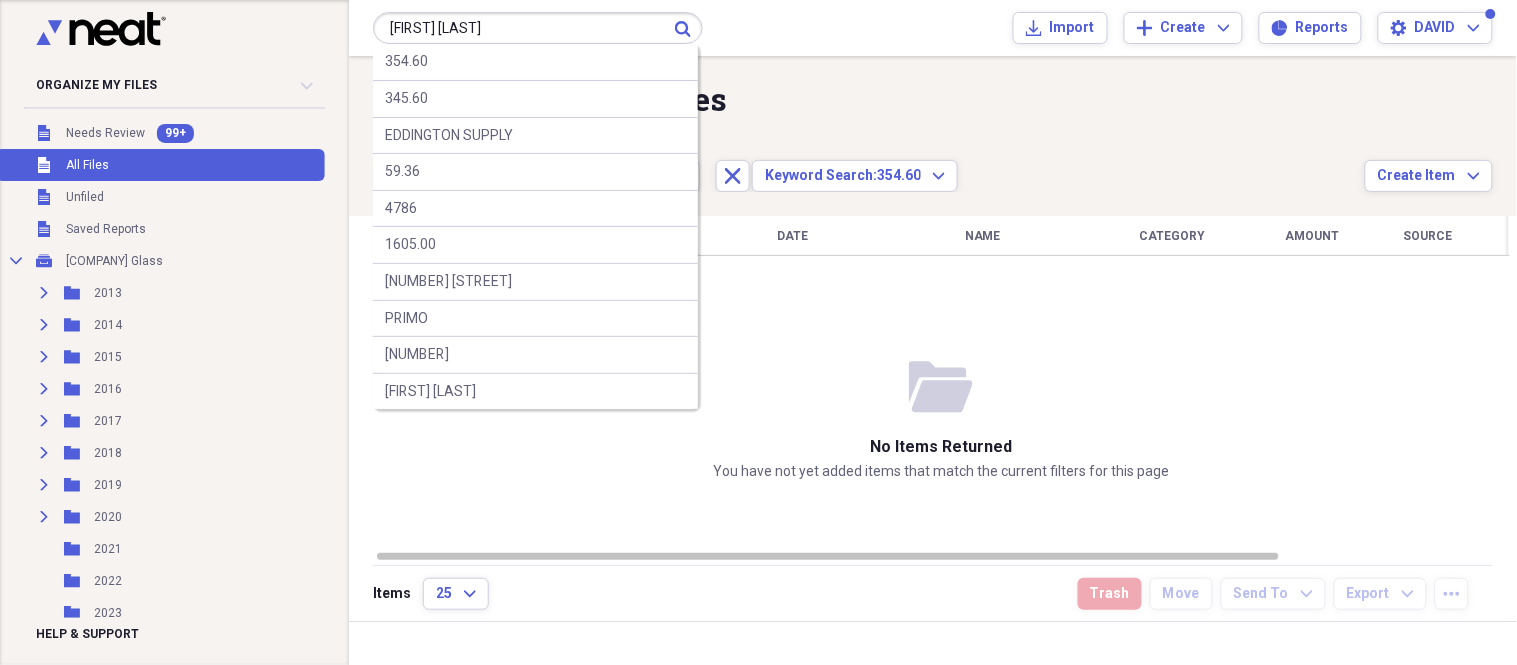 type on "[FIRST] [LAST]" 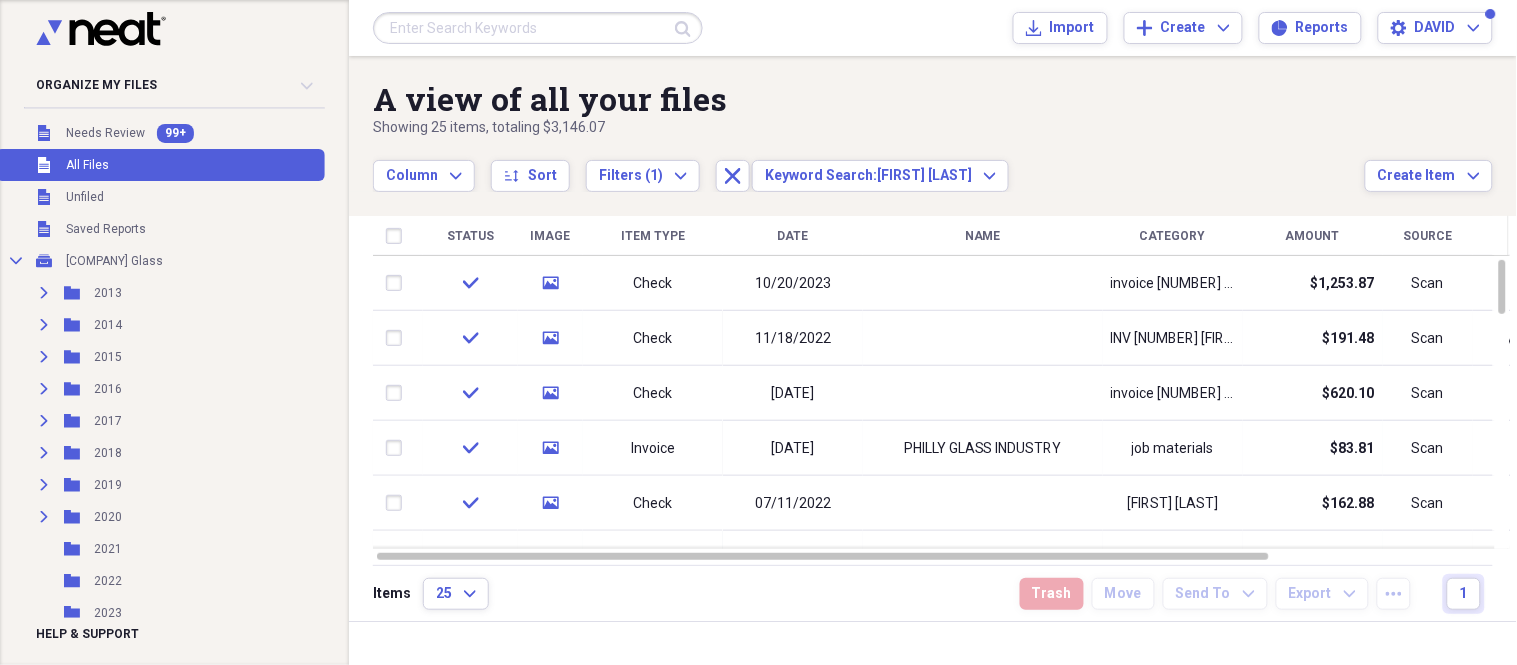 click at bounding box center [538, 28] 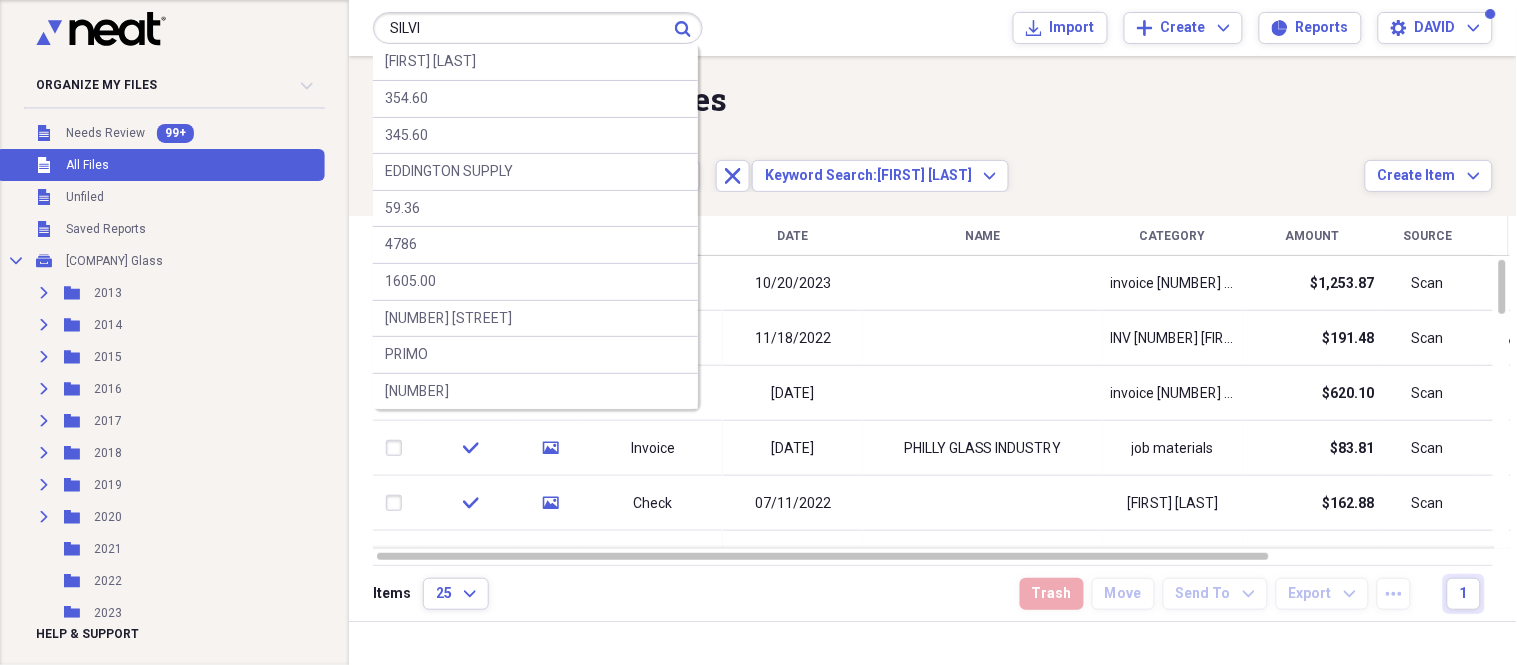 type on "SILVI" 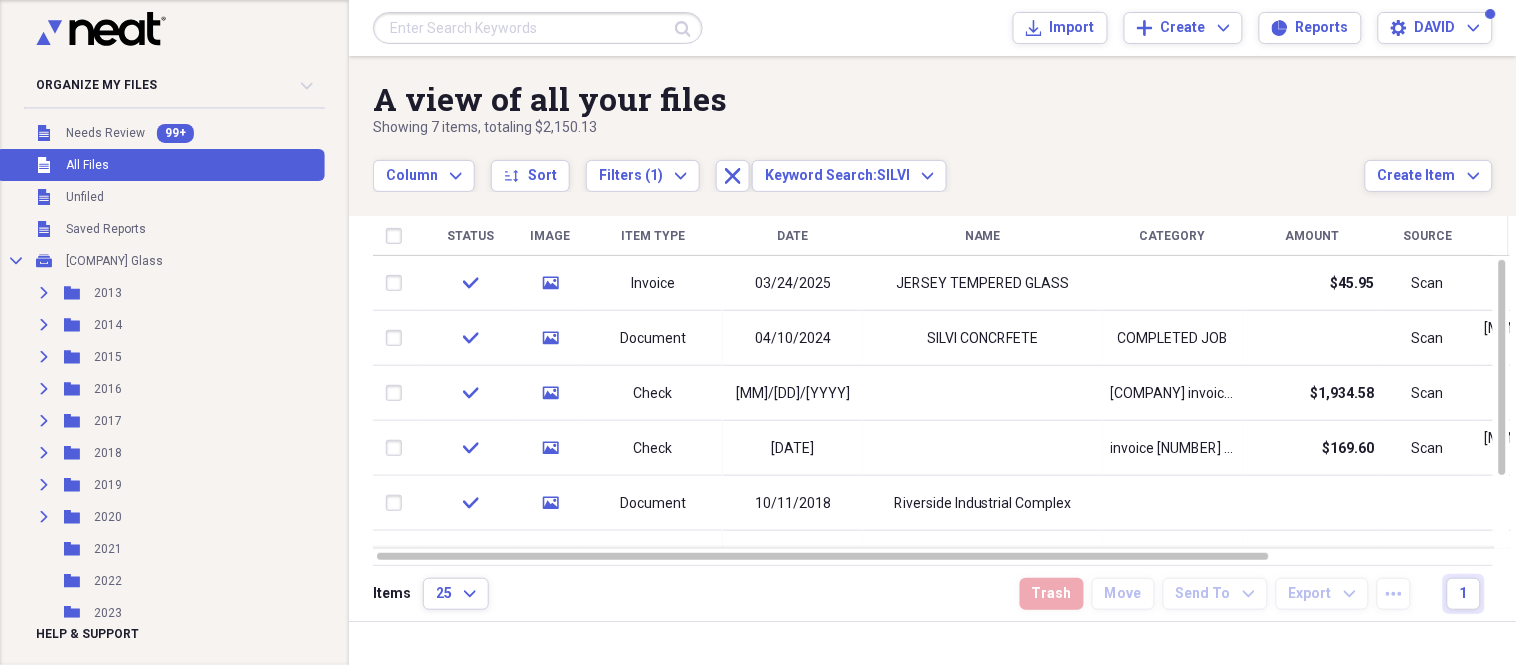 click at bounding box center [538, 28] 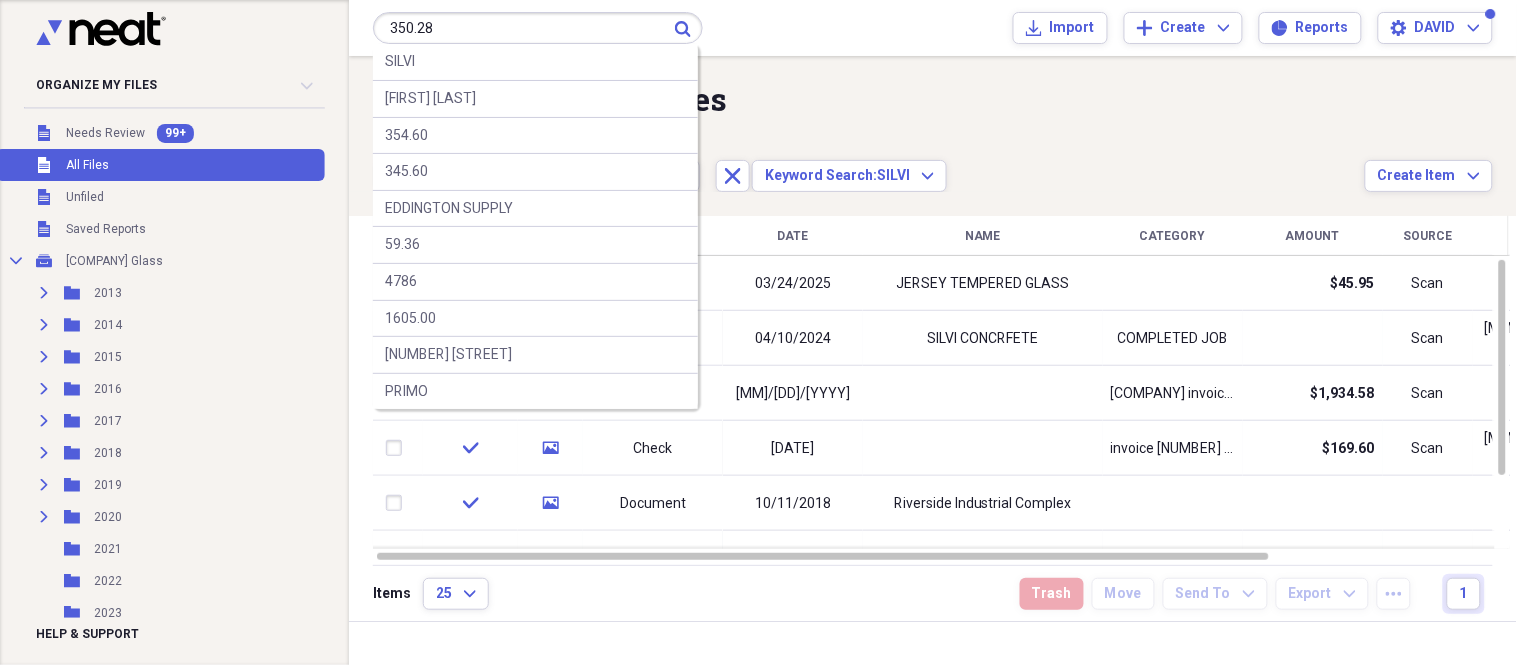 type on "350.28" 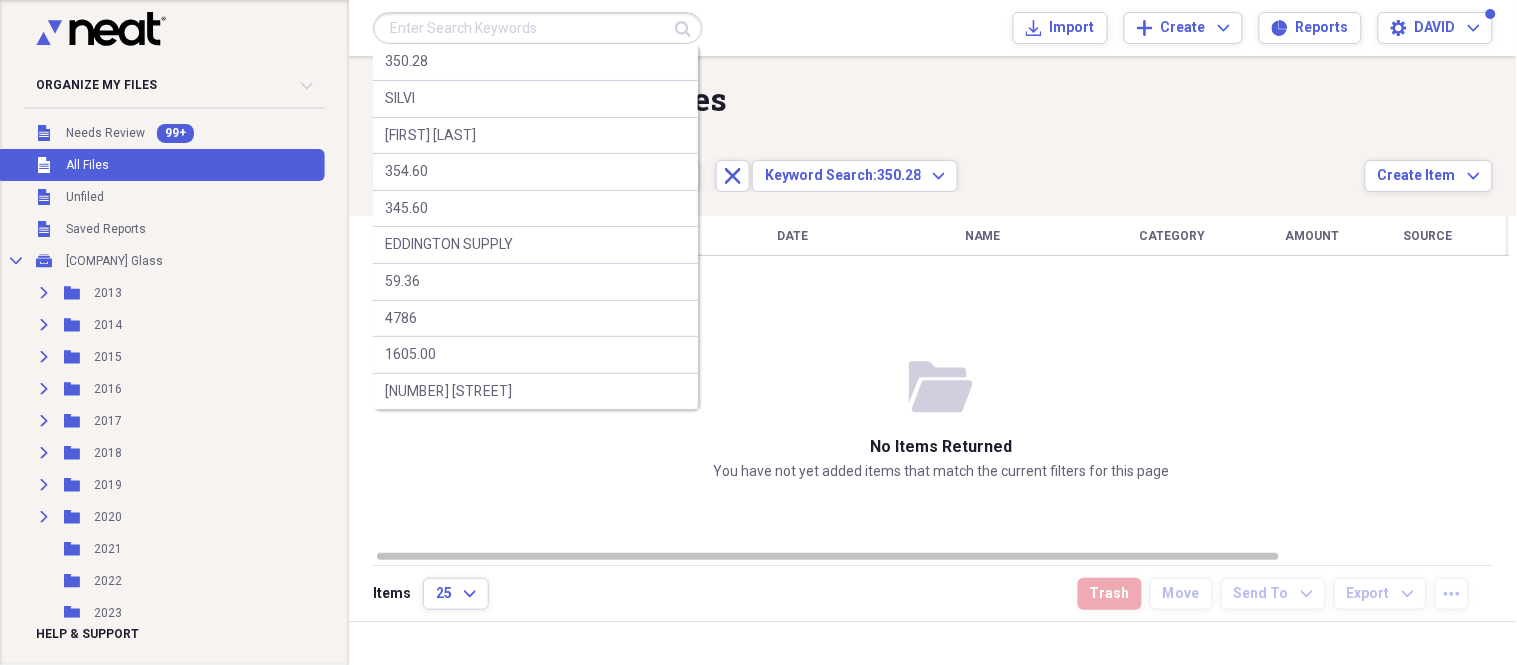 click at bounding box center [538, 28] 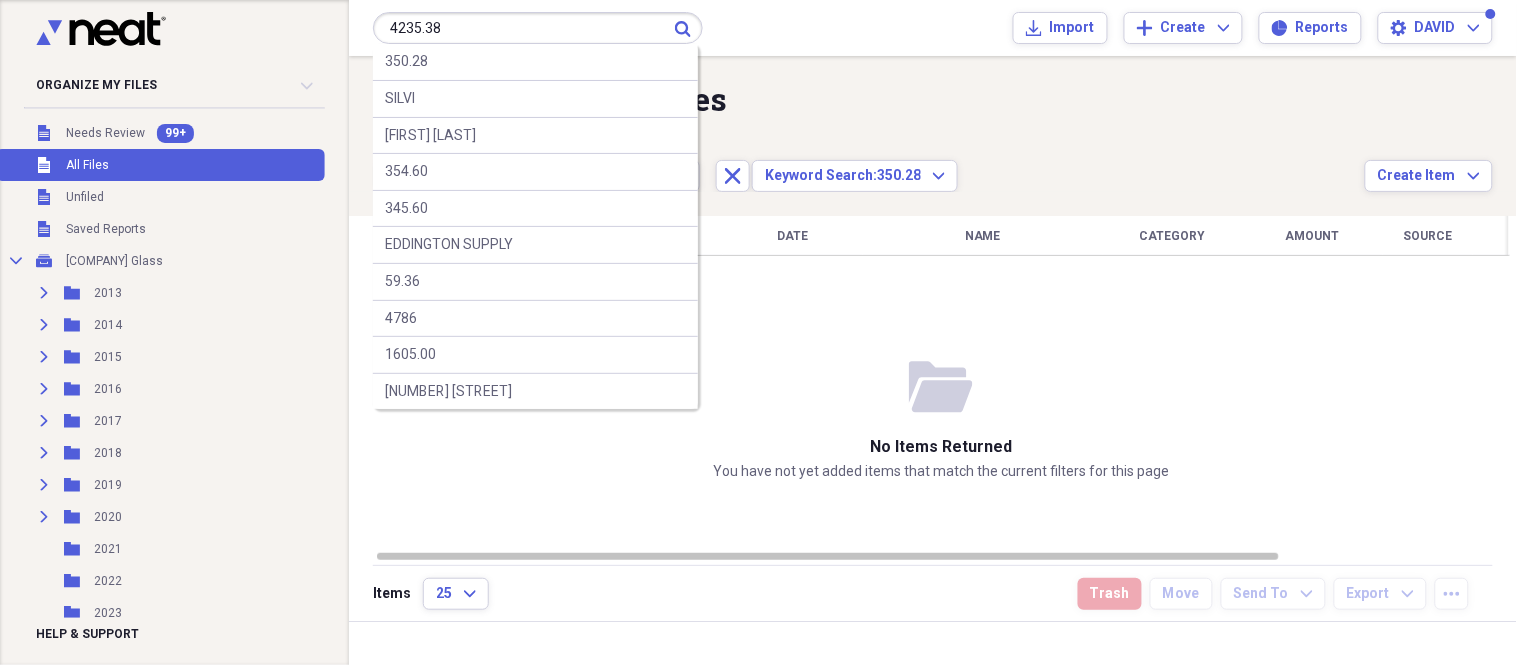 type on "4235.38" 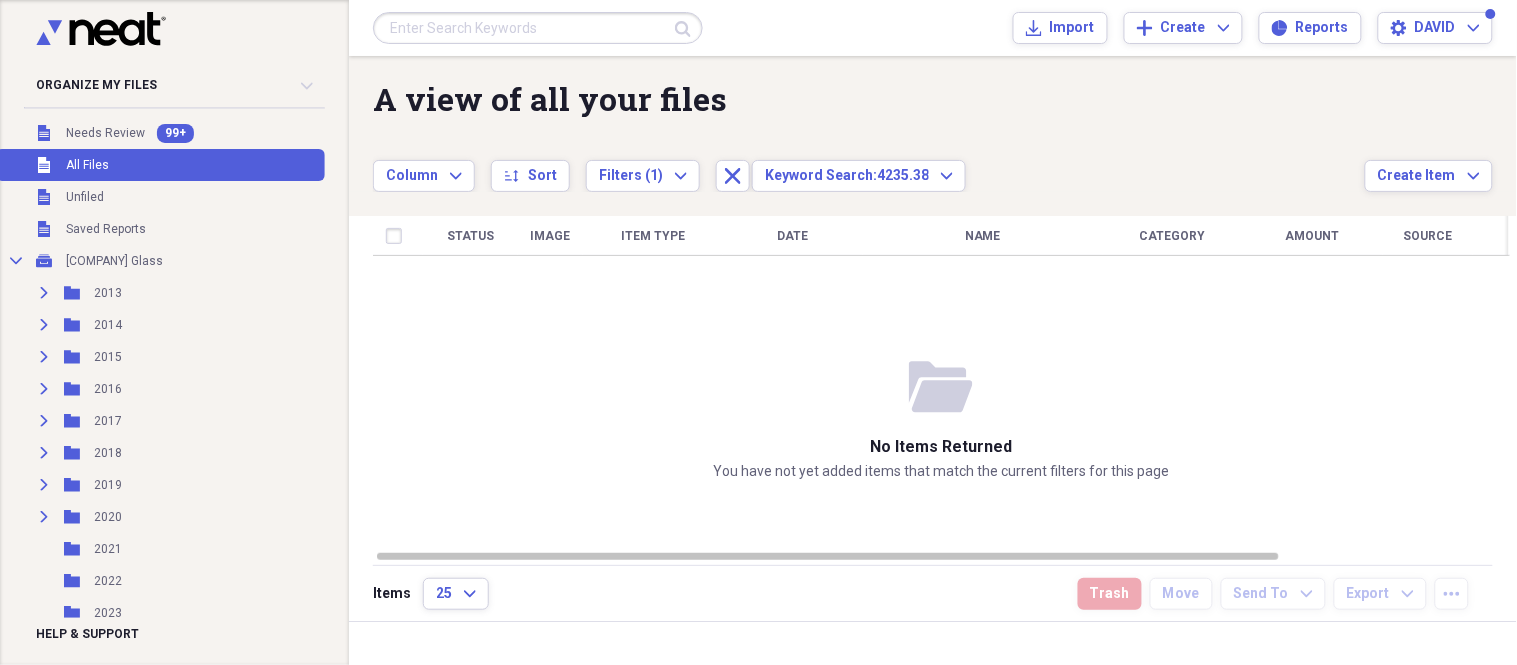 drag, startPoint x: 538, startPoint y: 33, endPoint x: 548, endPoint y: 22, distance: 14.866069 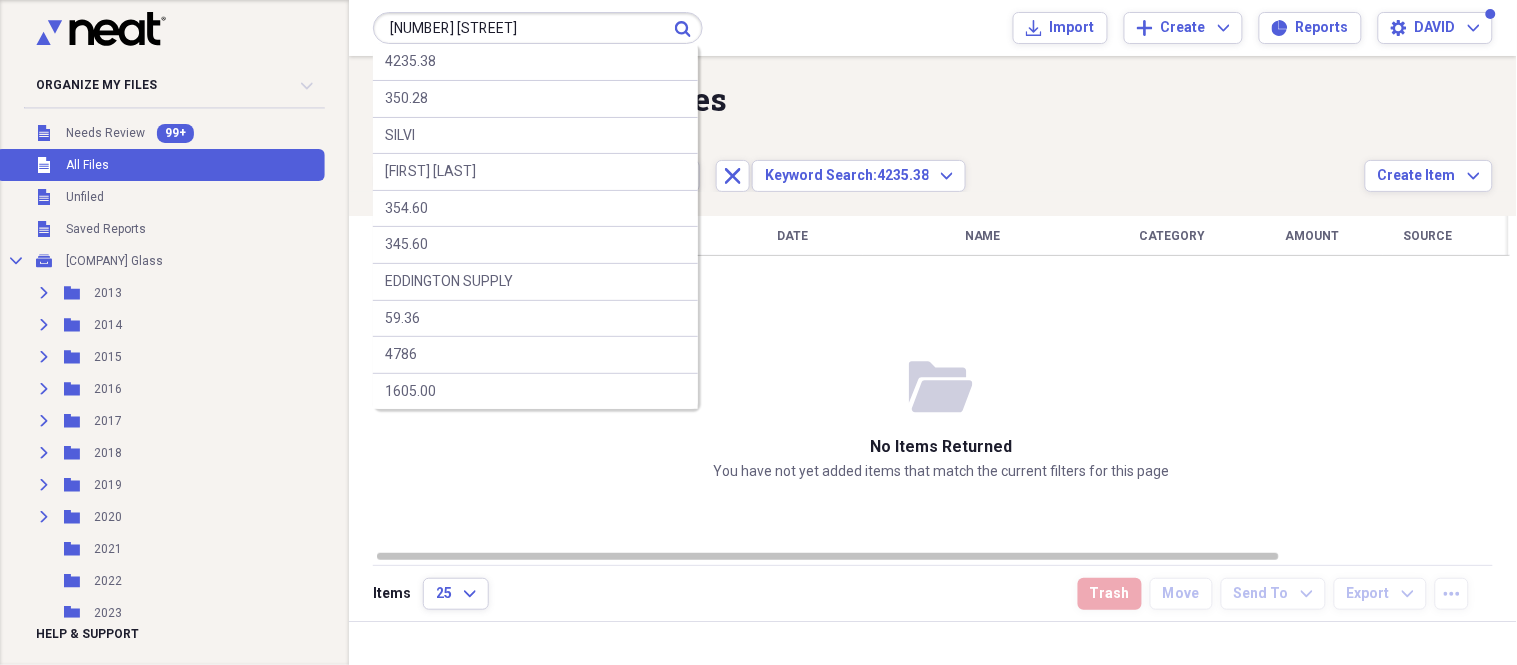 type on "[NUMBER] [STREET]" 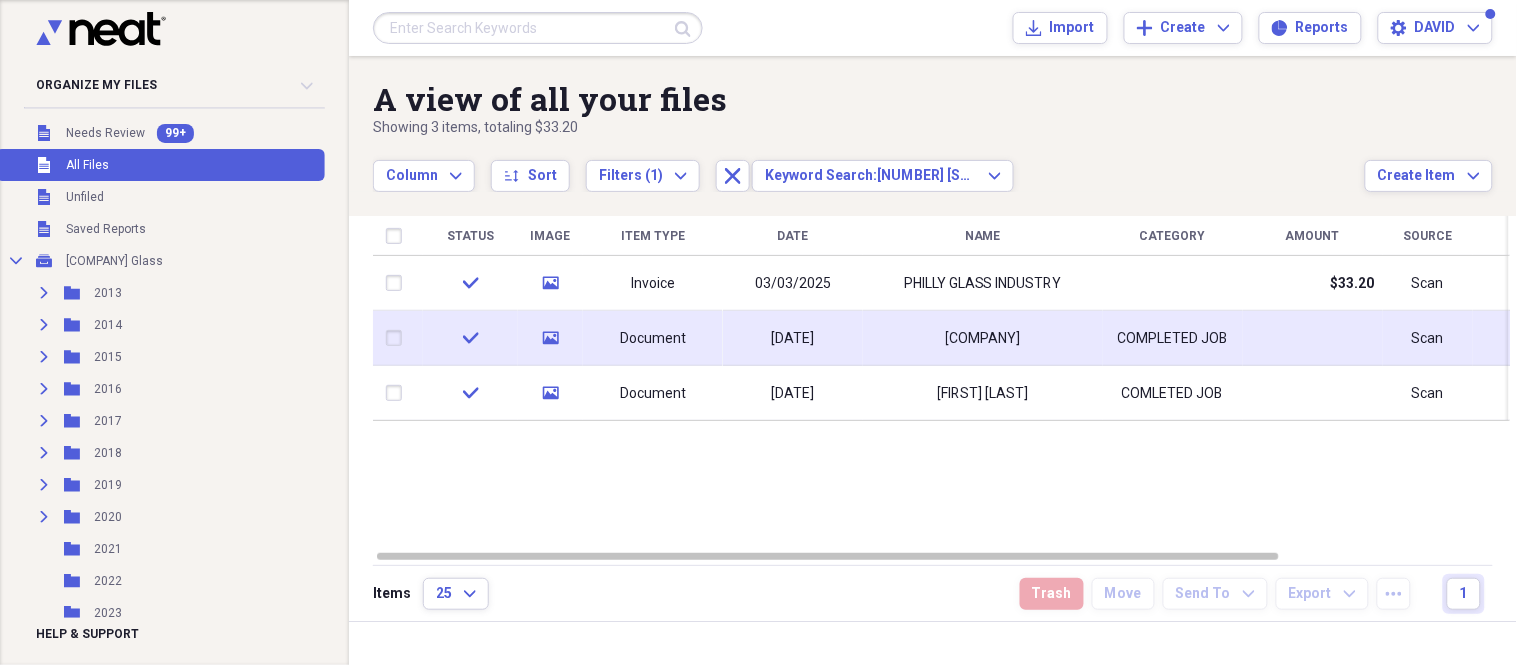 click on "[DATE]" at bounding box center [793, 339] 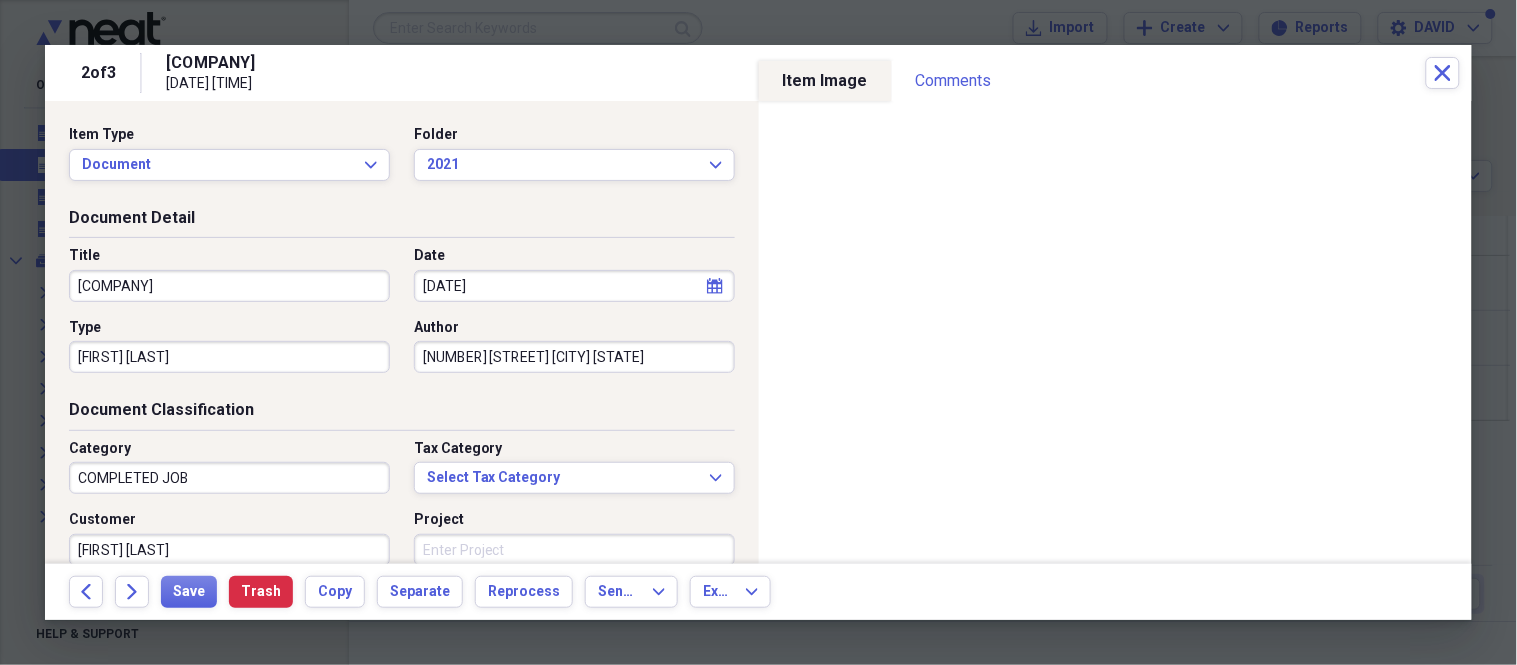 click at bounding box center [758, 332] 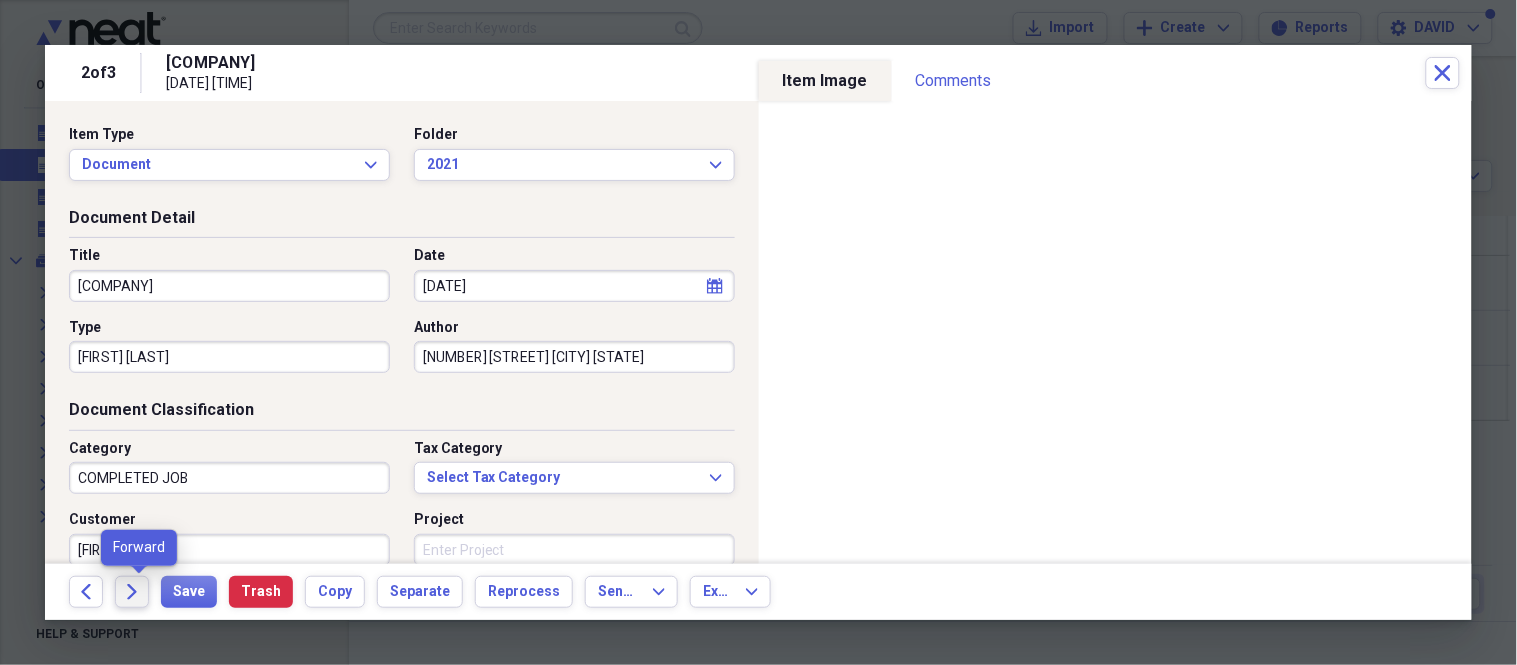 click on "Forward" 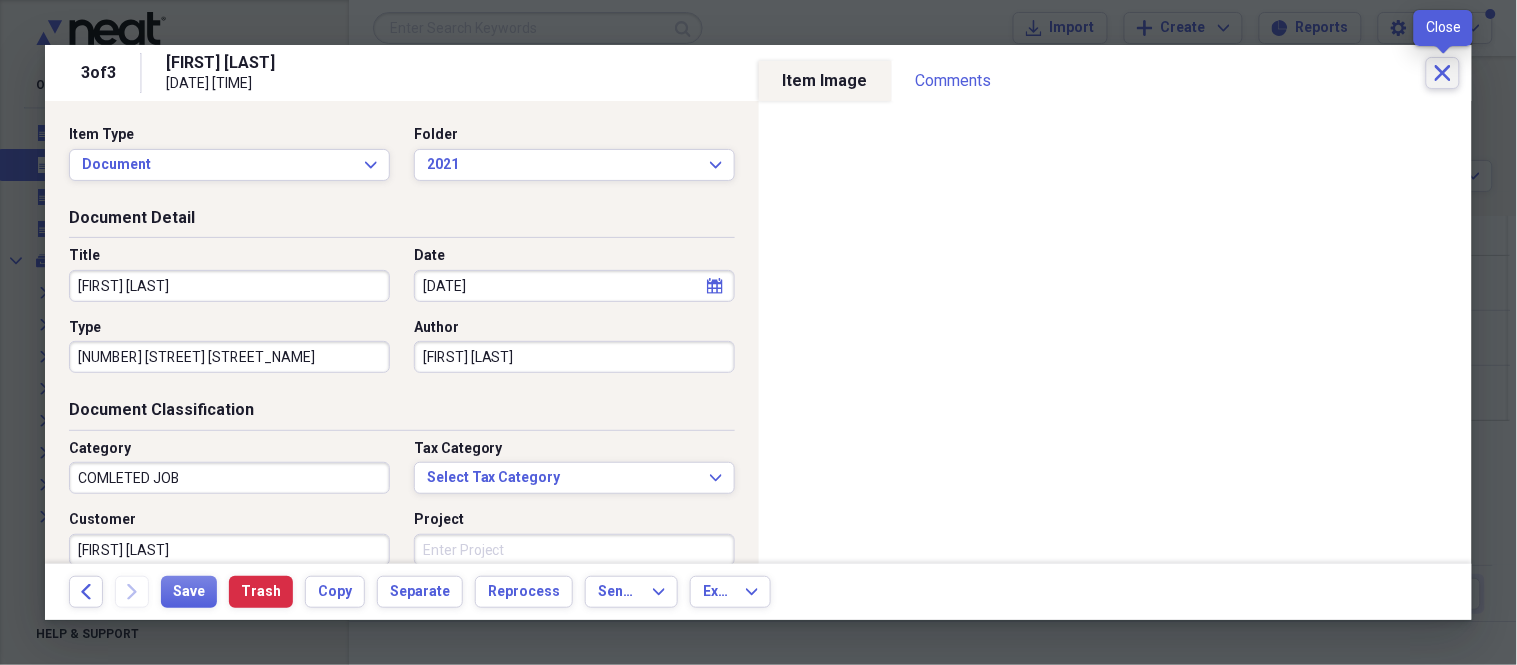 click on "Close" 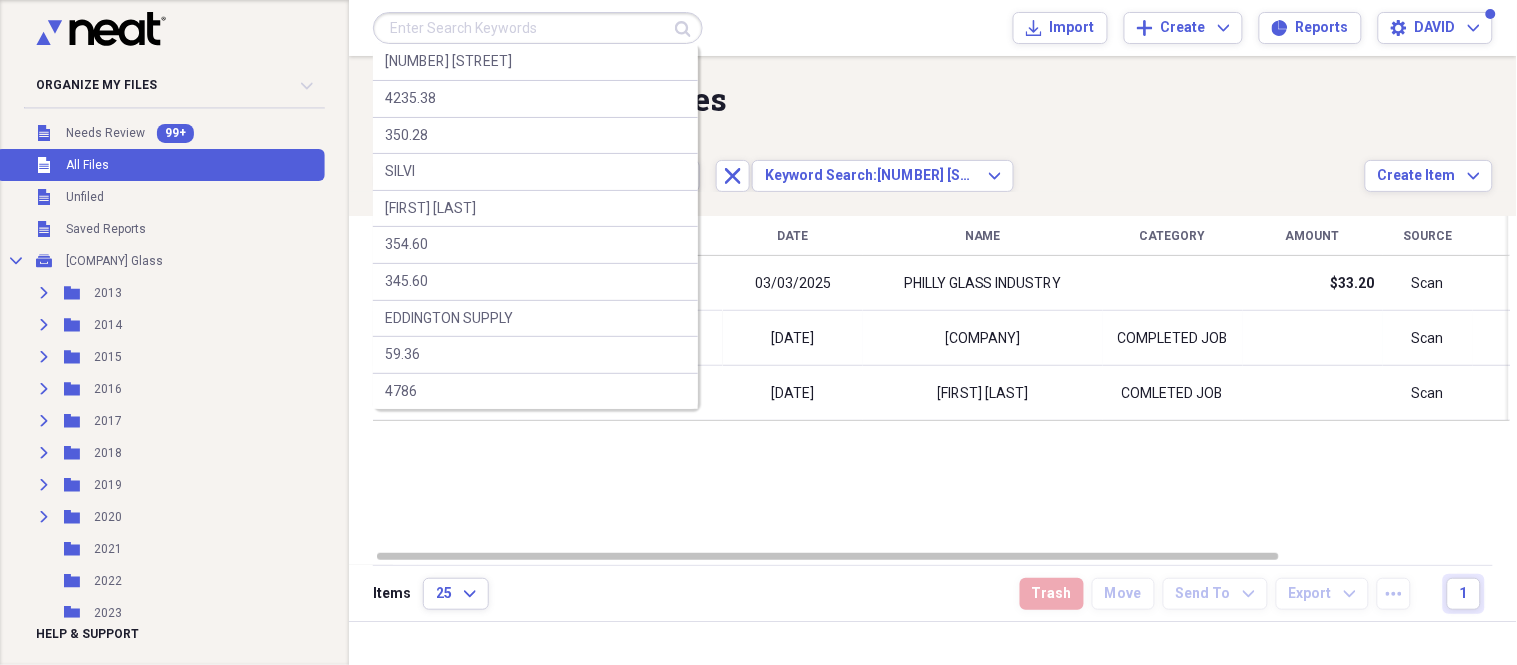 paste on "4,235.48" 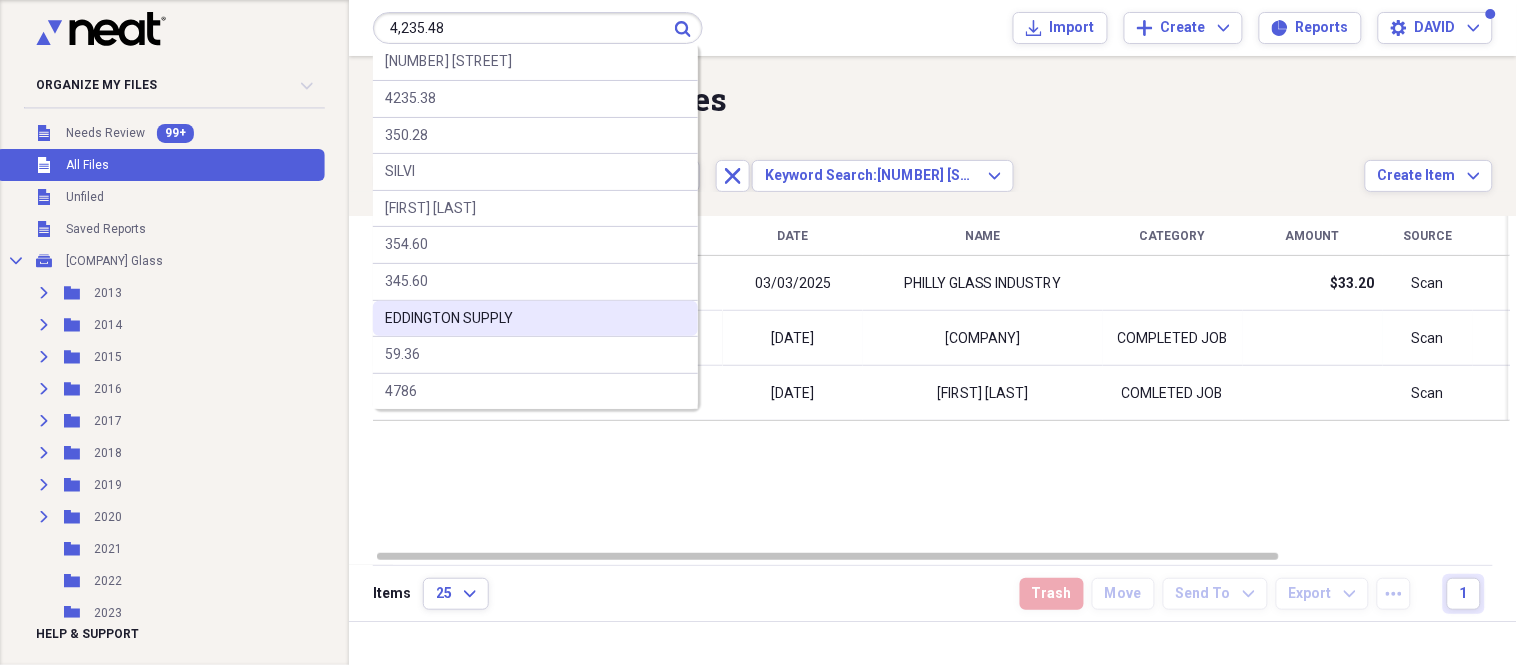 type on "4,235.48" 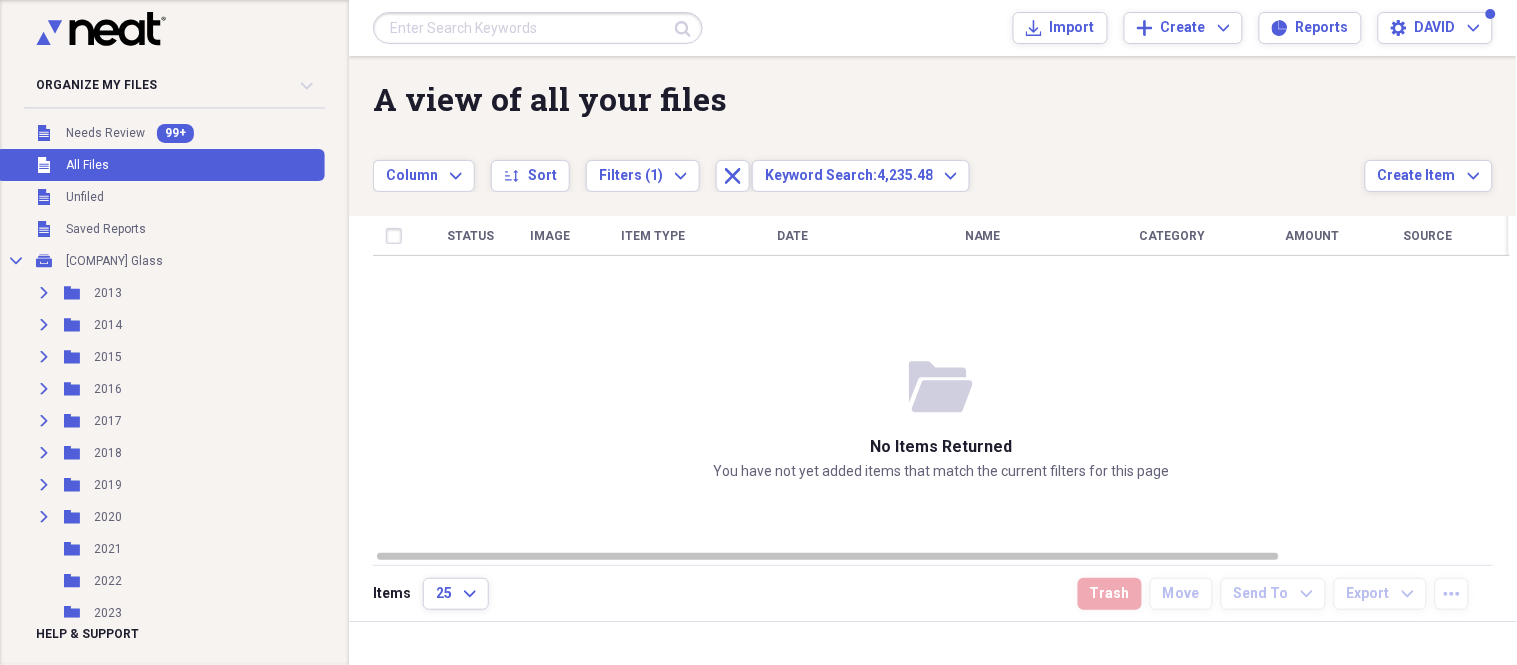 drag, startPoint x: 477, startPoint y: 31, endPoint x: 483, endPoint y: 20, distance: 12.529964 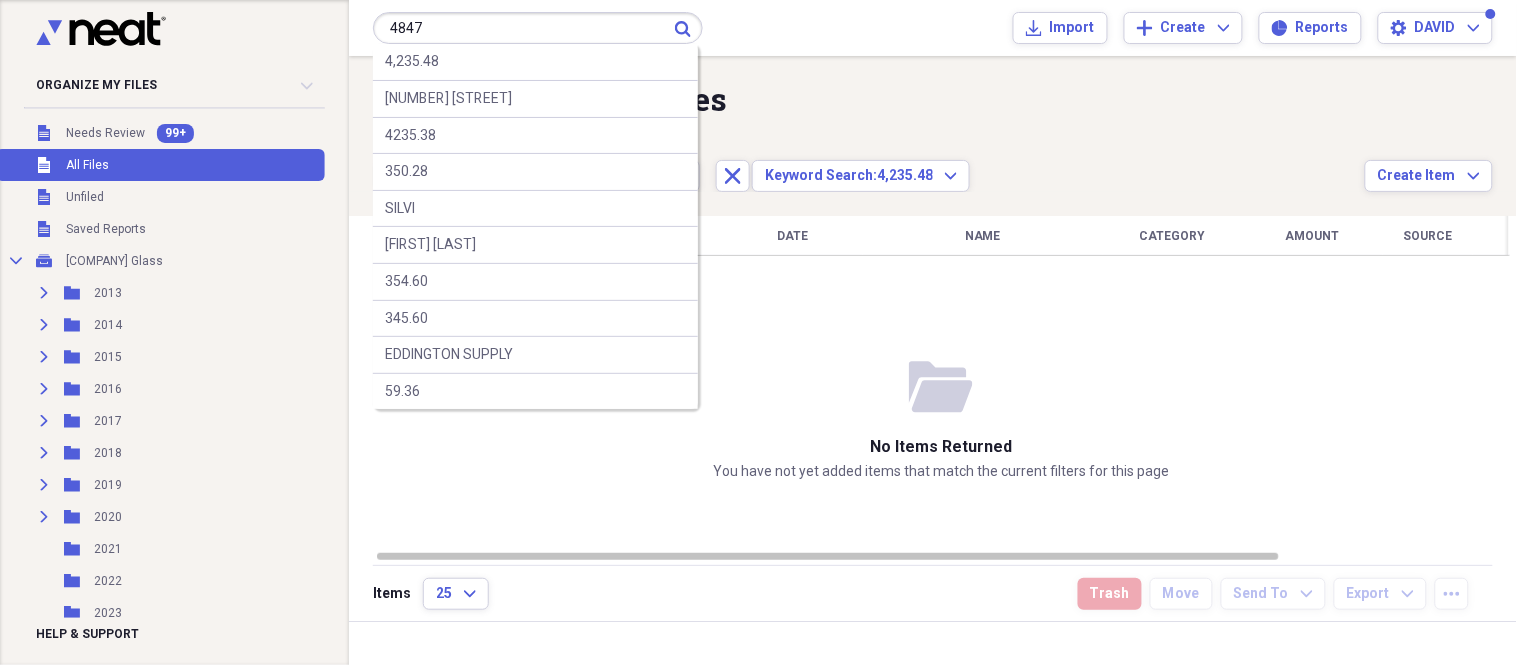 type on "4847" 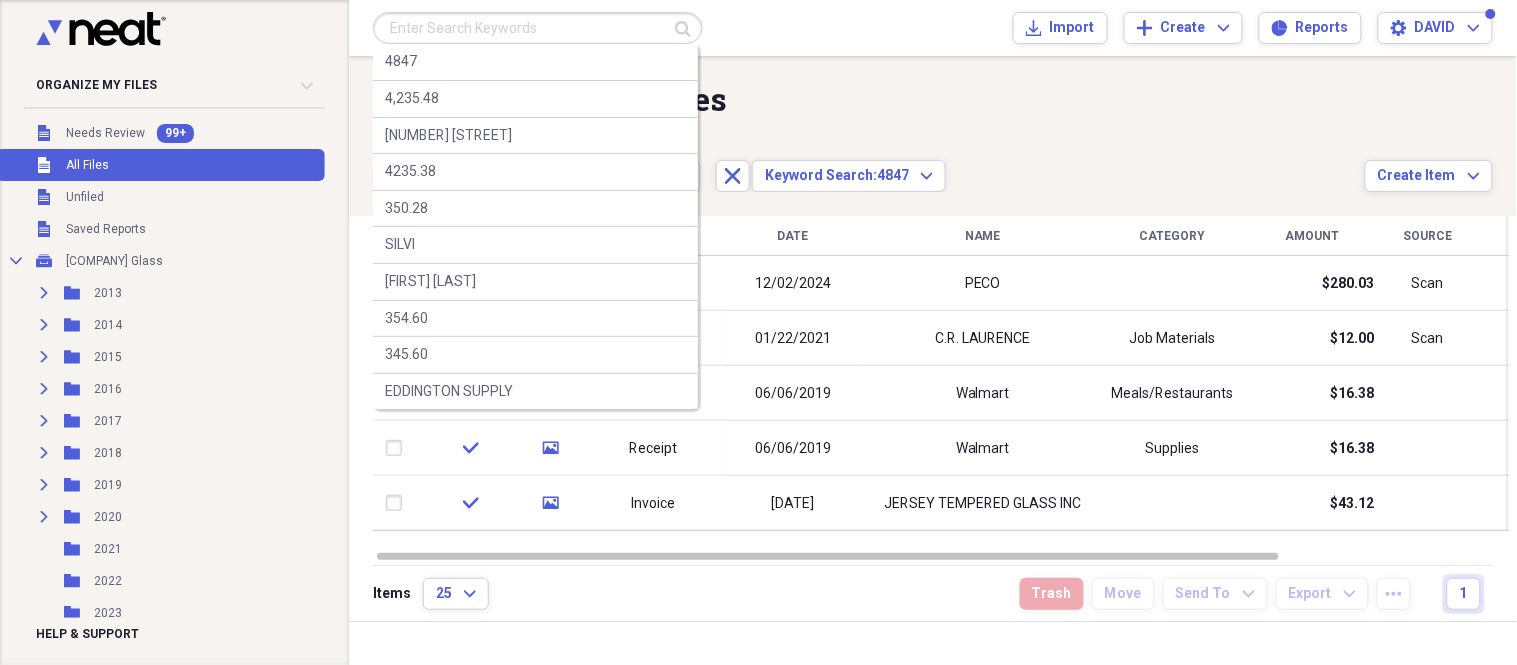 click at bounding box center (538, 28) 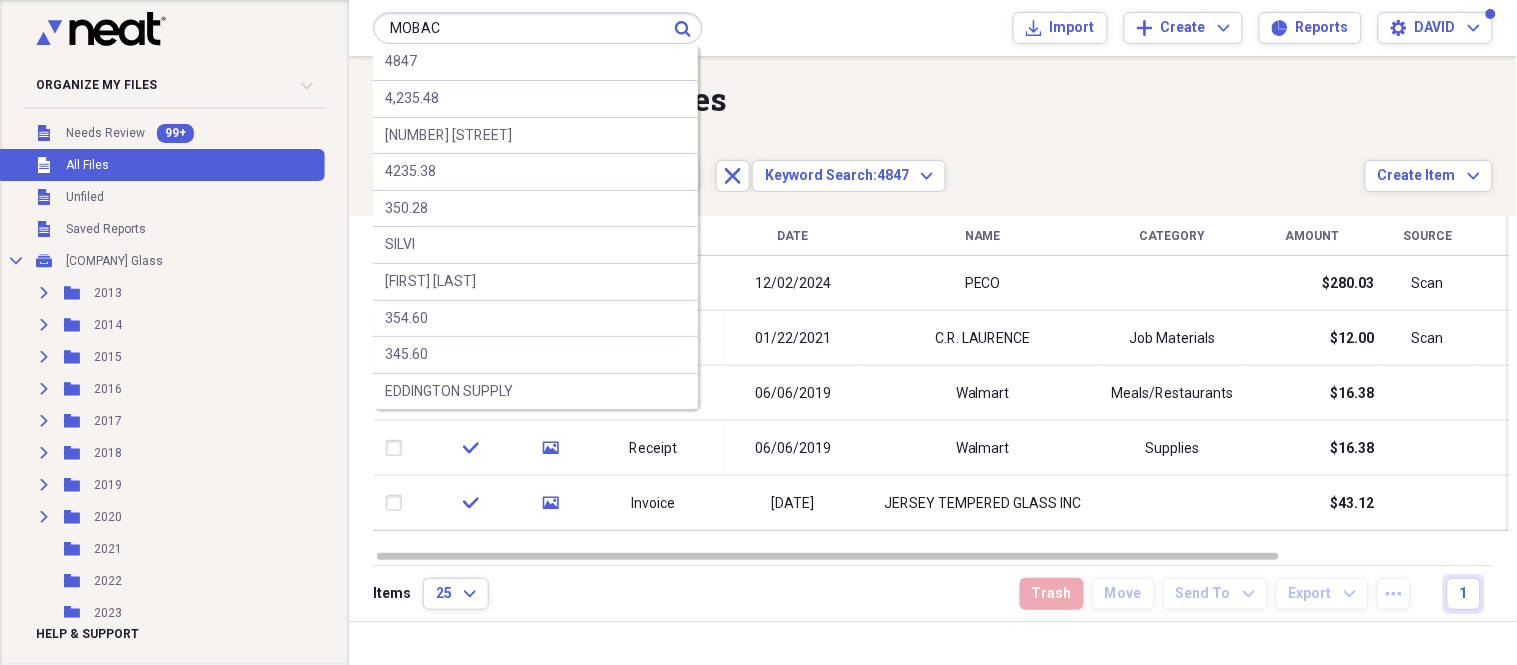type on "MOBAC" 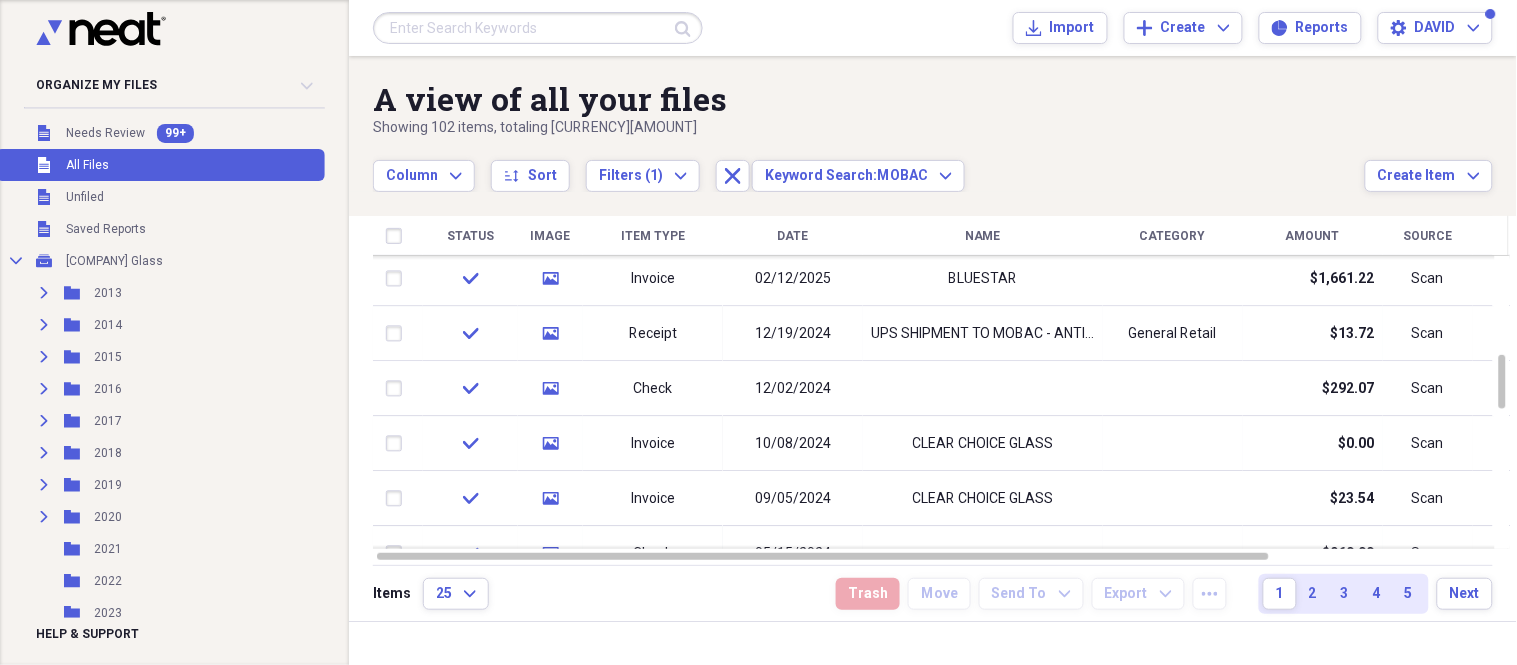 click at bounding box center [538, 28] 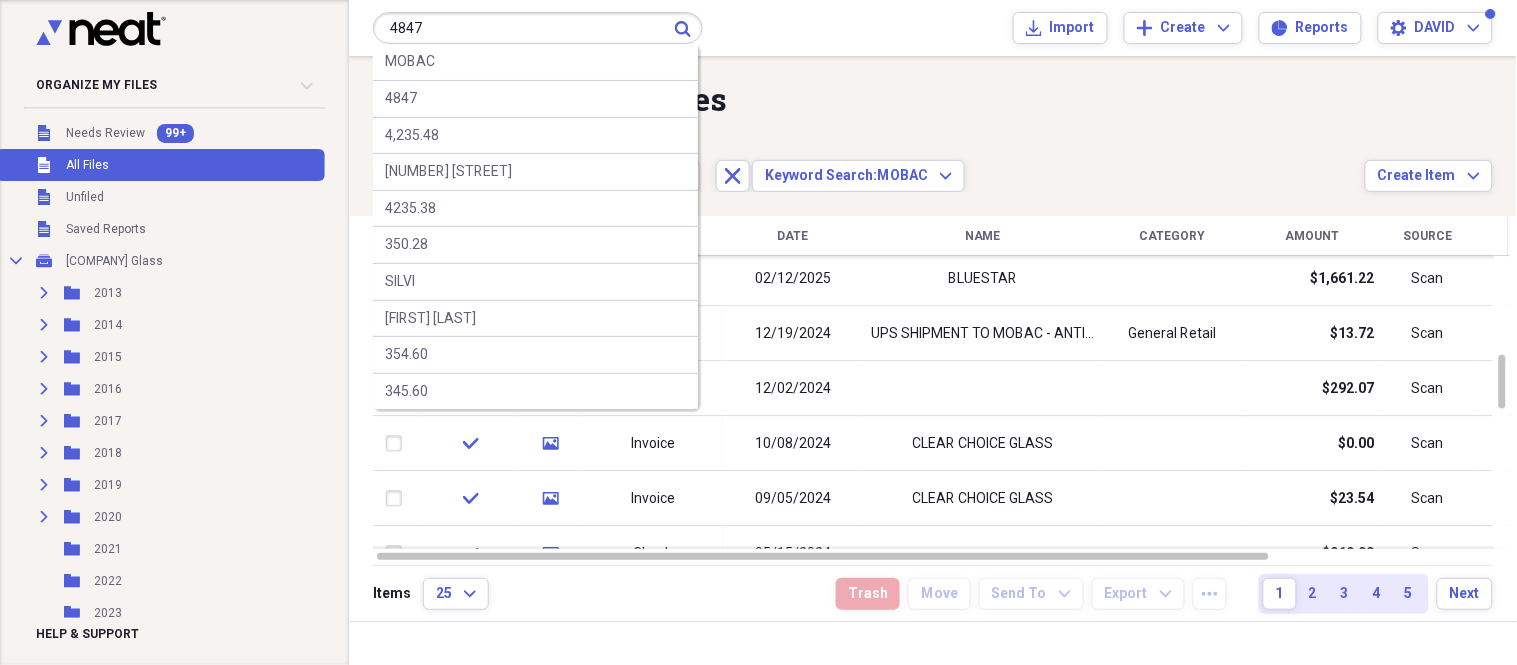 type on "4847" 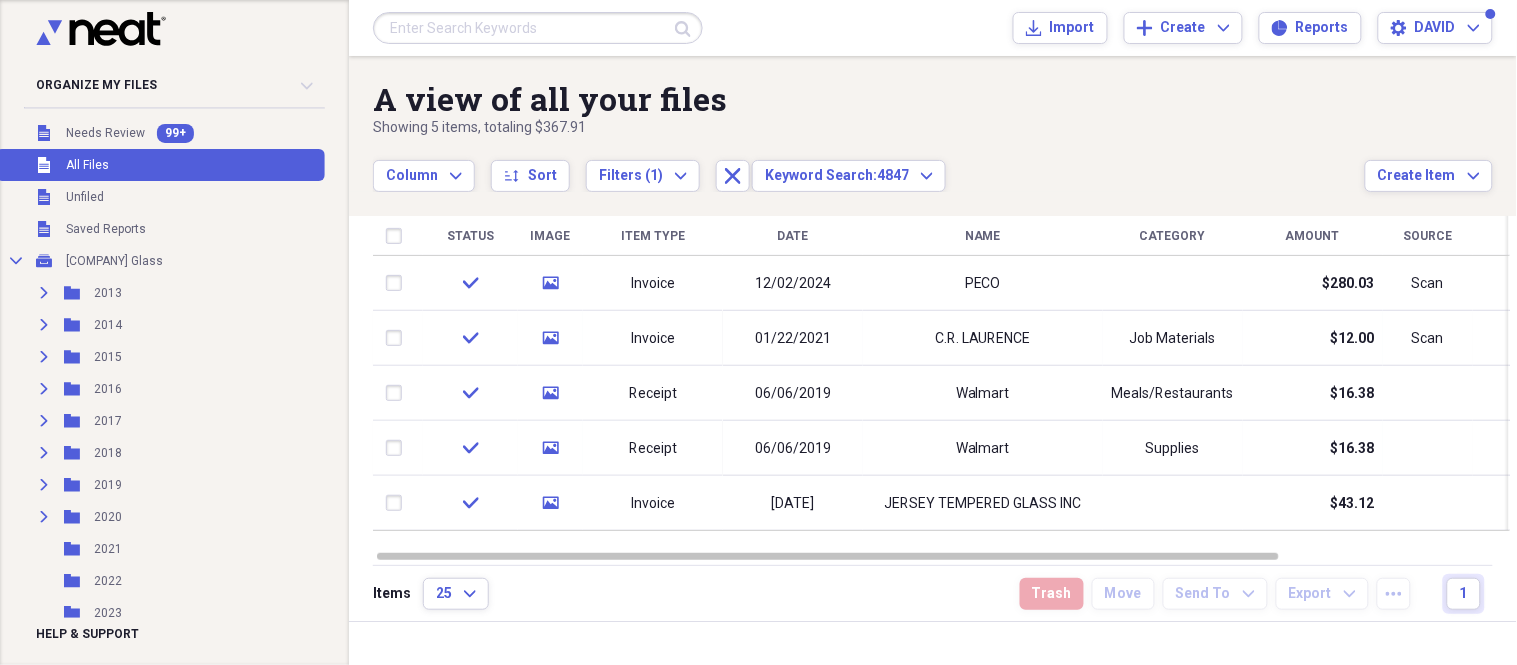 click at bounding box center (538, 28) 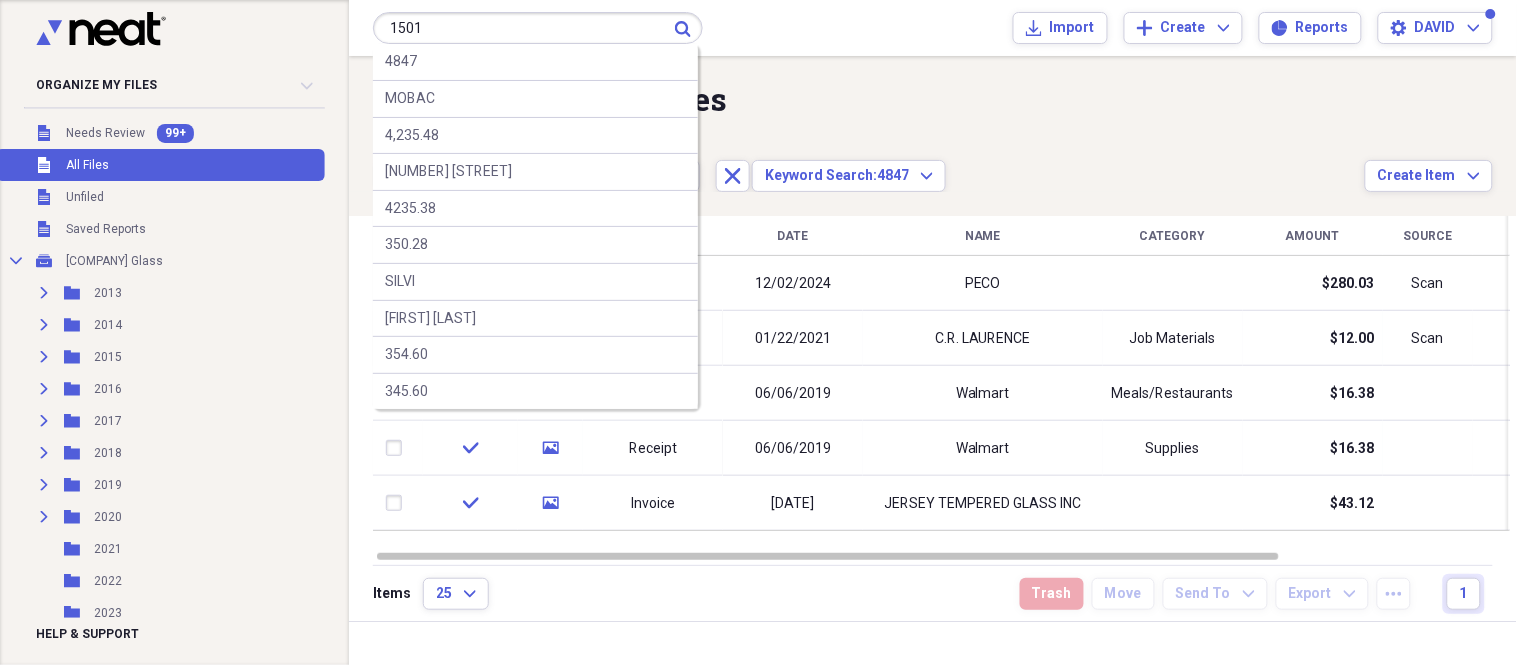 type on "1501" 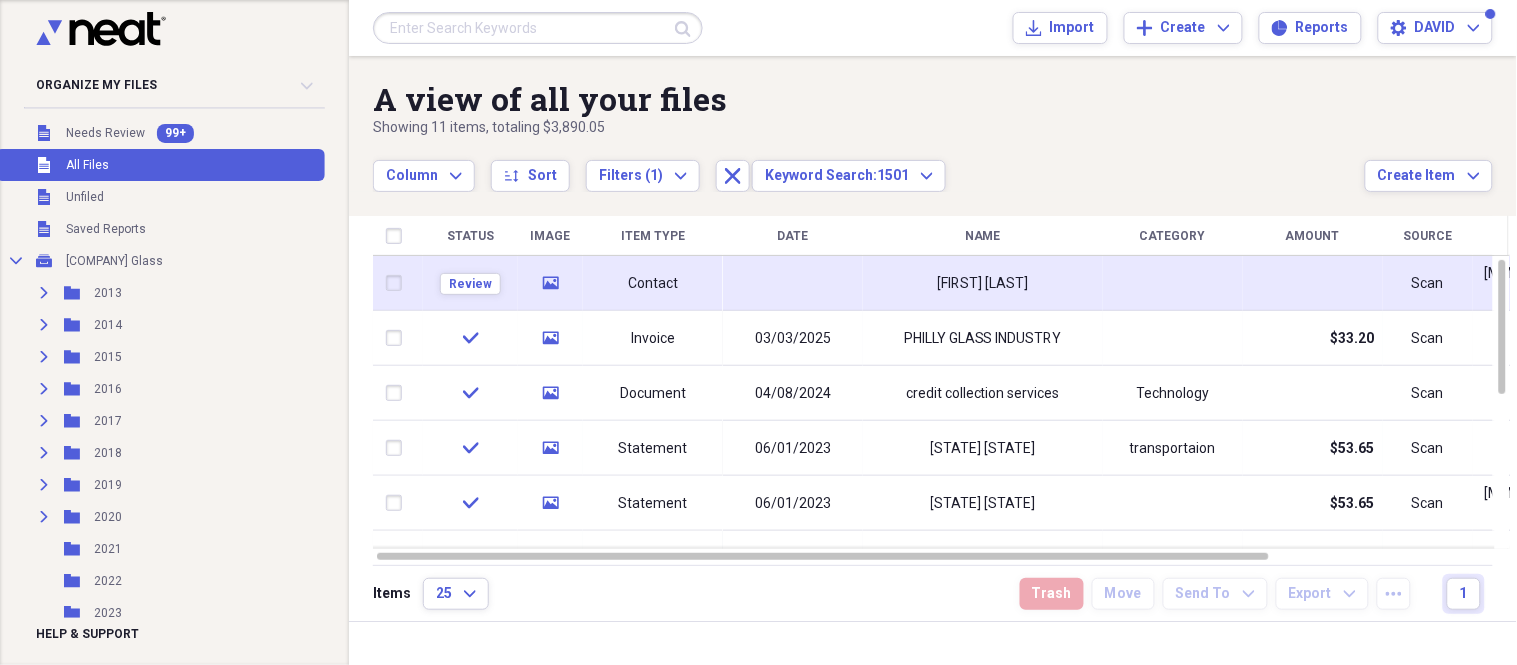 click on "[FIRST] [LAST]" at bounding box center [983, 283] 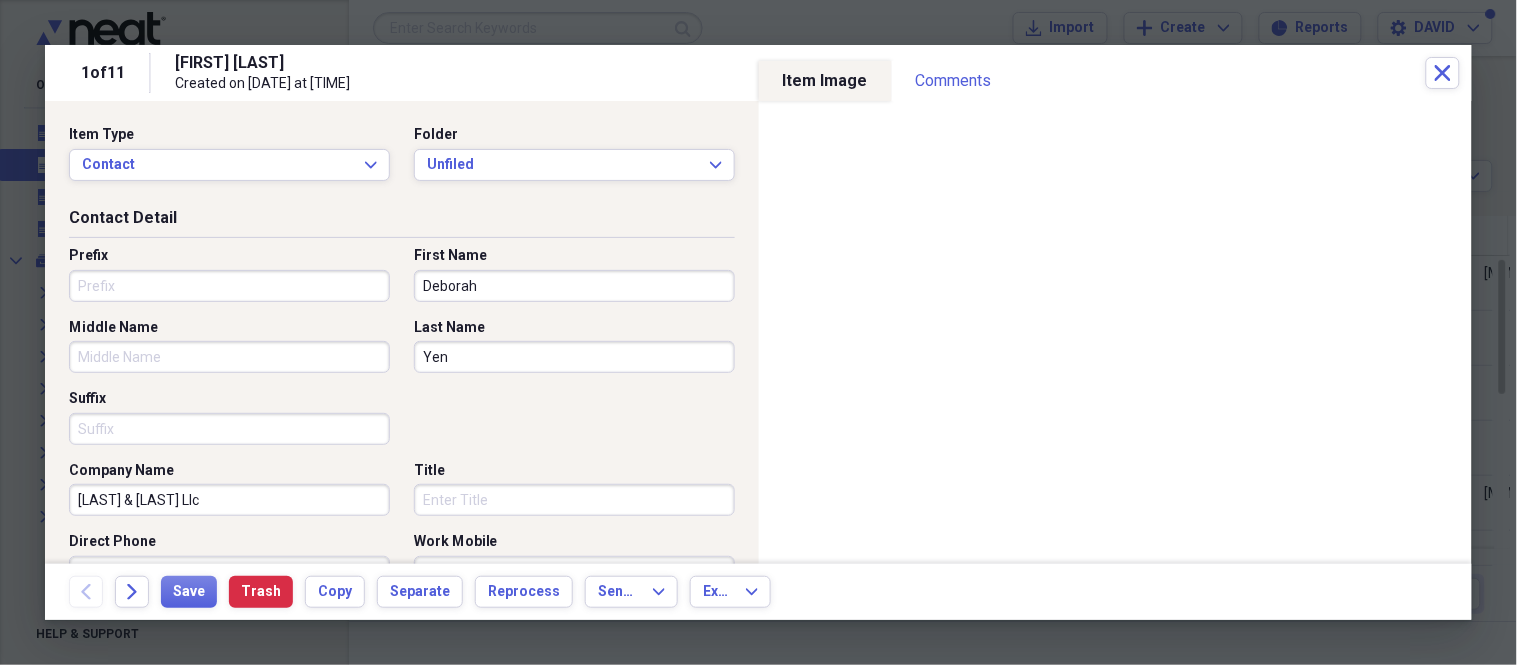 click on "Item Type Contact Expand Folder Unfiled Expand" at bounding box center (402, 161) 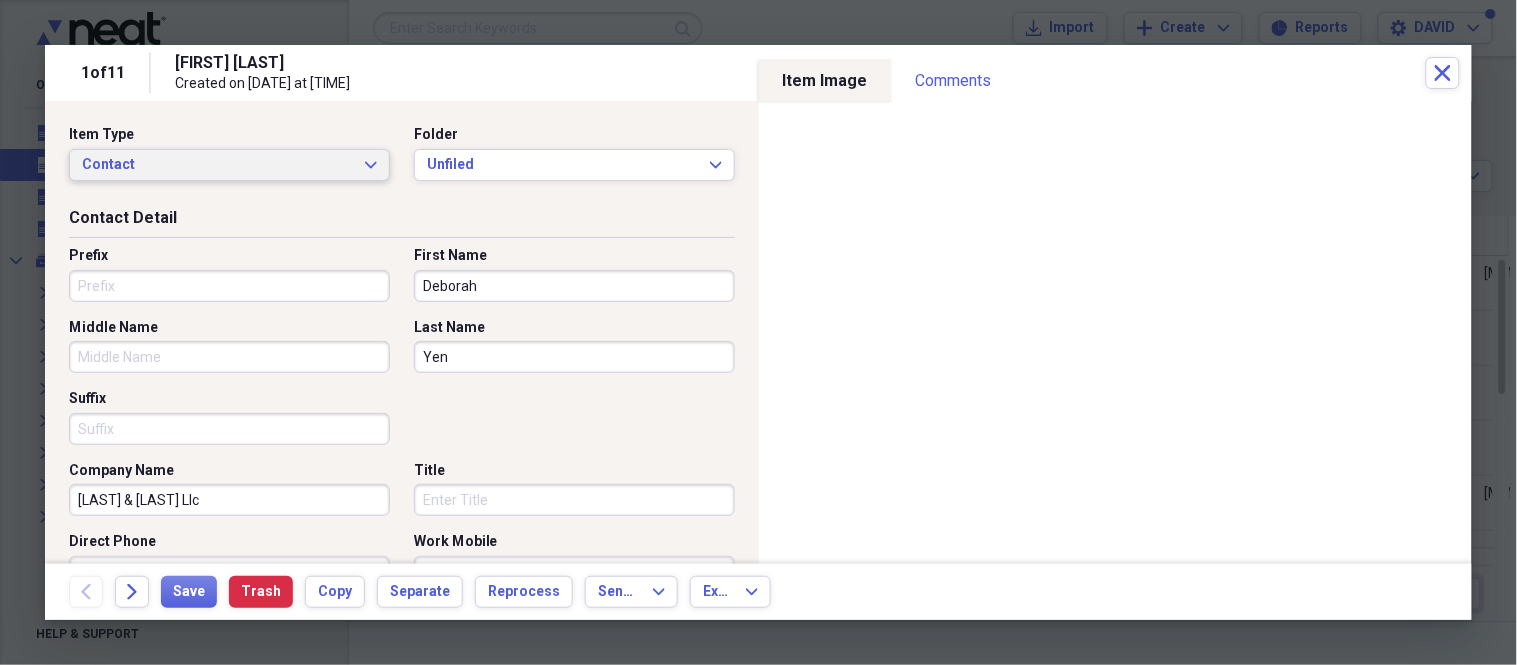 click on "Contact" at bounding box center (217, 165) 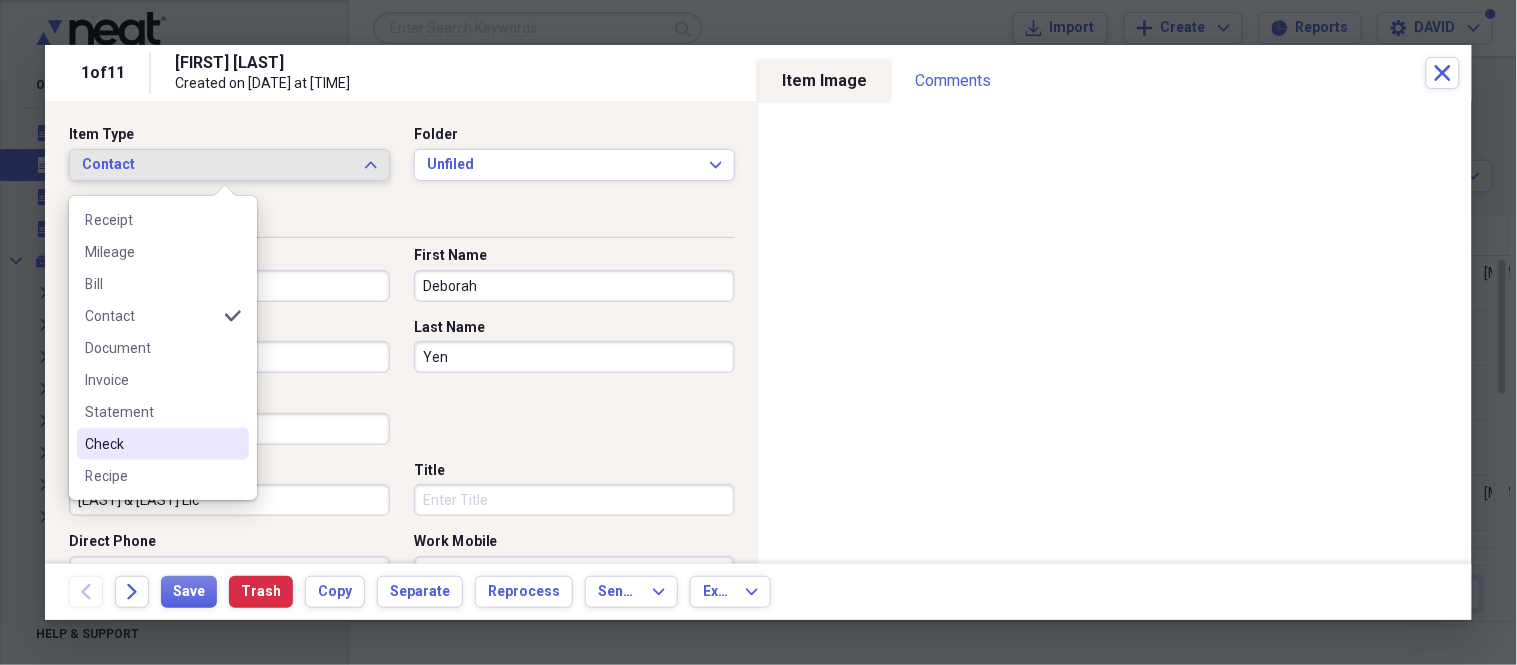 click on "Check" at bounding box center (151, 444) 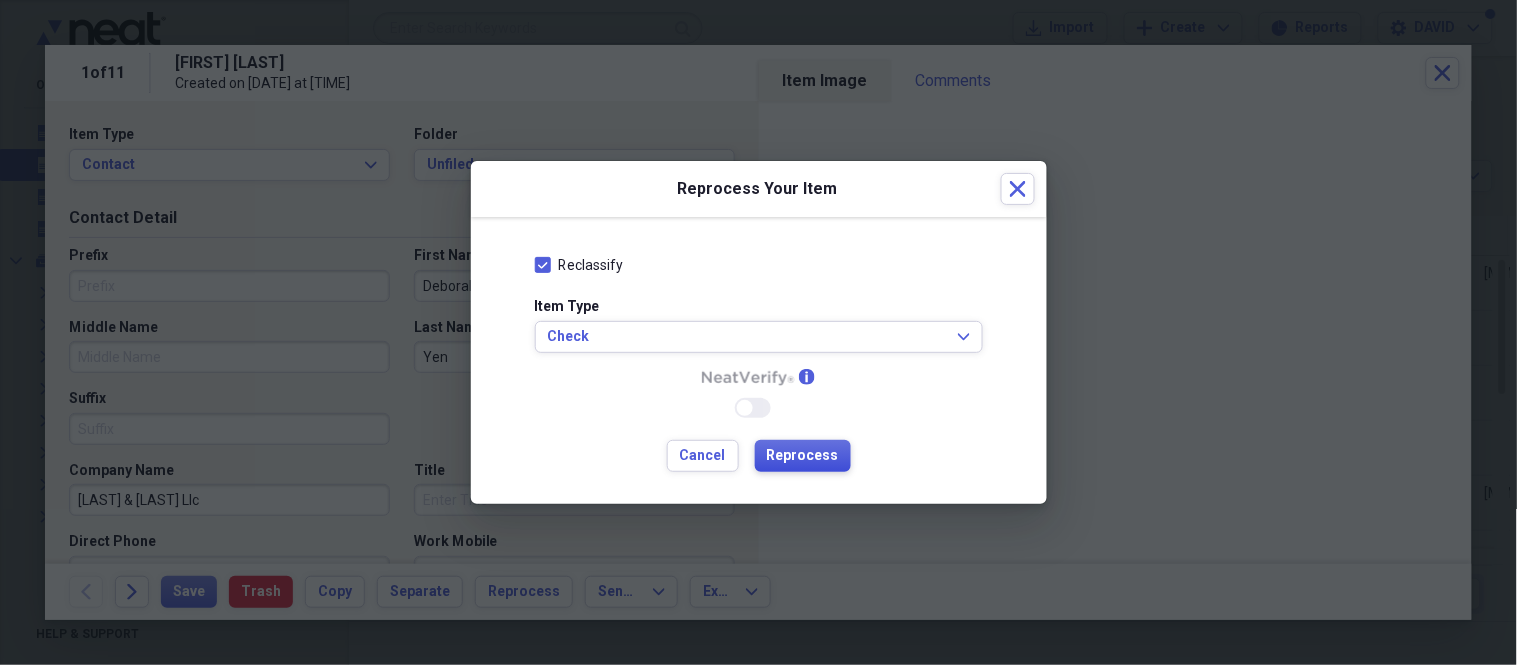 click on "Reprocess" at bounding box center (803, 456) 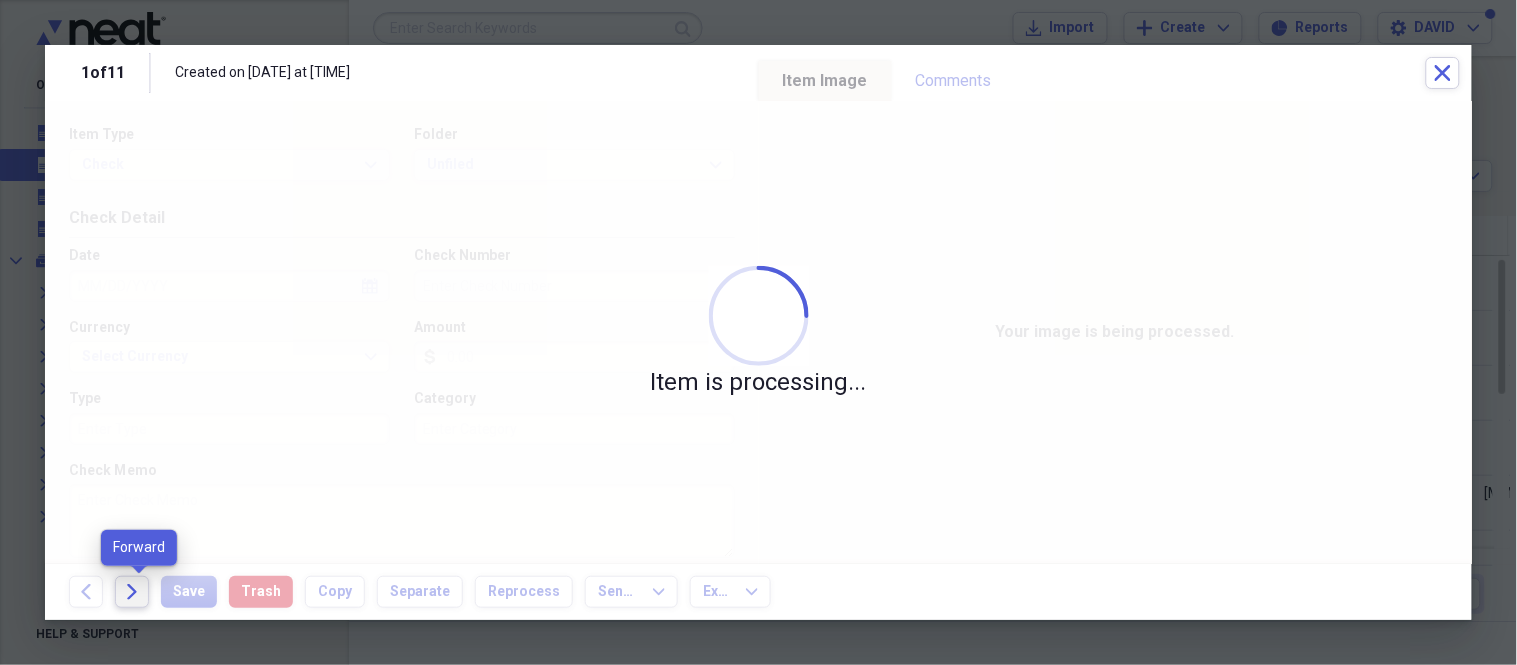click 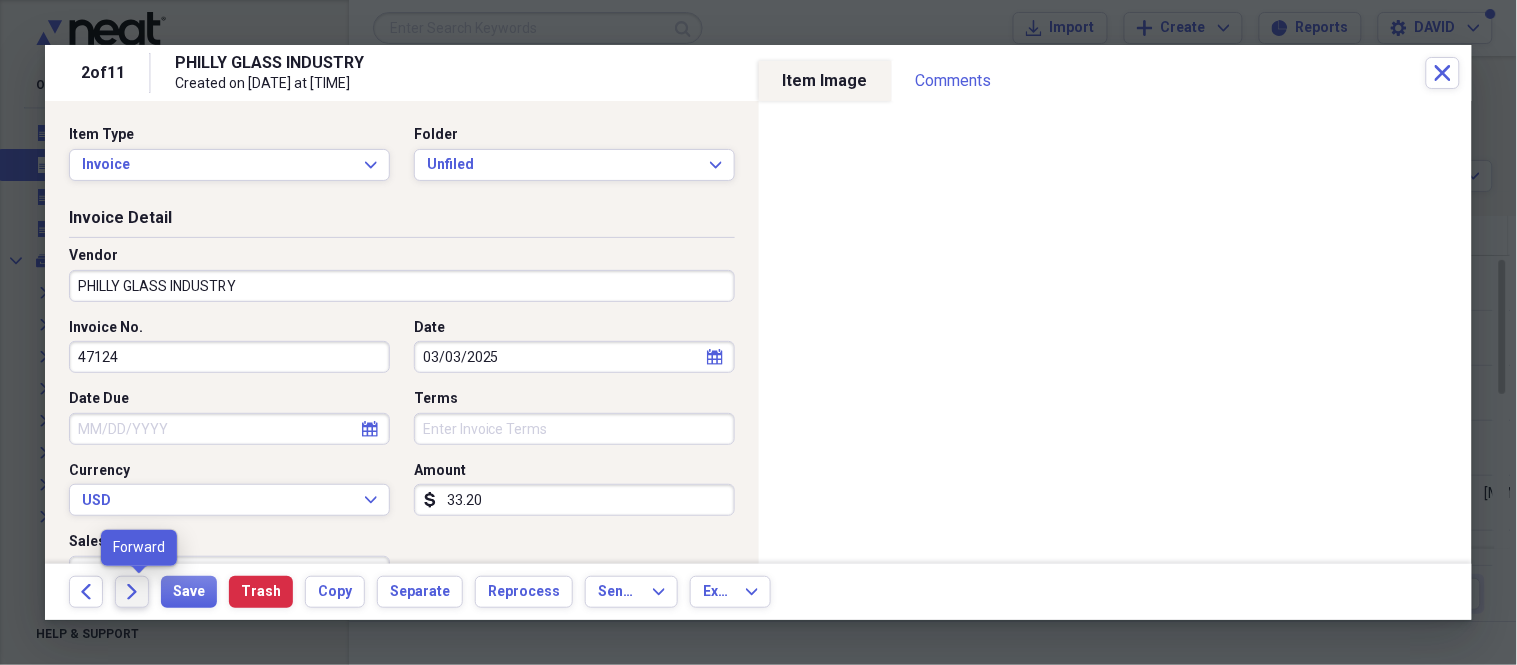 click on "Forward" at bounding box center [132, 592] 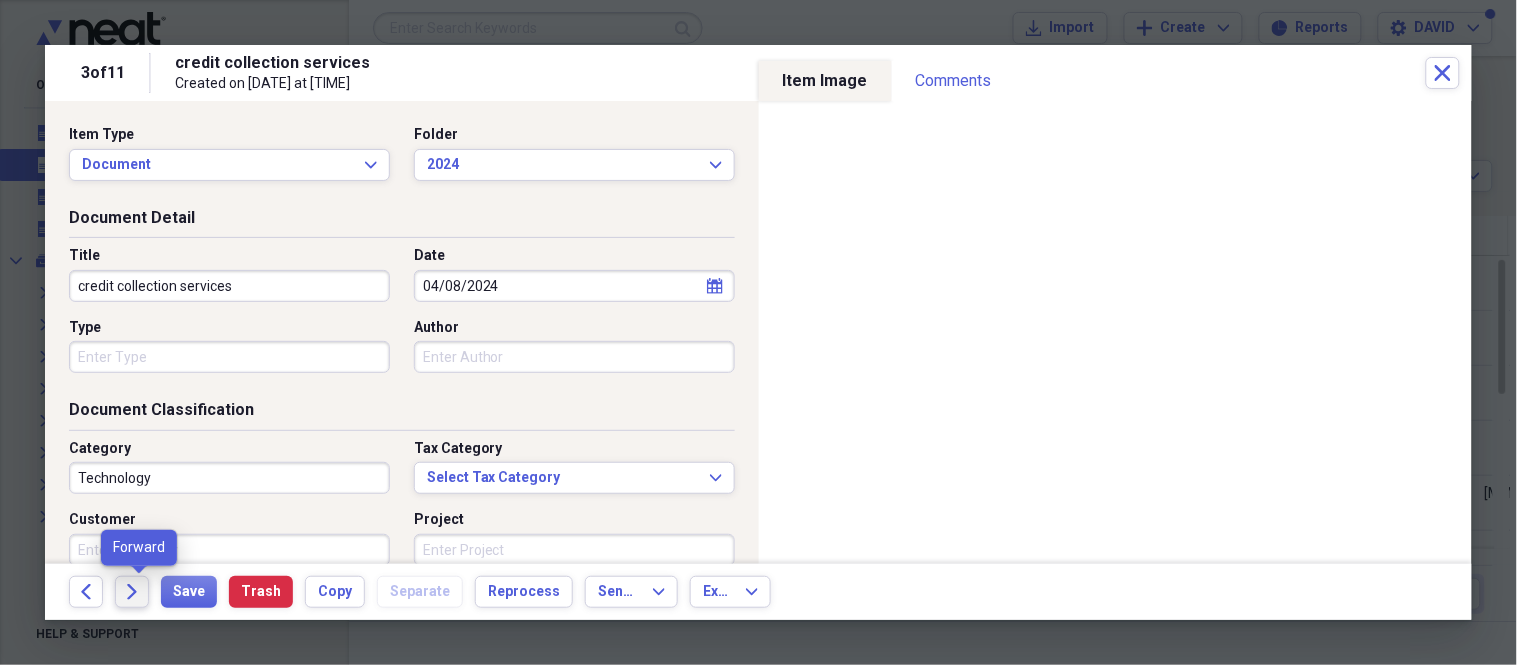 click on "Forward" at bounding box center [132, 592] 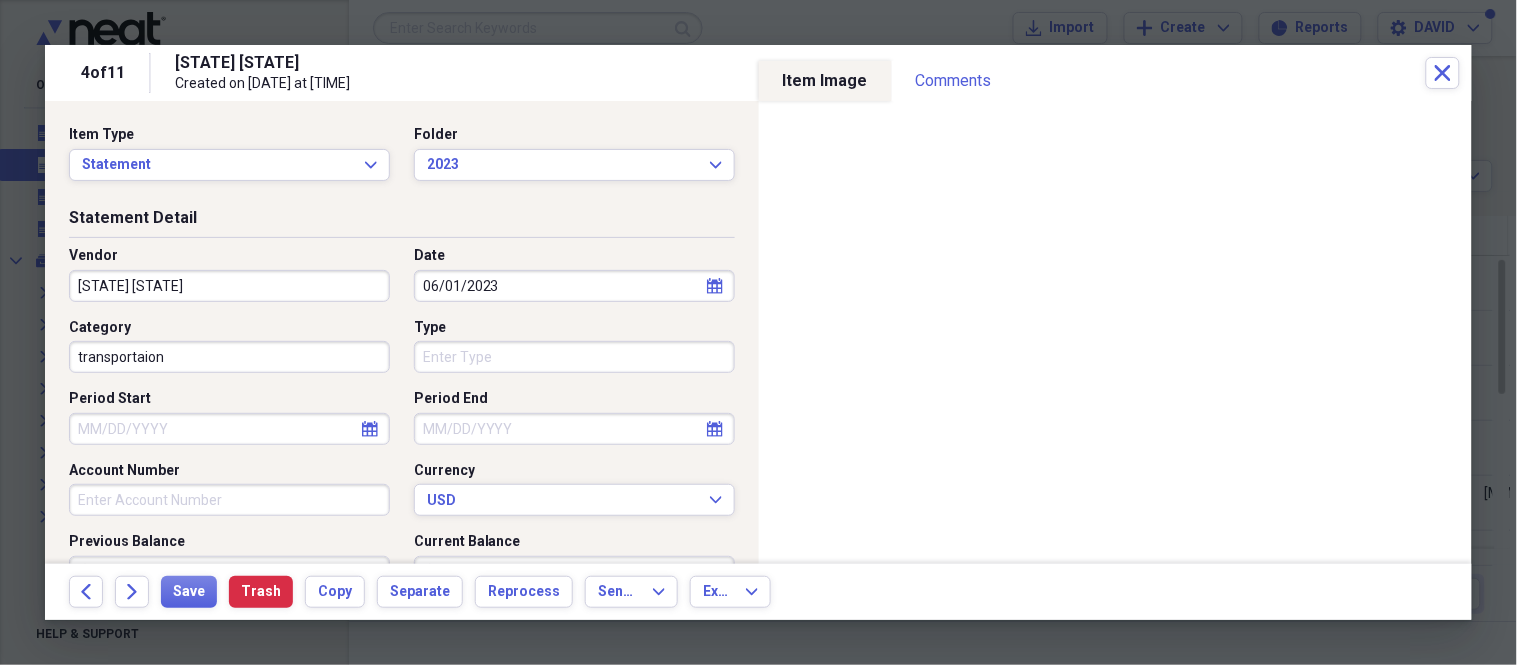 click at bounding box center (758, 332) 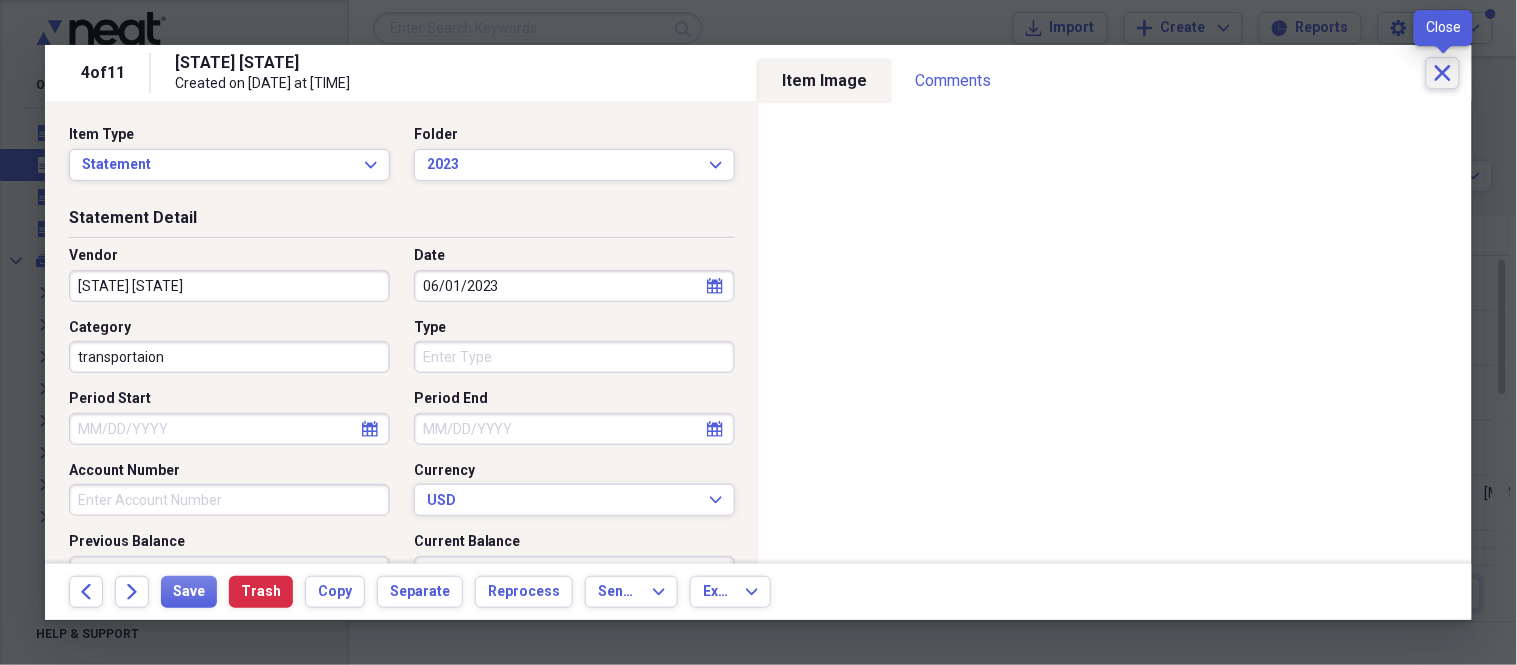 click on "Close" 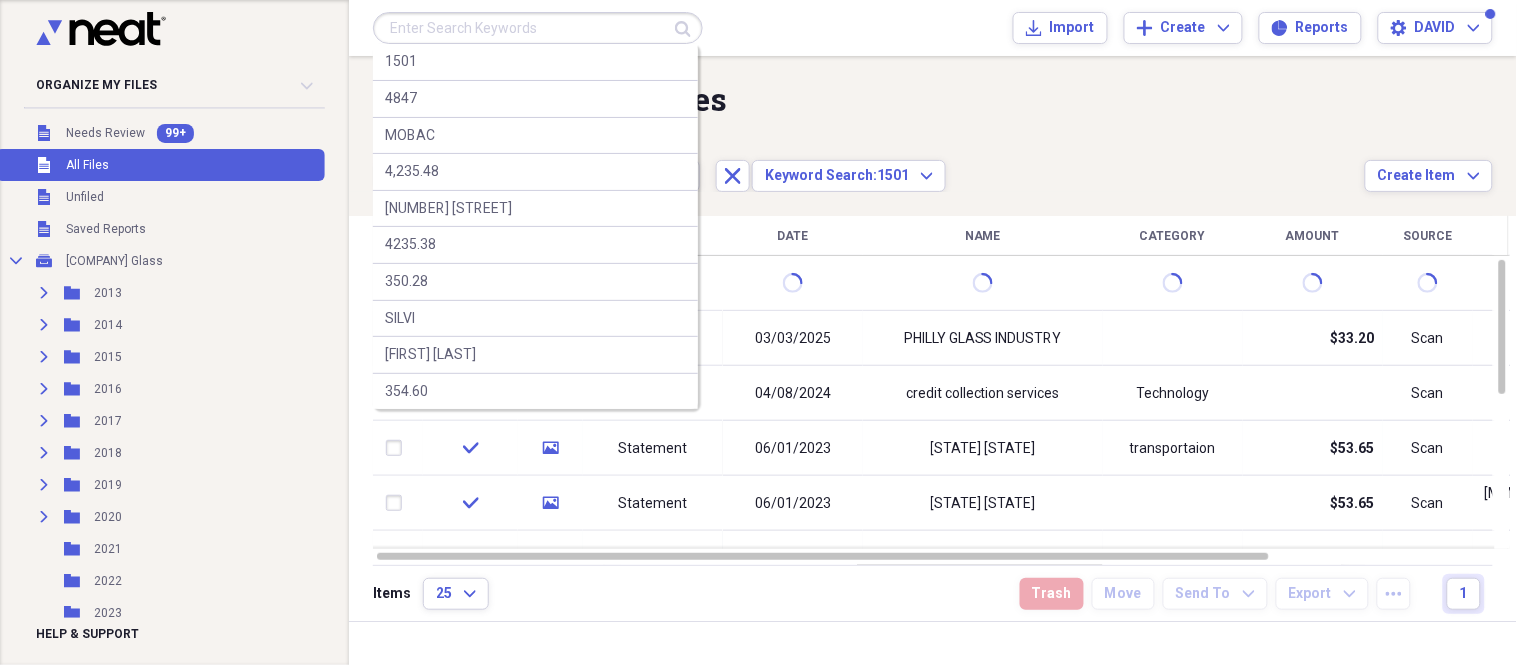 click at bounding box center [538, 28] 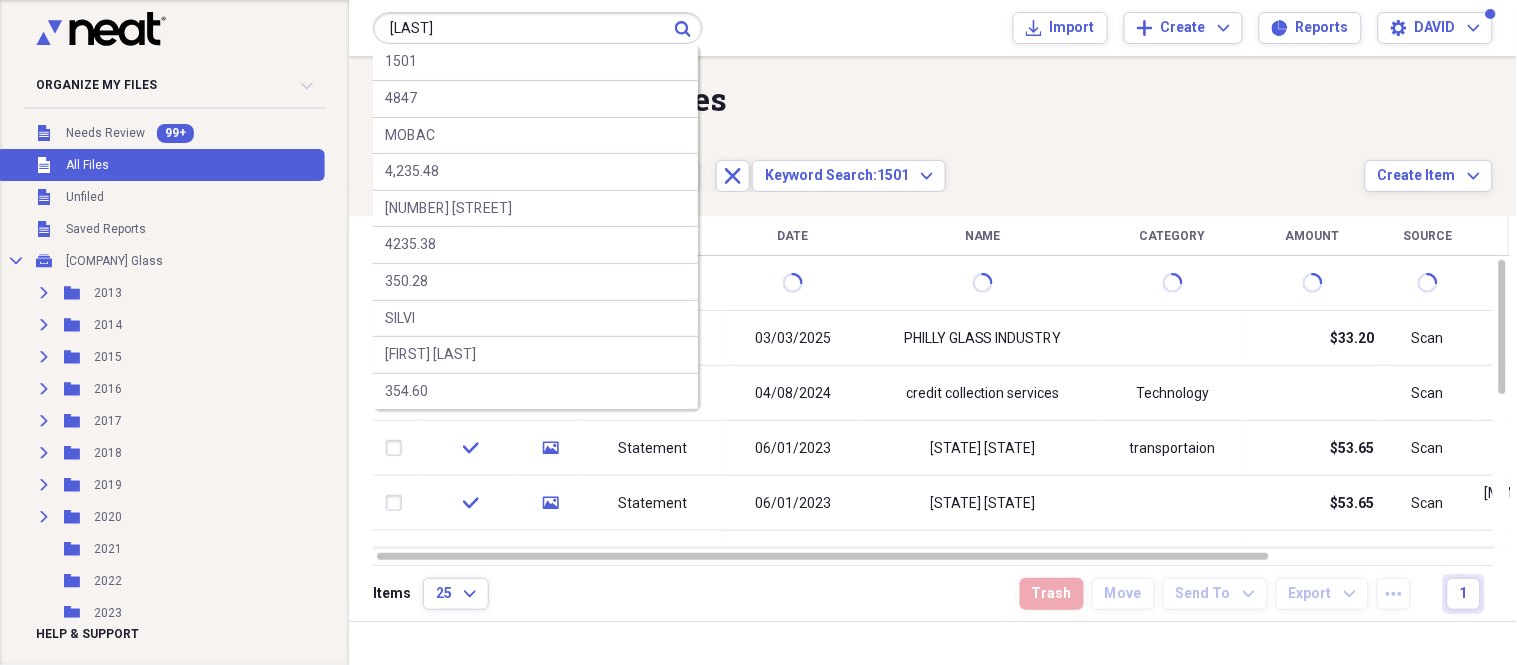 type on "[LAST]" 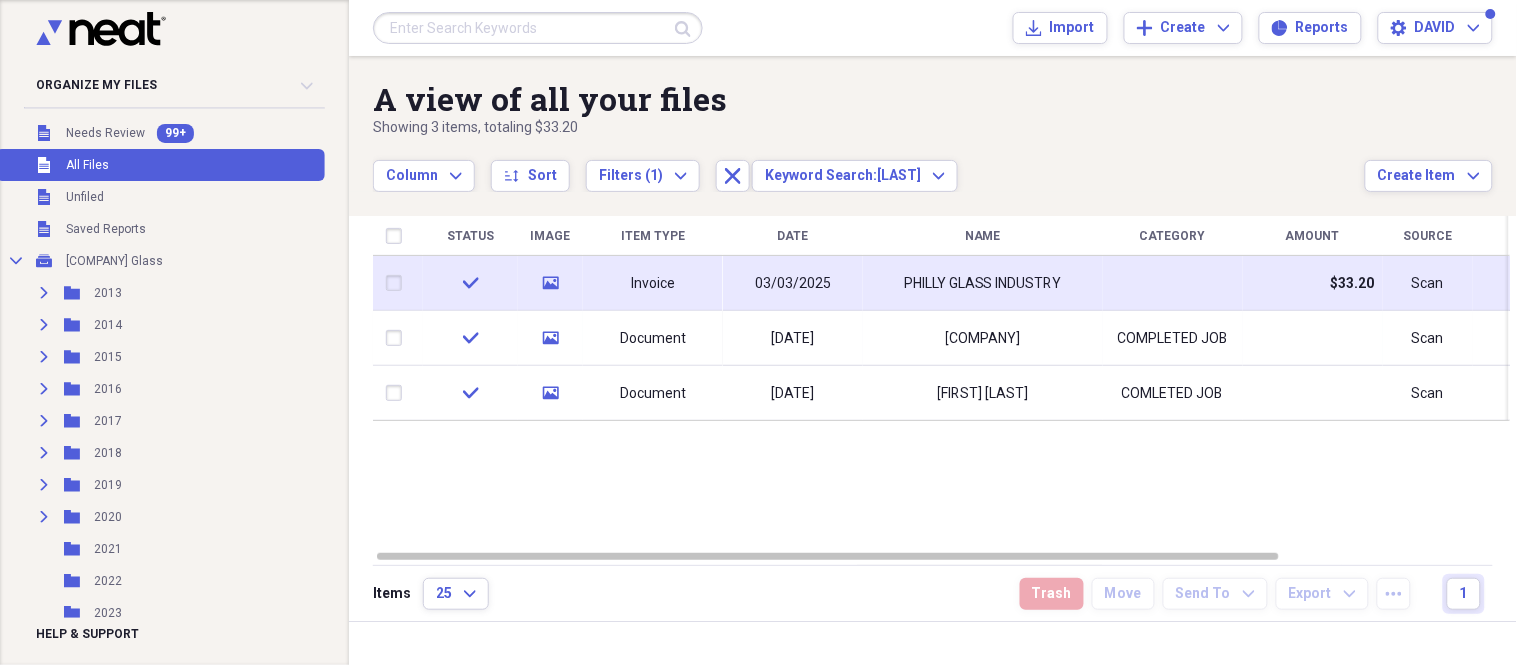 click on "PHILLY GLASS INDUSTRY" at bounding box center (983, 284) 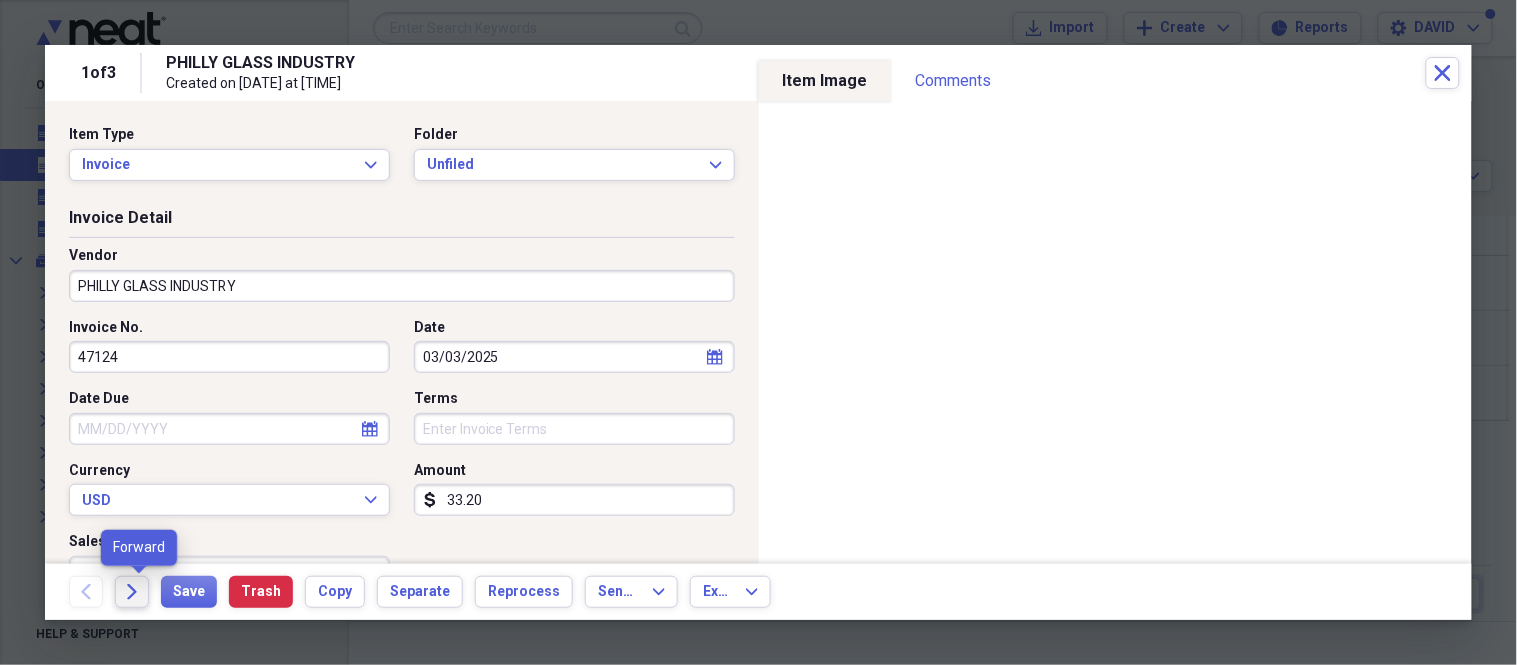 click on "Forward" 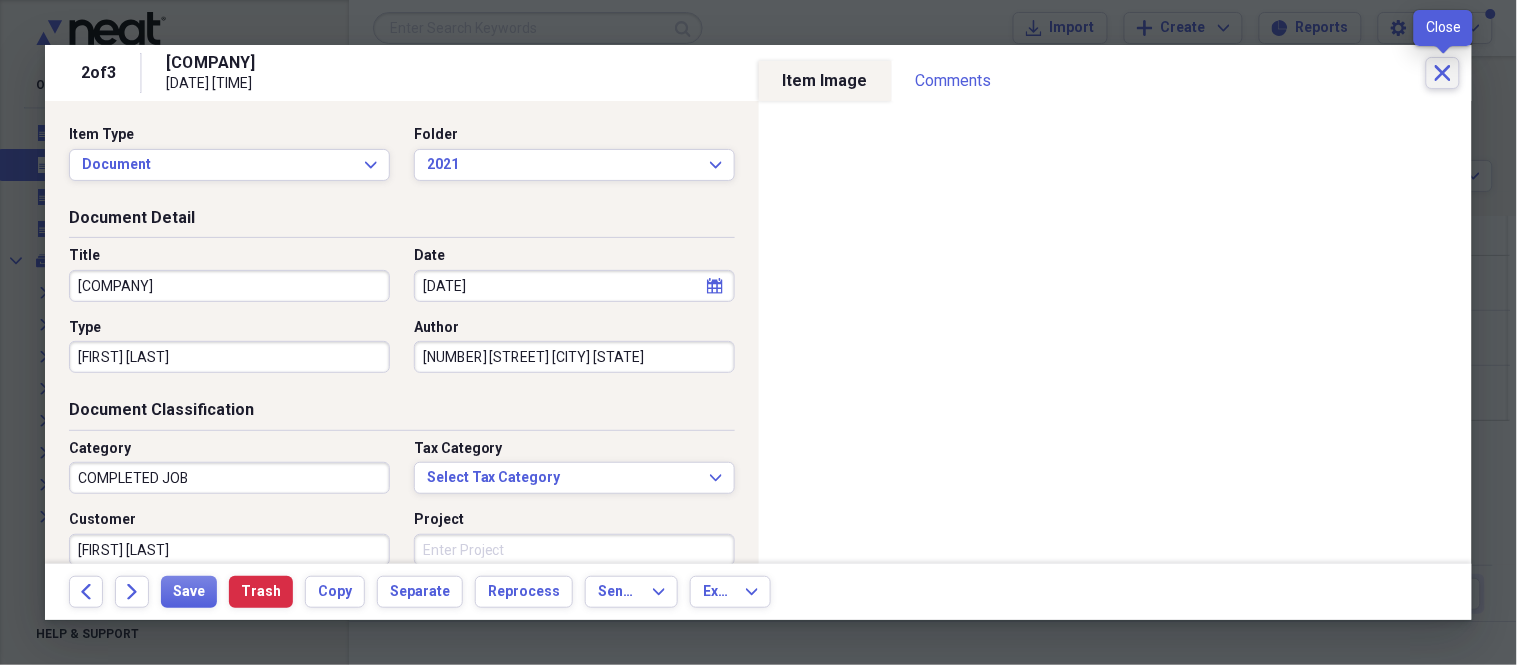 click on "Close" at bounding box center [1443, 73] 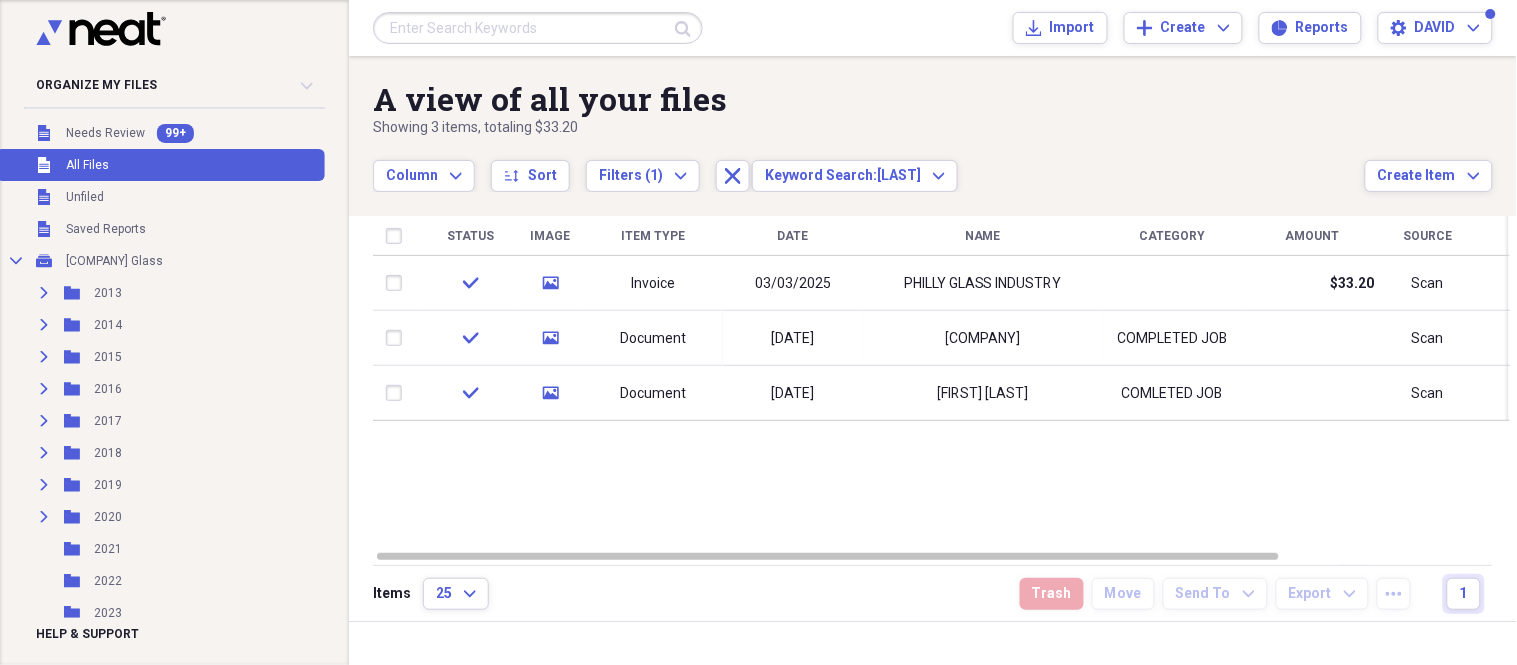click at bounding box center (538, 28) 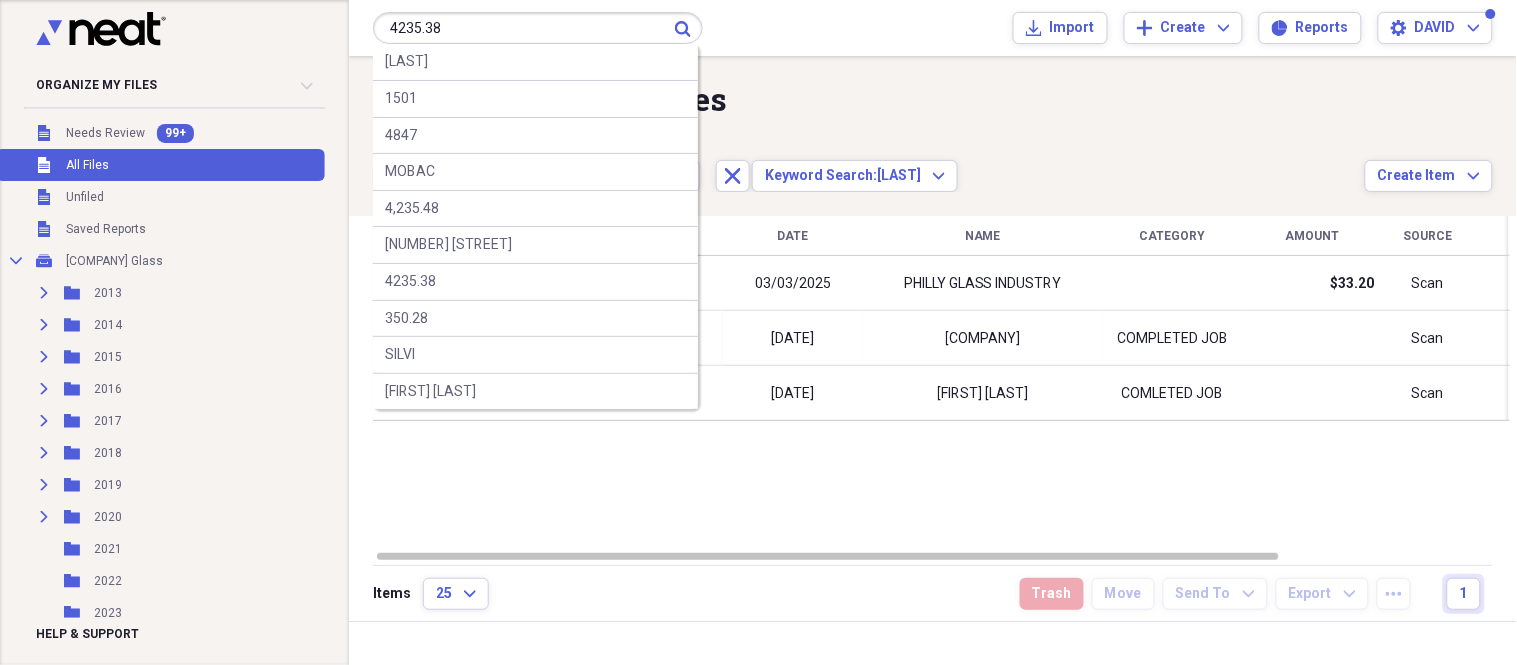 type on "4235.38" 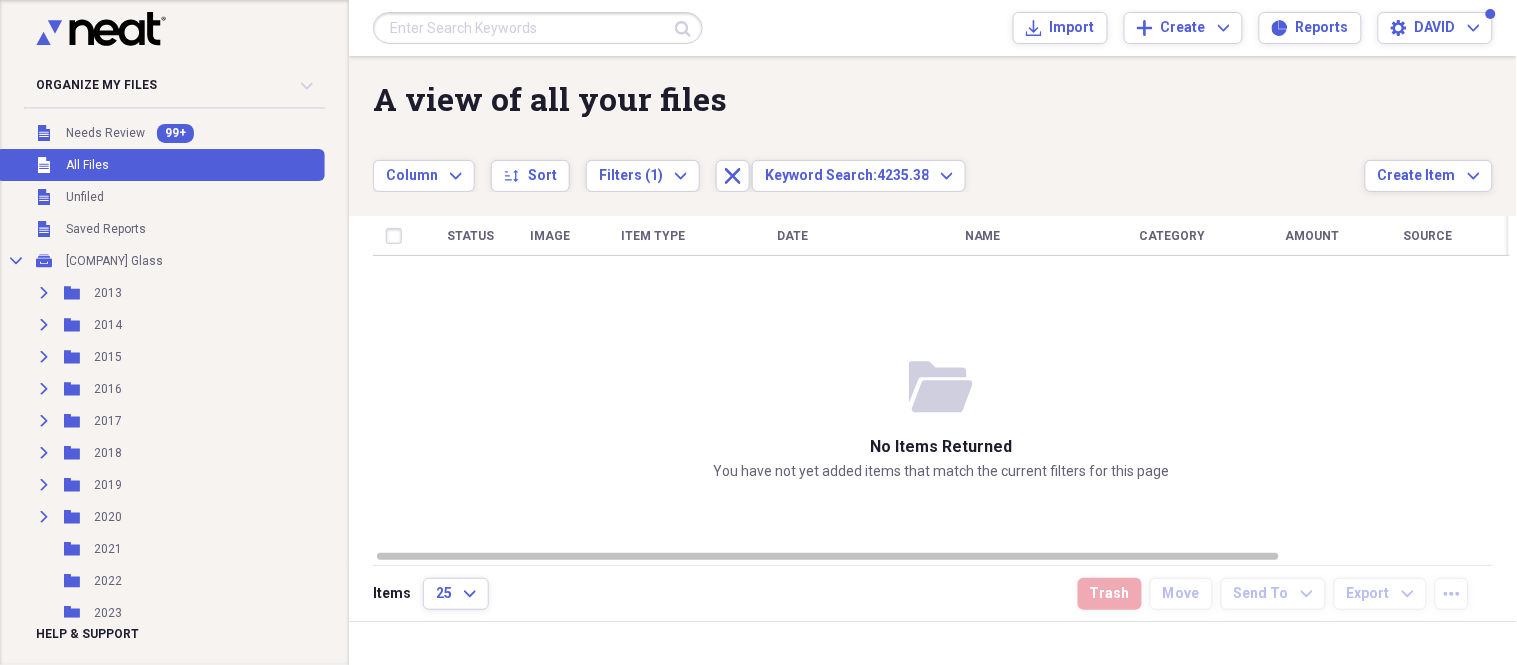 click at bounding box center (538, 28) 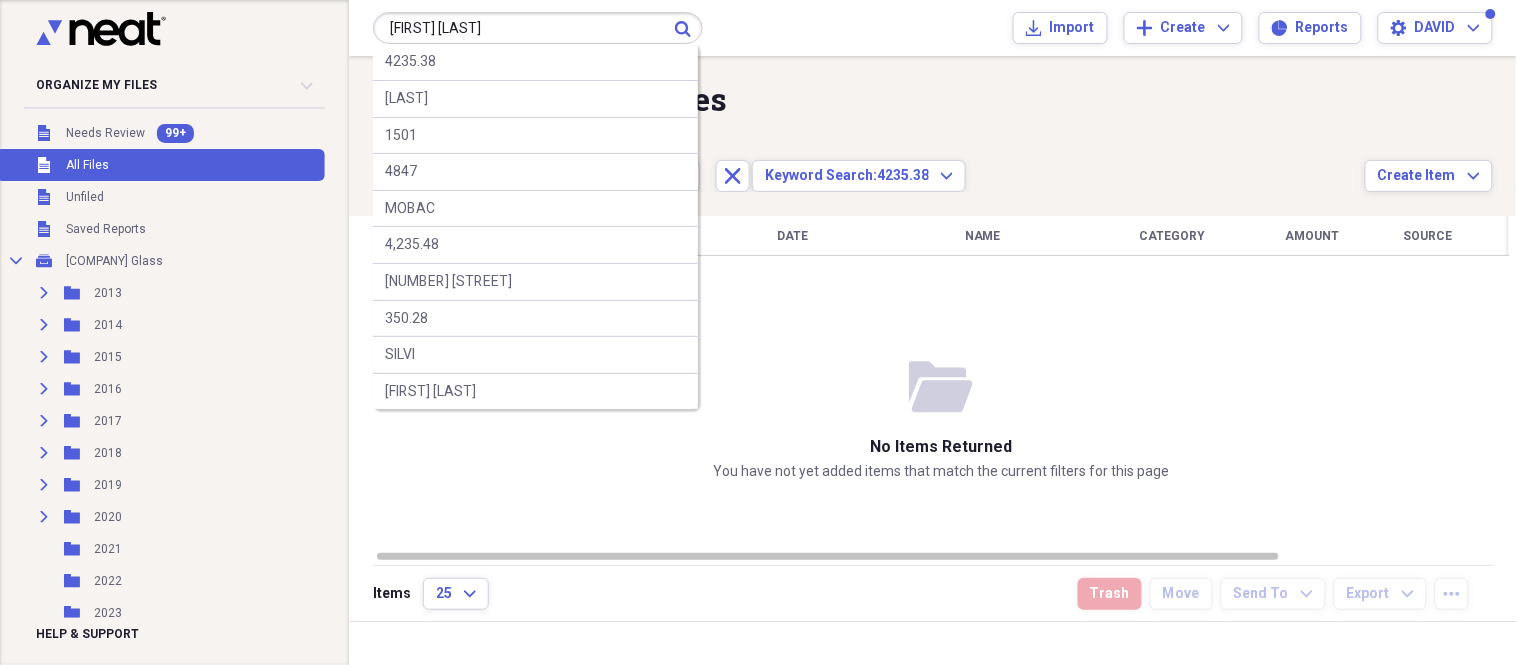type on "[FIRST] [LAST]" 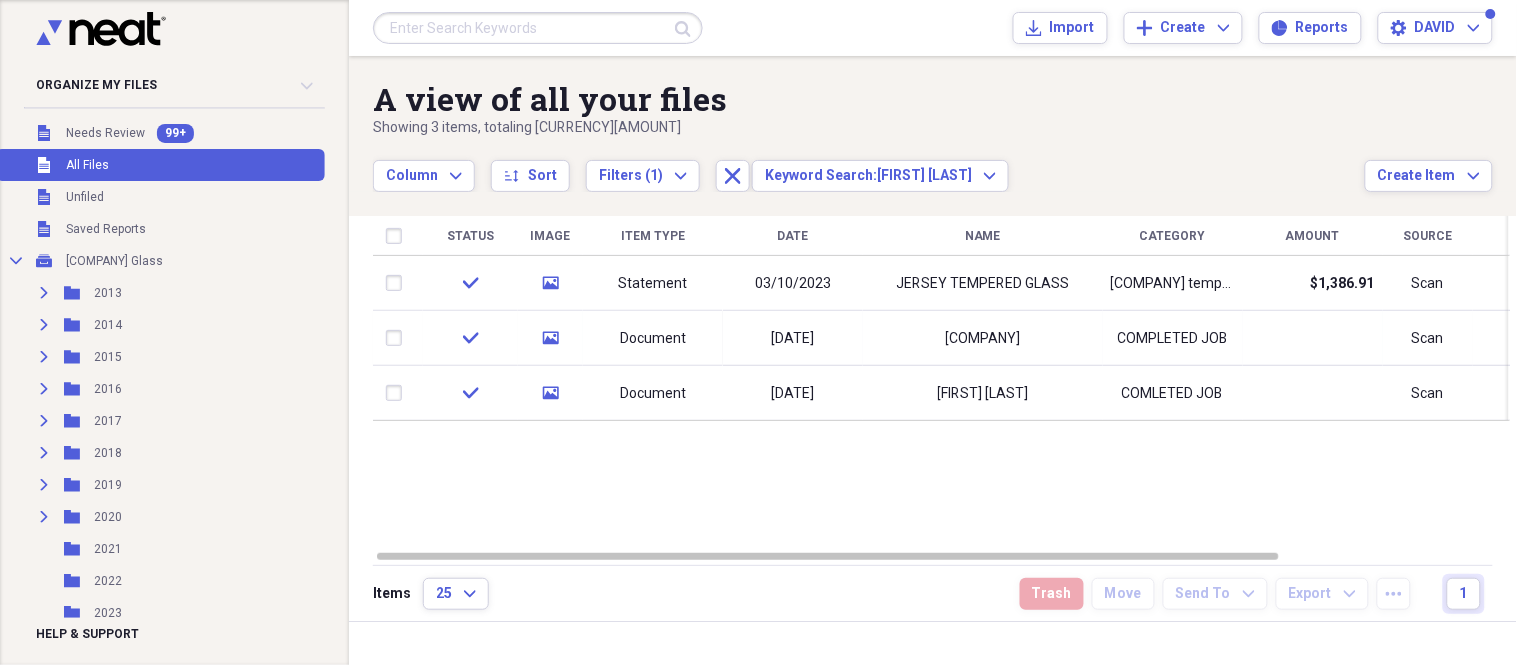 click on "Settings [FIRST] [LAST] Expand" at bounding box center [933, 28] 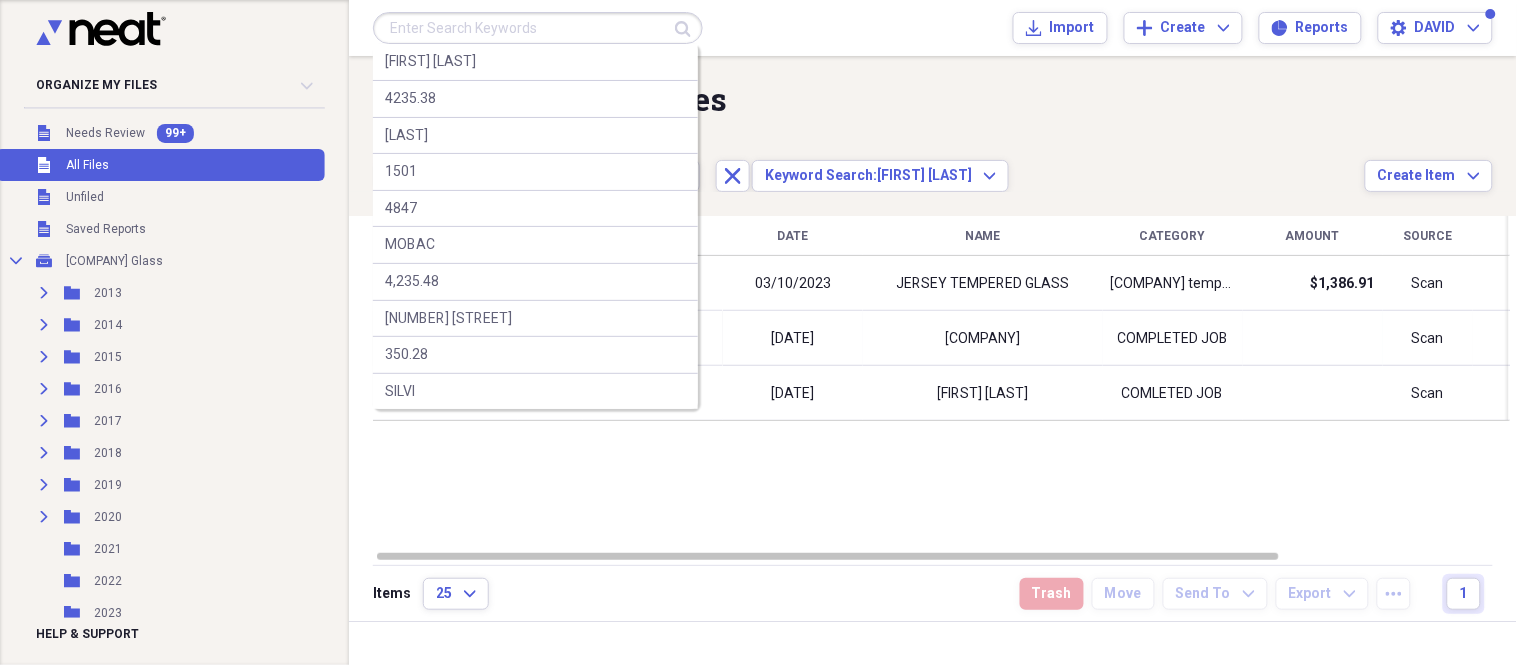 click at bounding box center (538, 28) 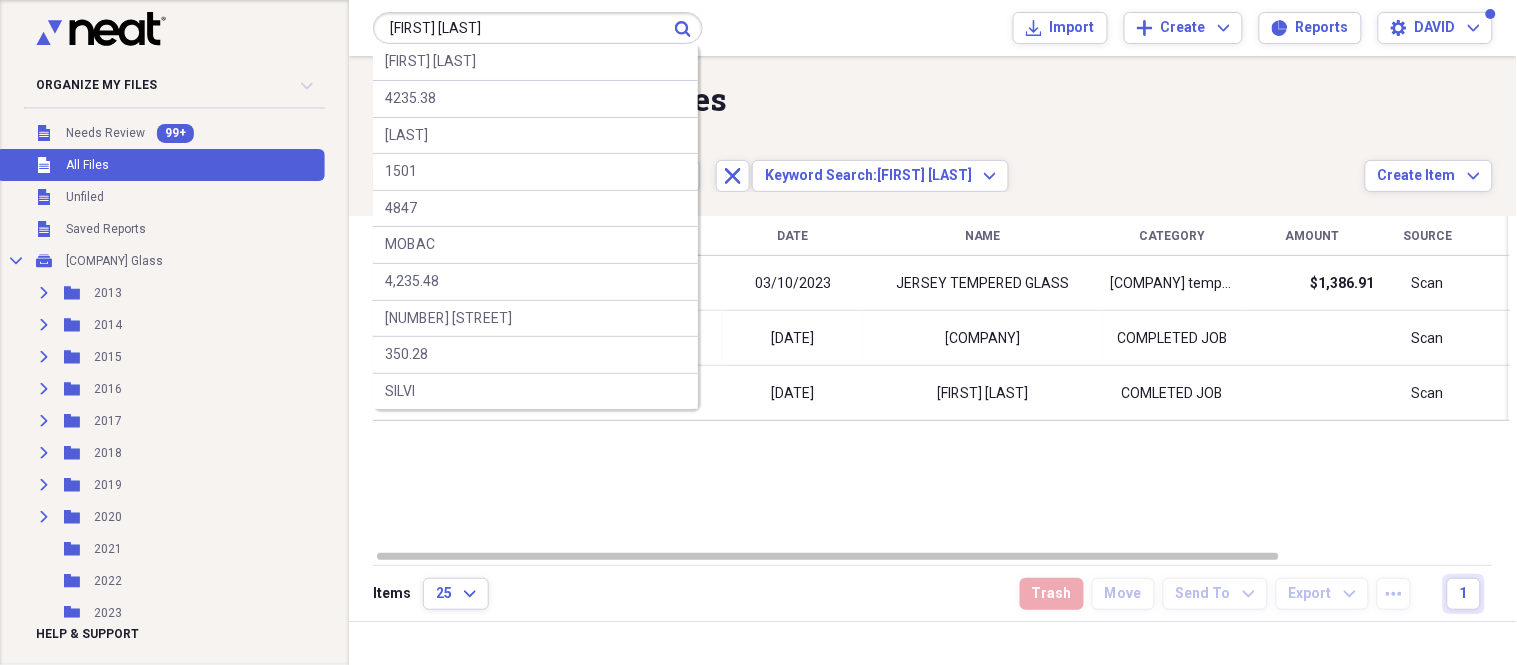 type on "[FIRST] [LAST]" 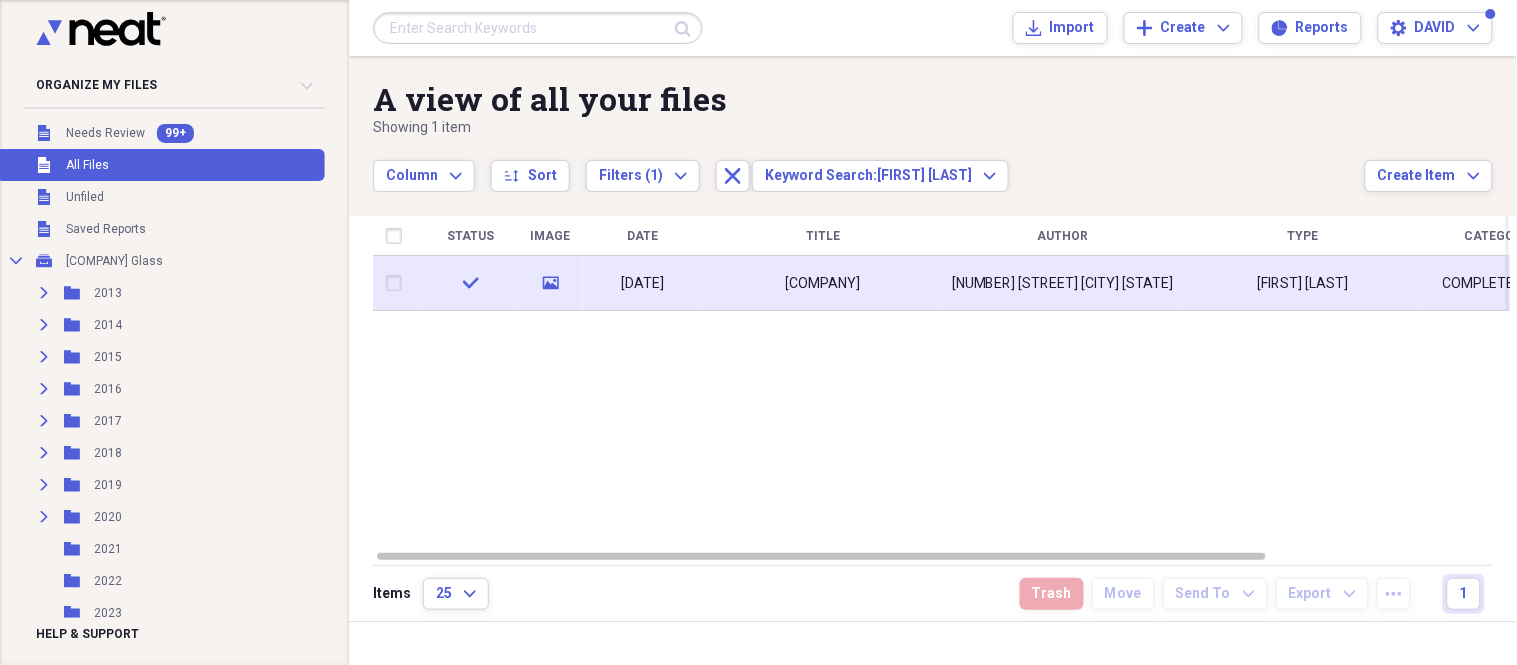 click on "[COMPANY]" at bounding box center (823, 284) 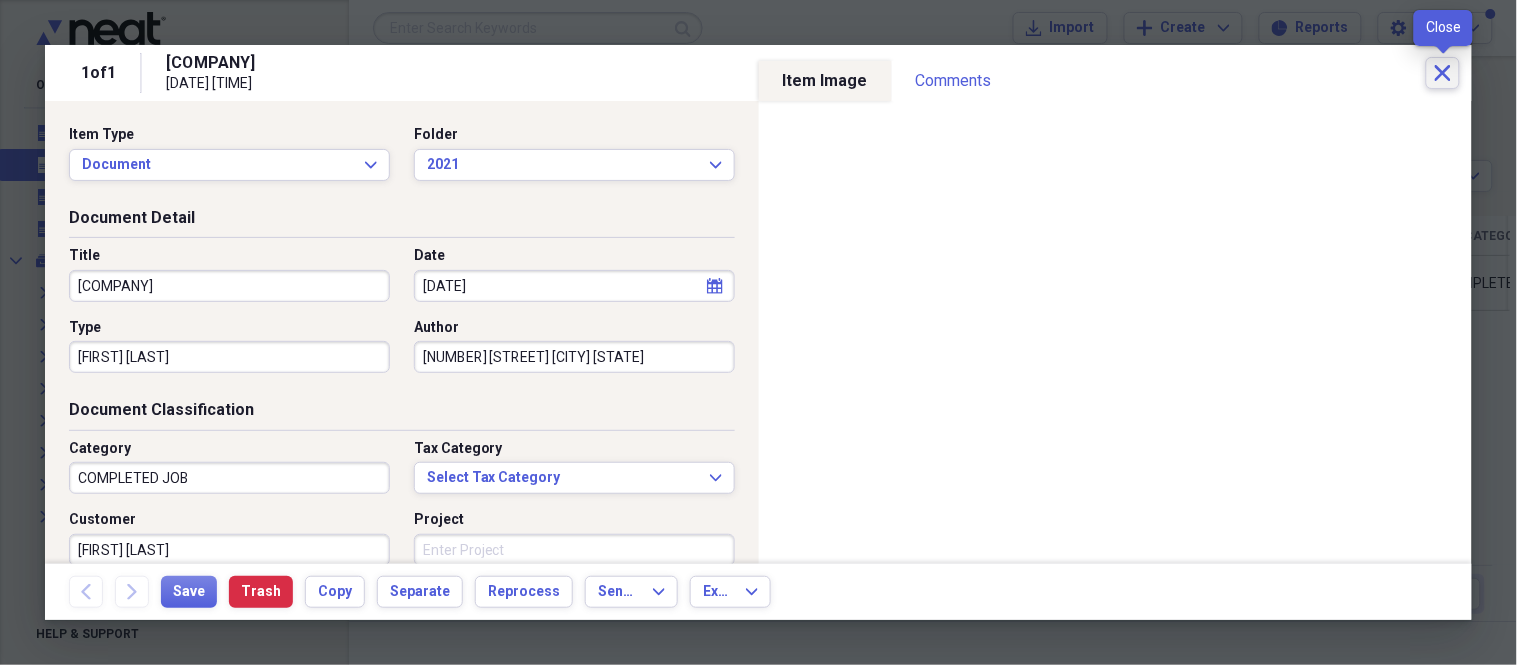click 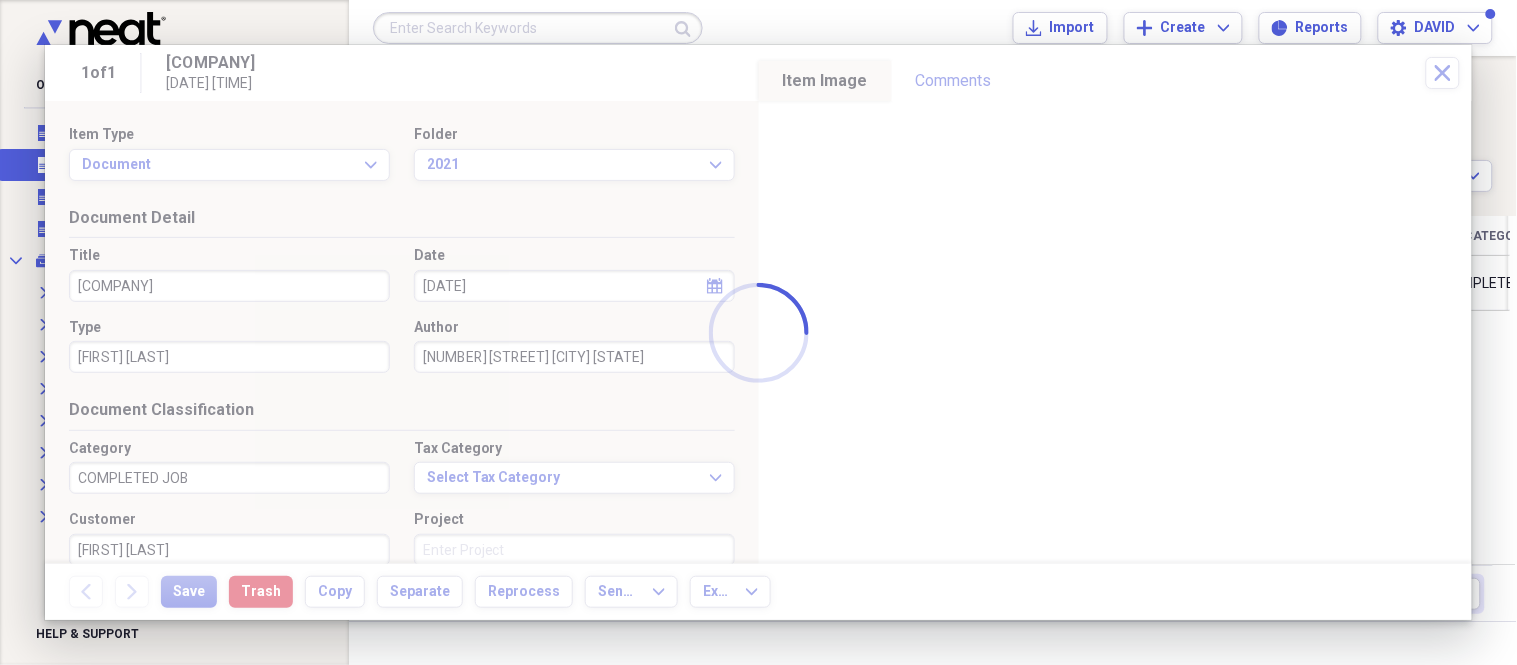 click at bounding box center [538, 28] 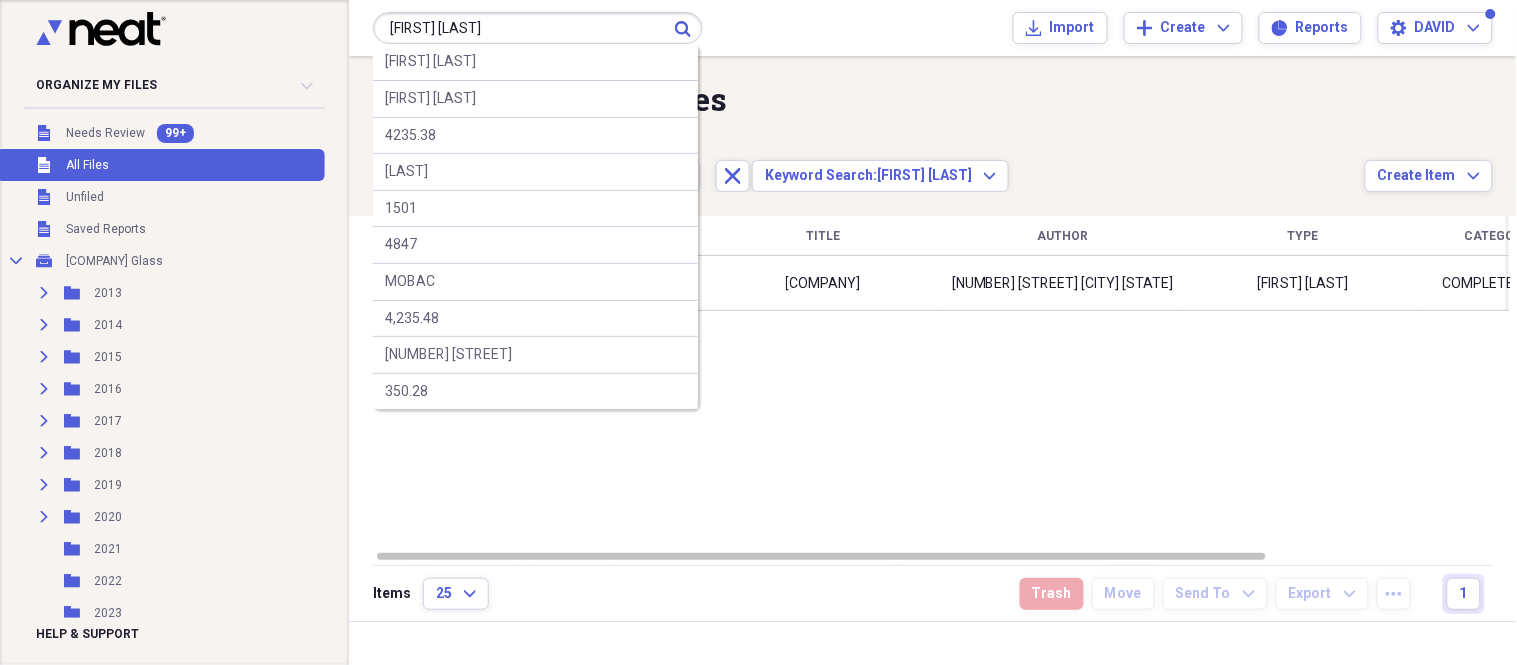 type on "[FIRST] [LAST]" 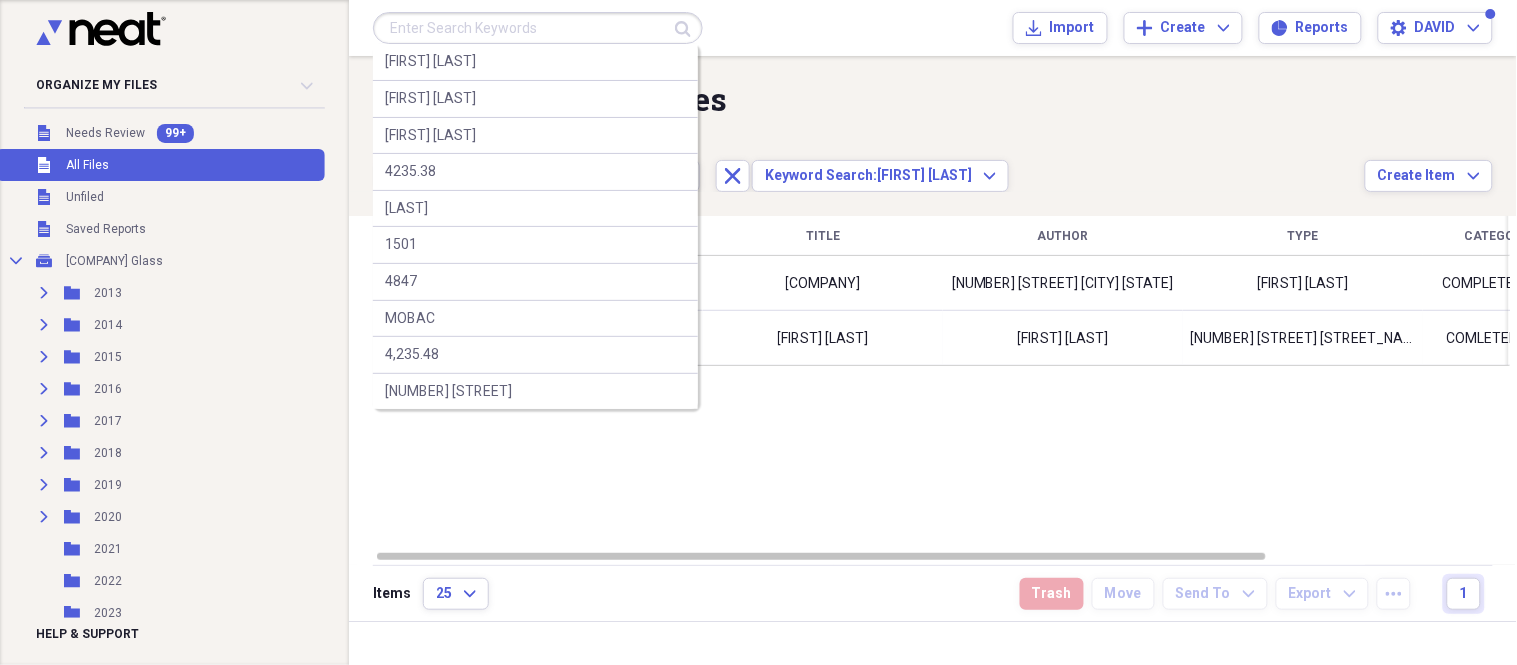 click at bounding box center (538, 28) 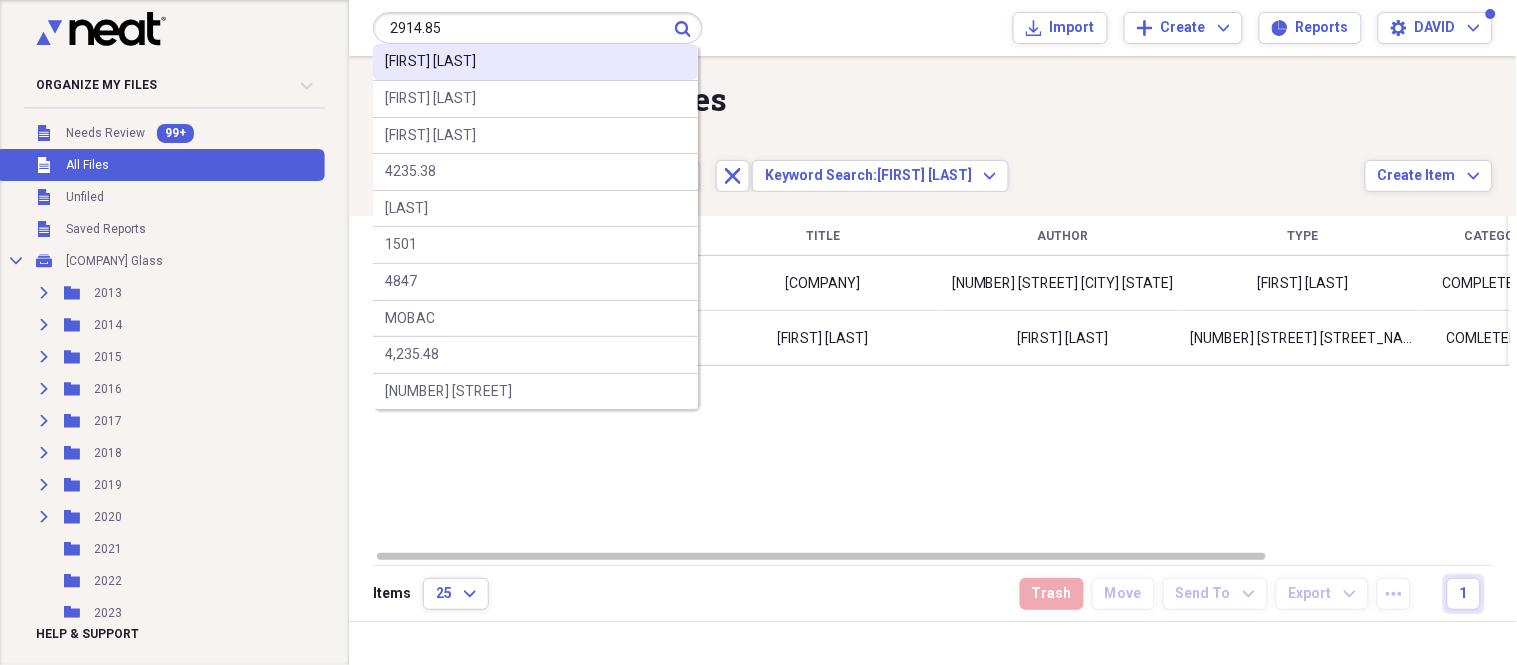 type on "2914.85" 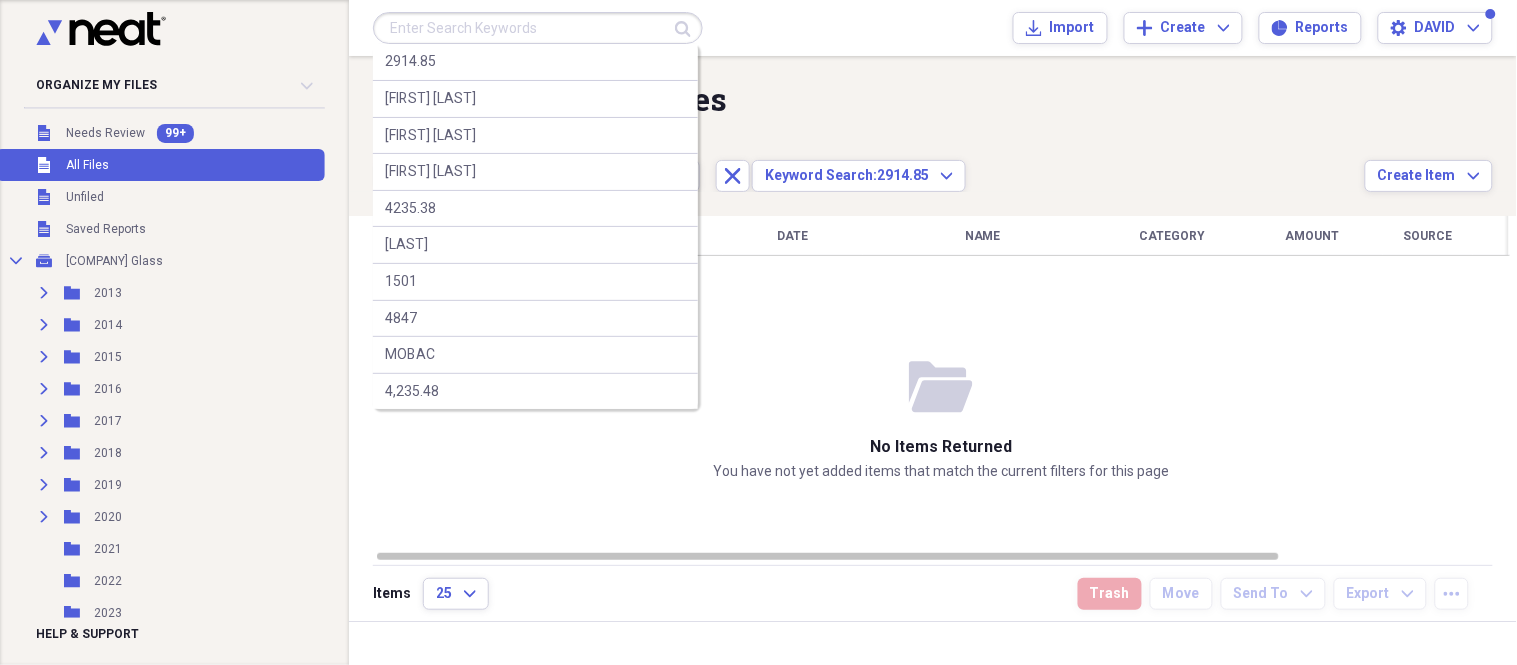 drag, startPoint x: 455, startPoint y: 14, endPoint x: 447, endPoint y: 33, distance: 20.615528 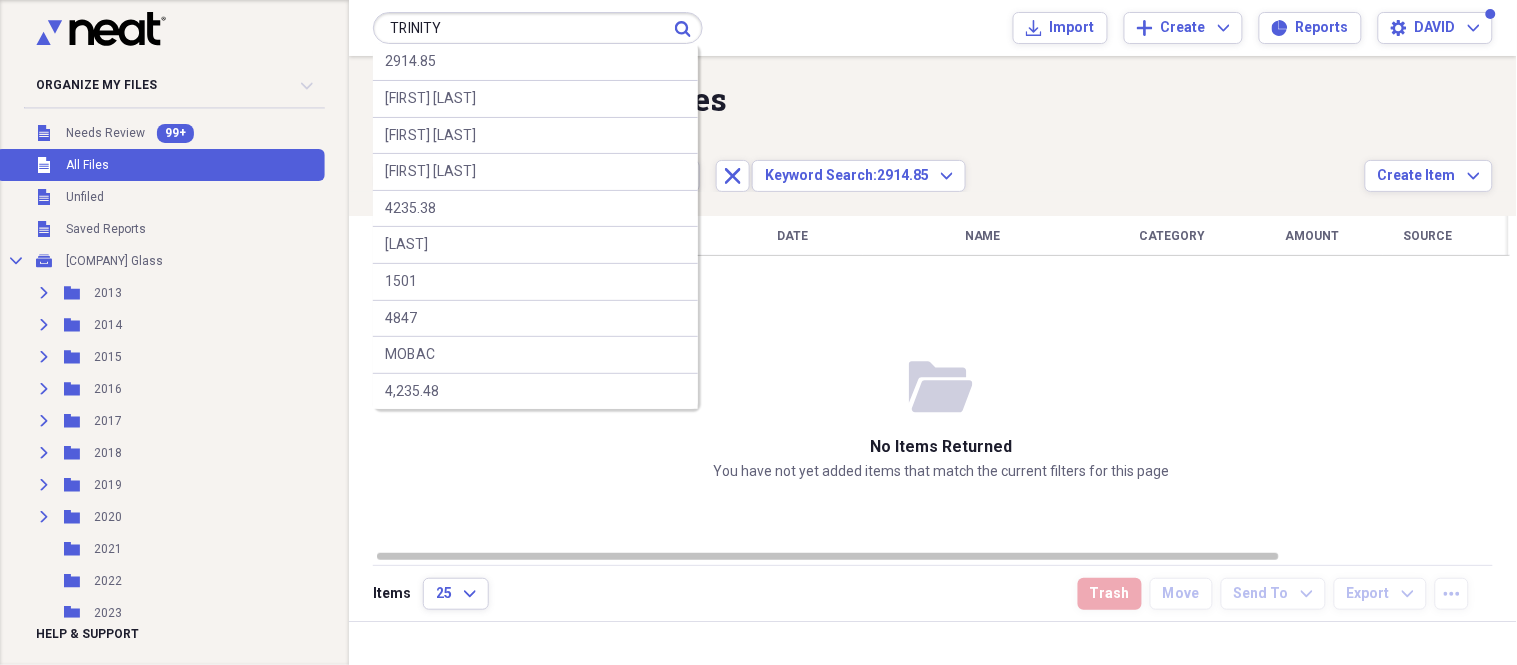 type on "TRINITY" 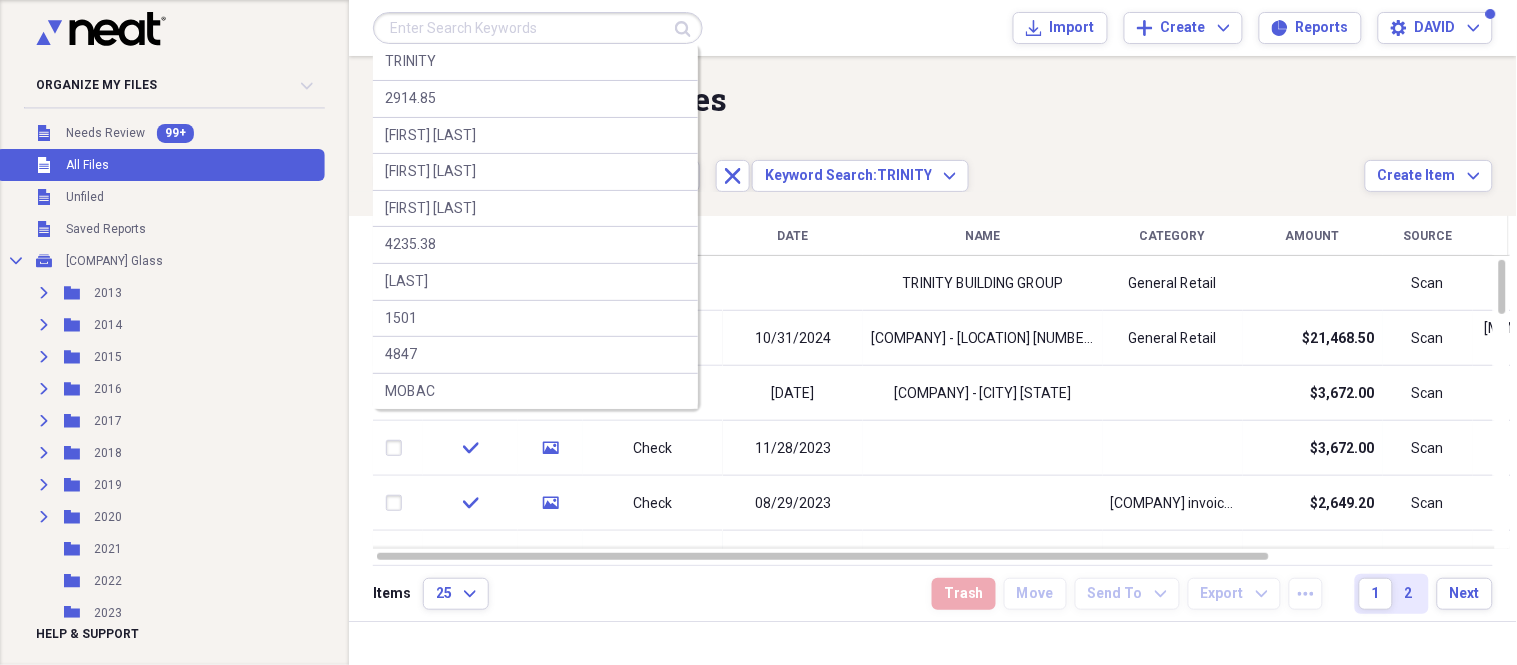 drag, startPoint x: 542, startPoint y: 22, endPoint x: 531, endPoint y: 18, distance: 11.7046995 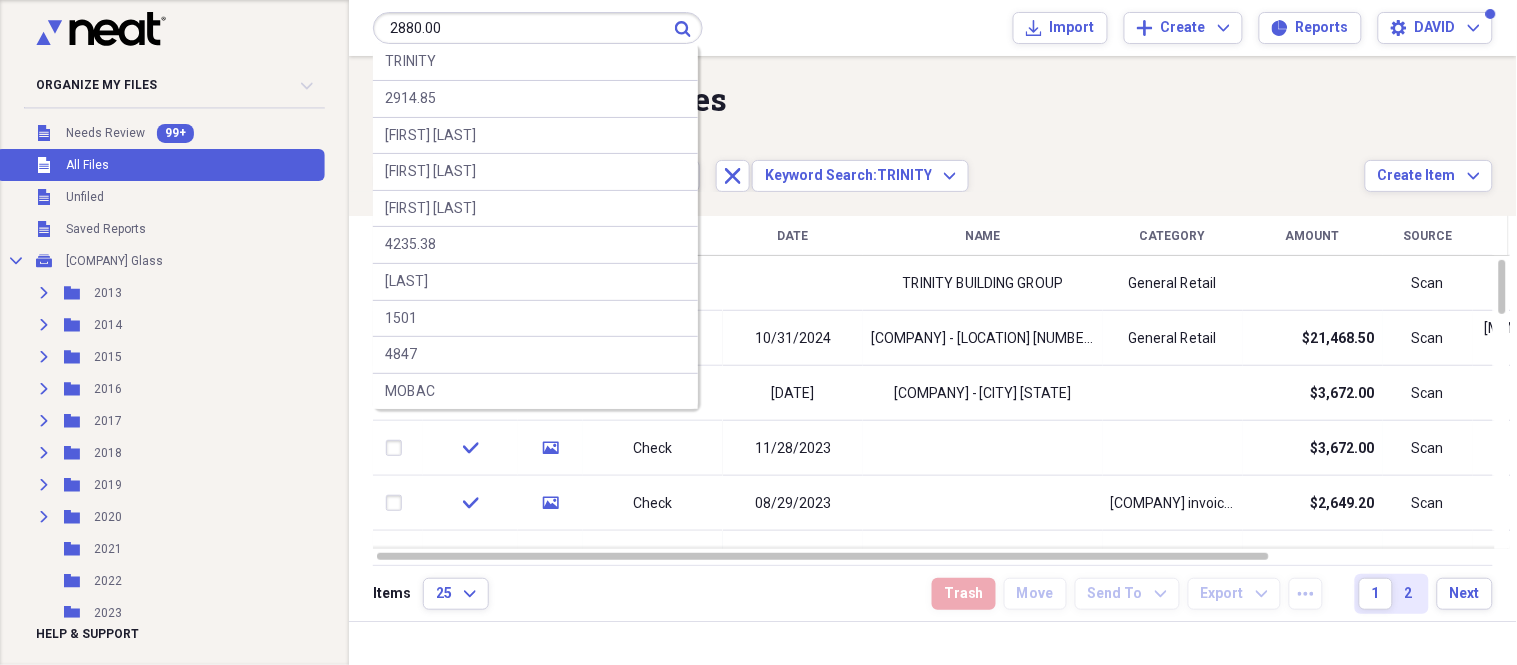 type on "2880.00" 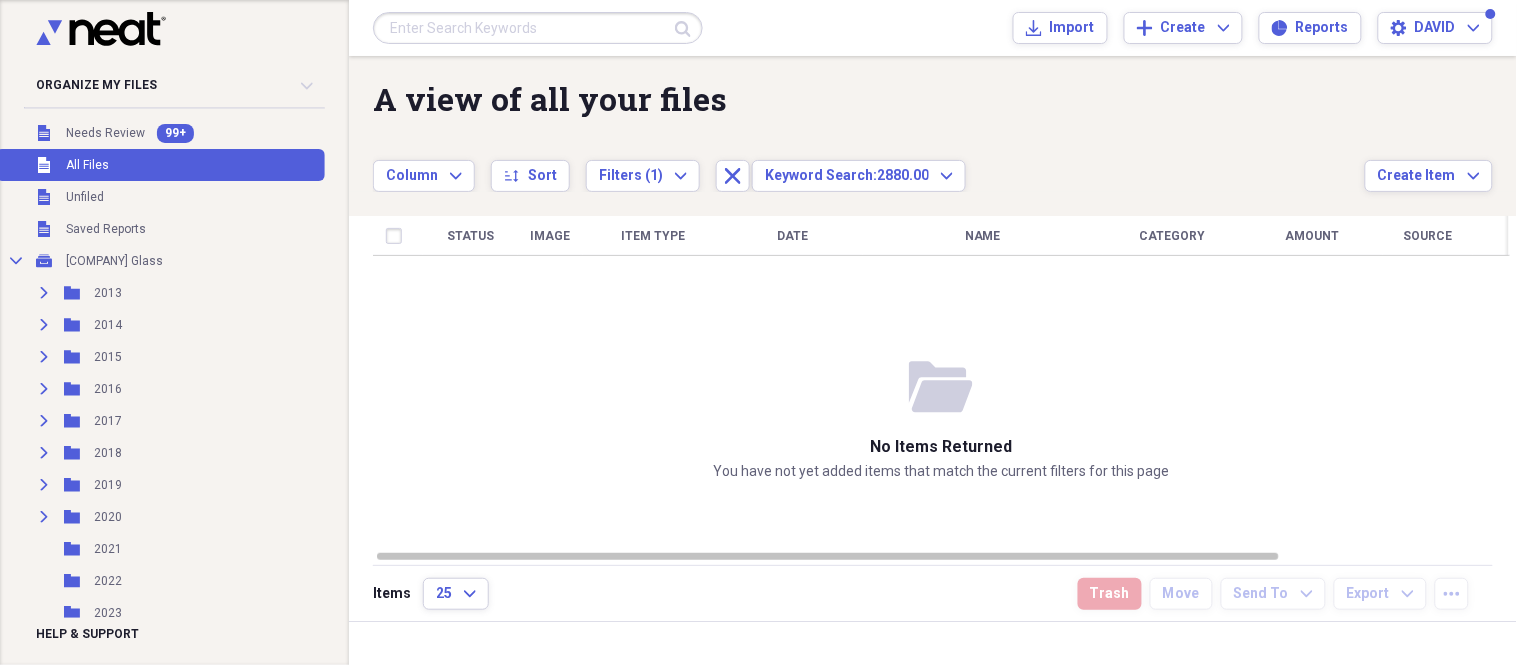click at bounding box center (538, 28) 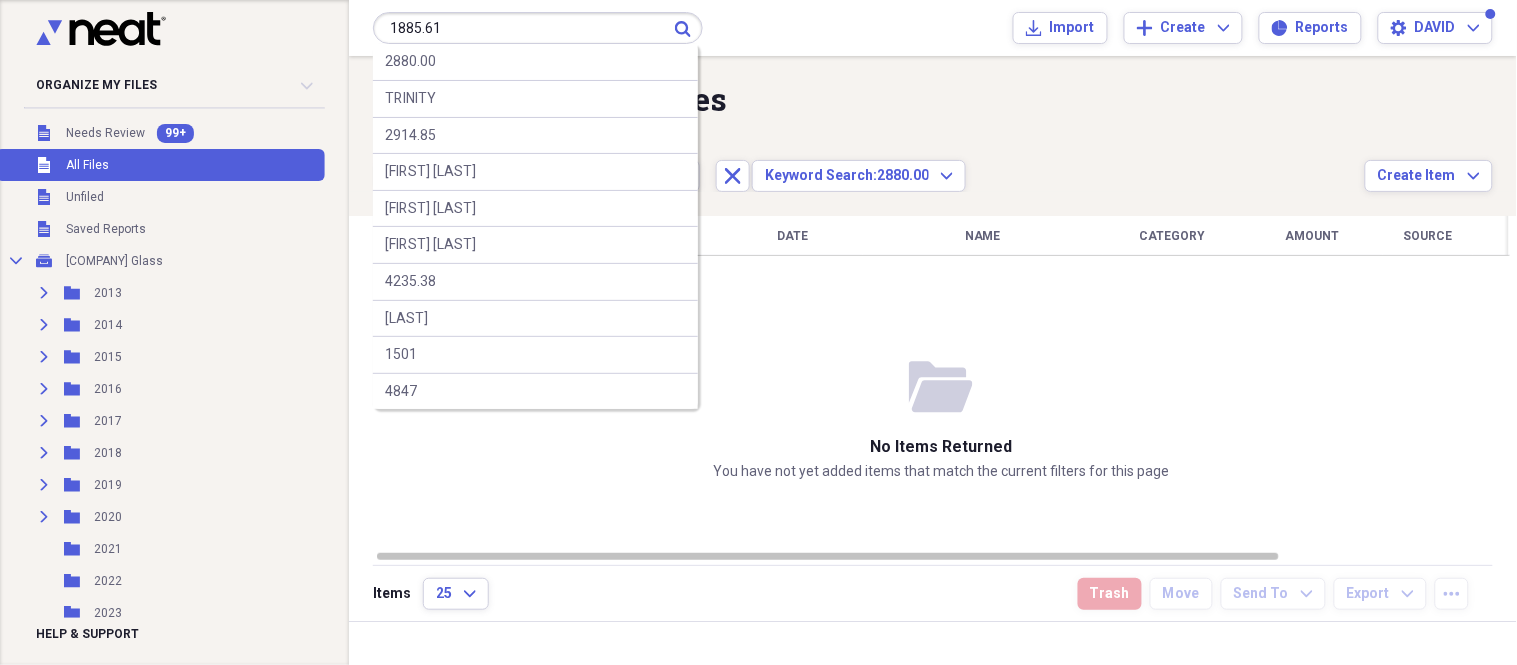 type on "1885.61" 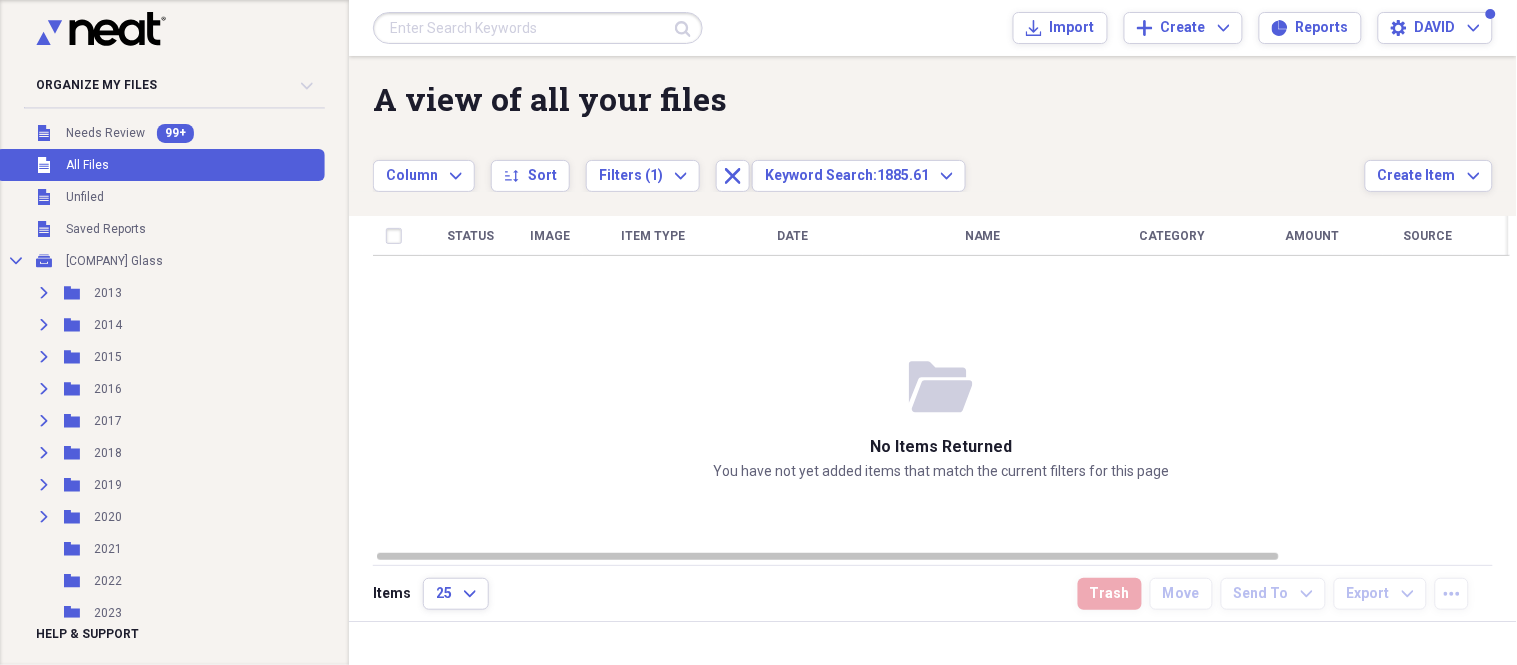 drag, startPoint x: 473, startPoint y: 12, endPoint x: 458, endPoint y: 6, distance: 16.155495 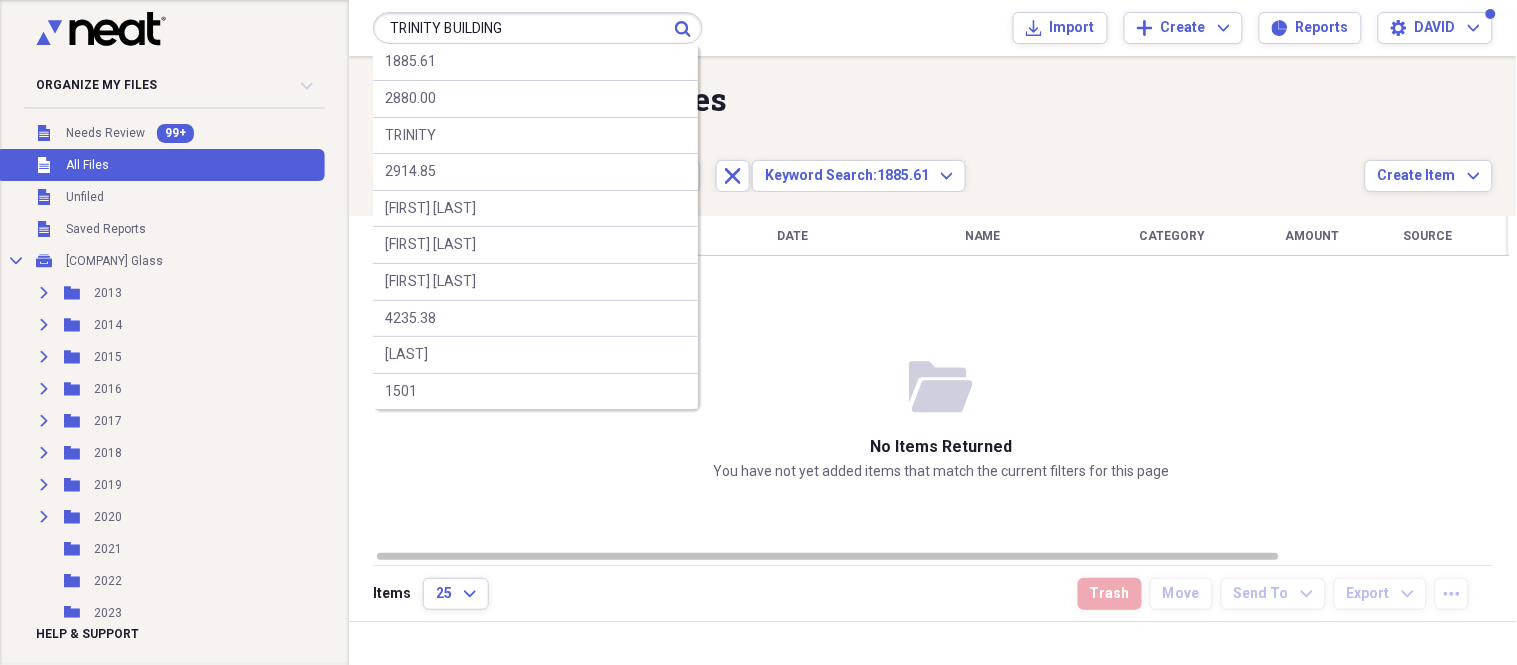 type on "TRINITY BUILDING" 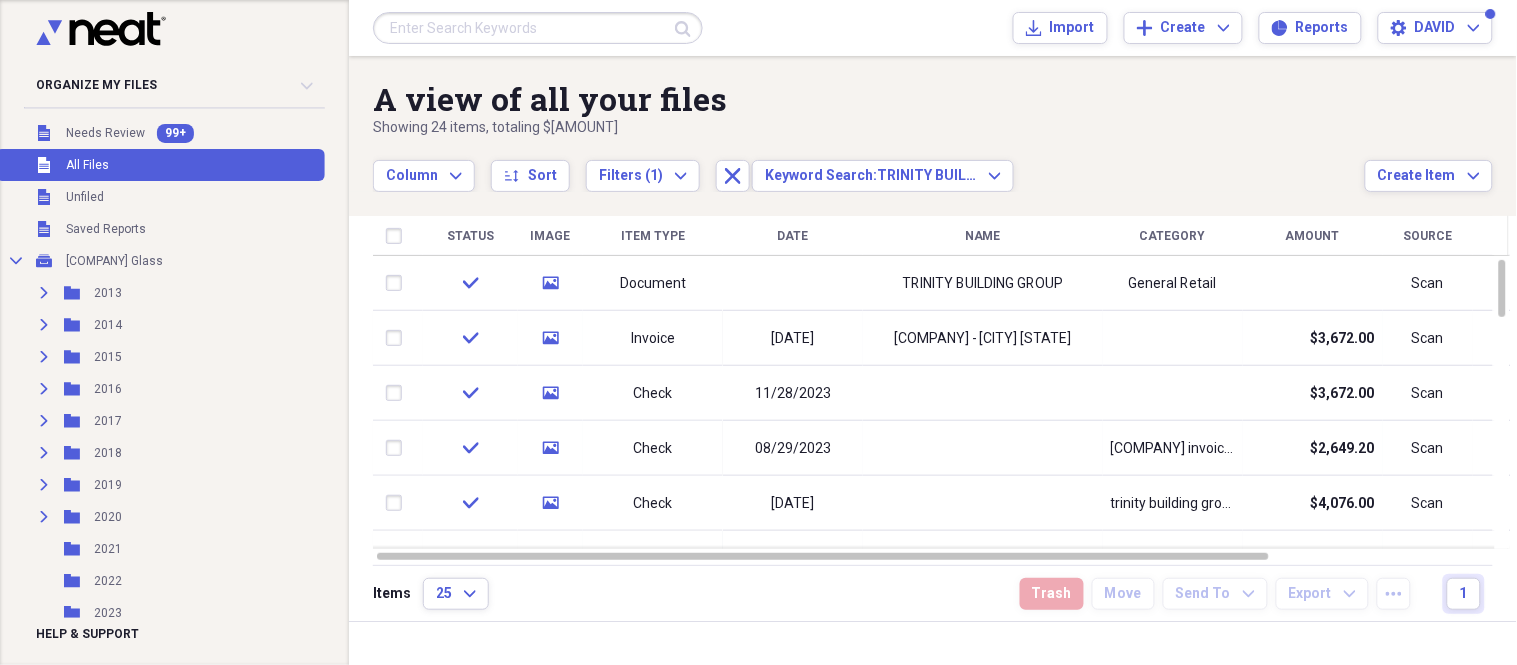 click at bounding box center [538, 28] 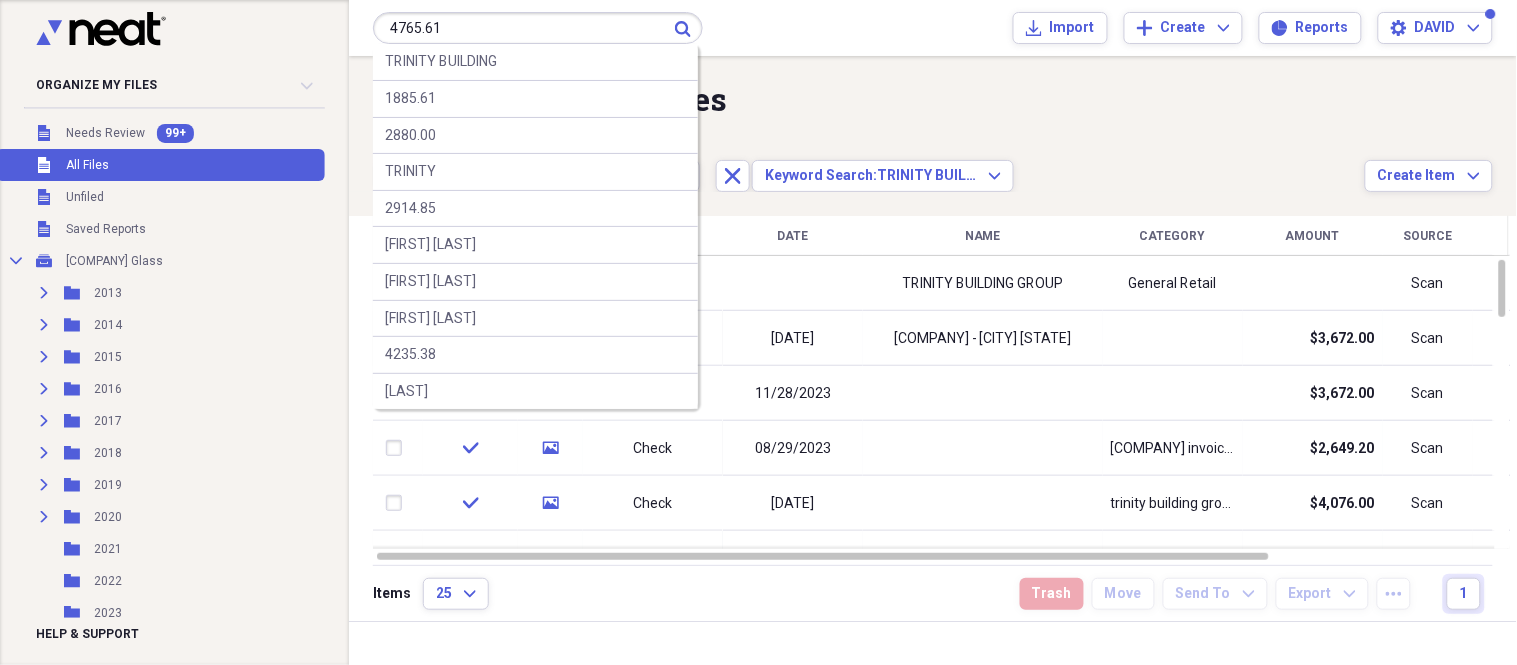 type on "4765.61" 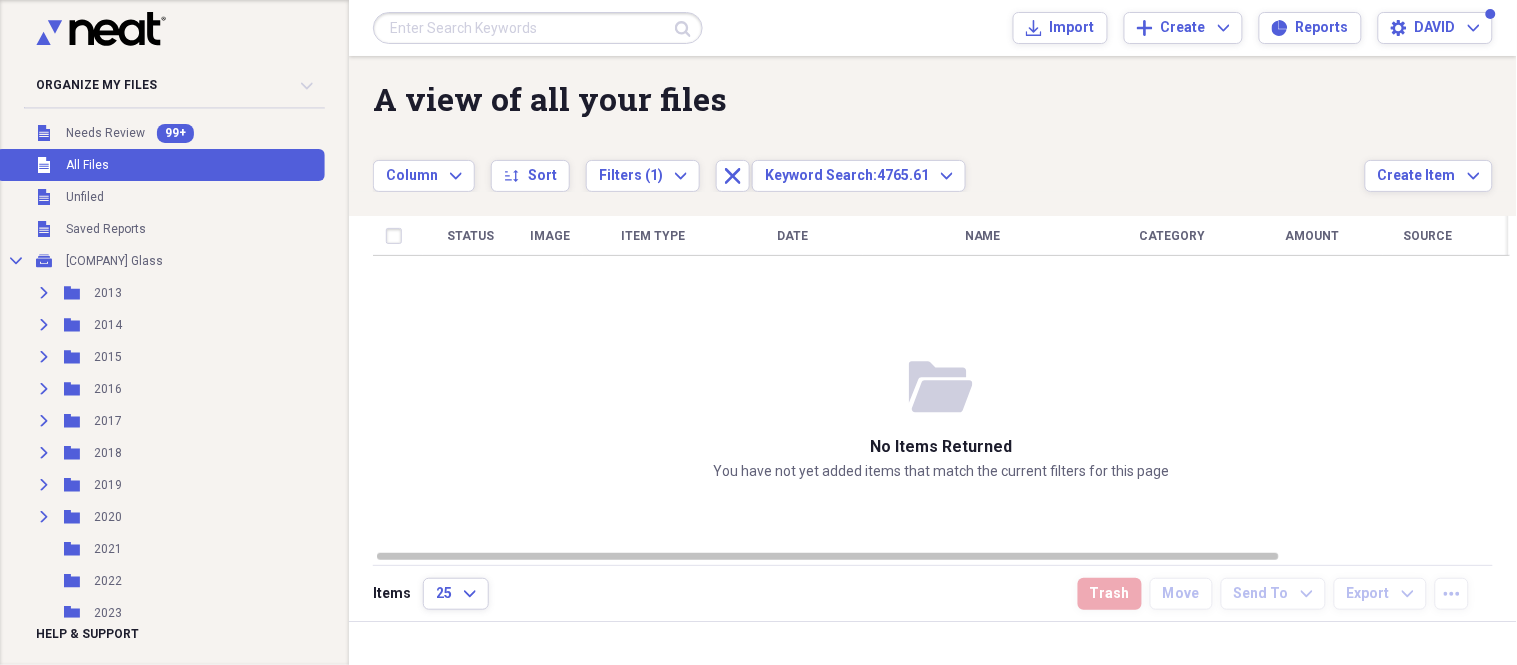 click at bounding box center (538, 28) 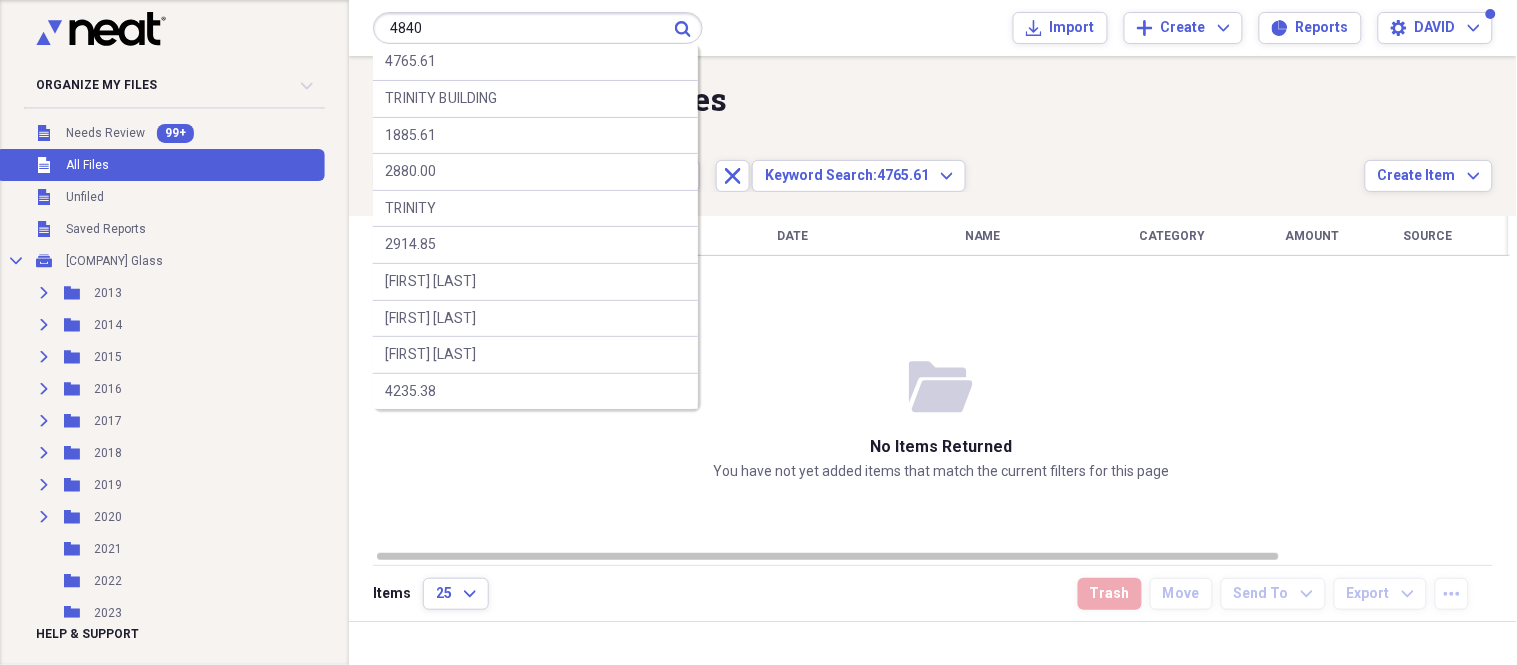 type on "4840" 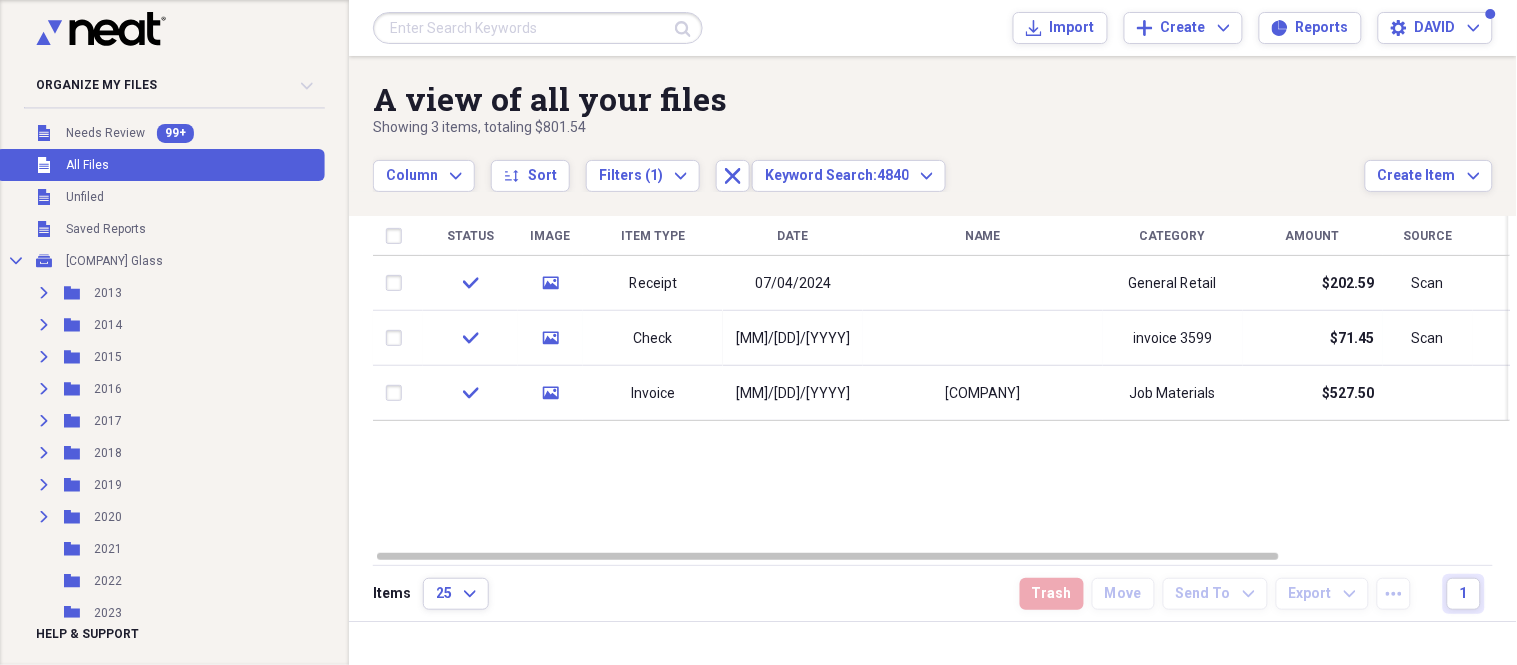 drag, startPoint x: 434, startPoint y: 26, endPoint x: 451, endPoint y: 30, distance: 17.464249 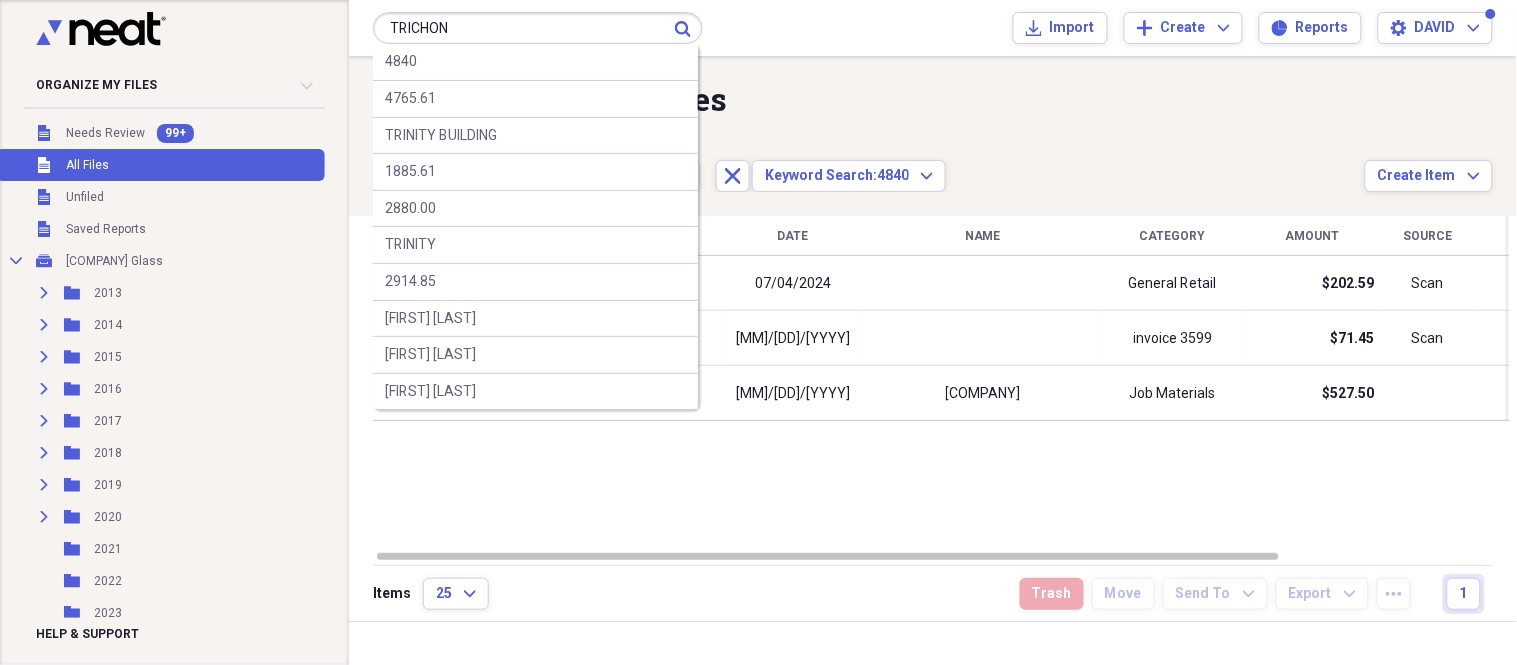 type on "TRICHON" 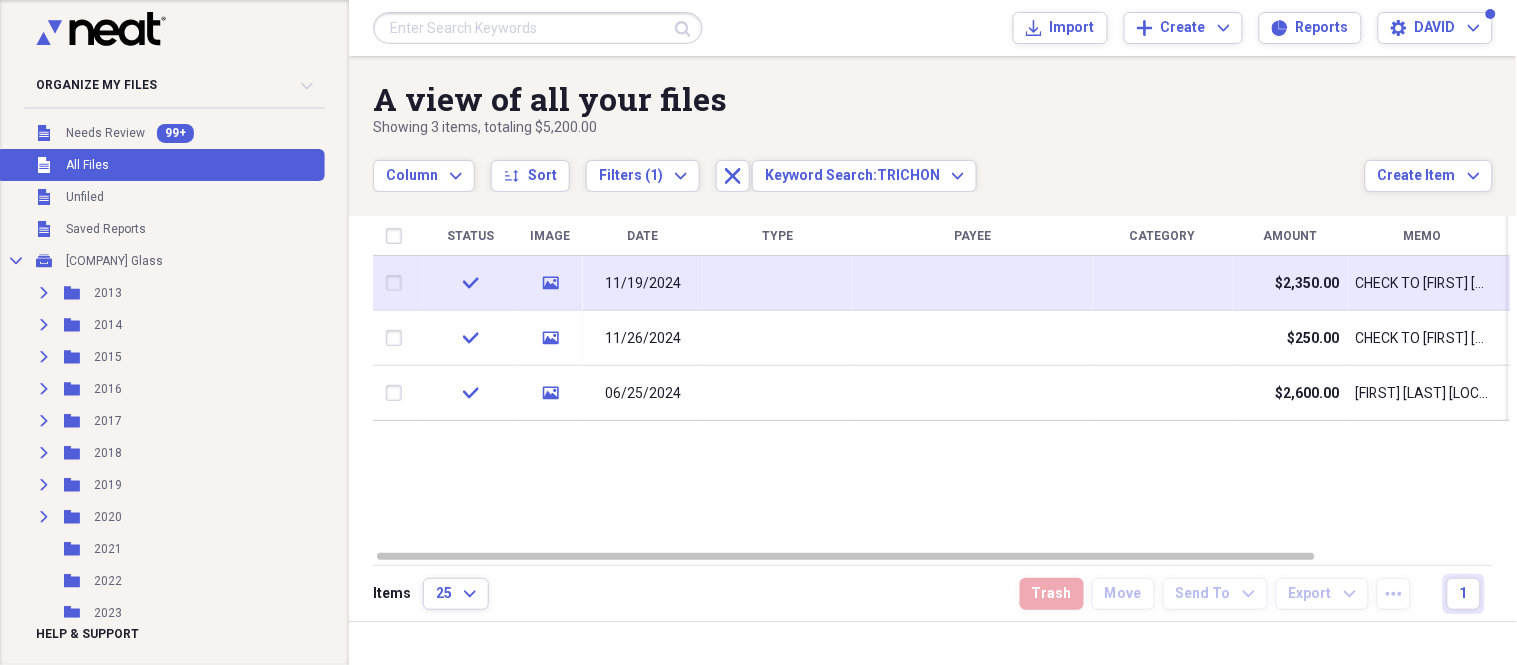 click on "11/19/2024" at bounding box center [643, 283] 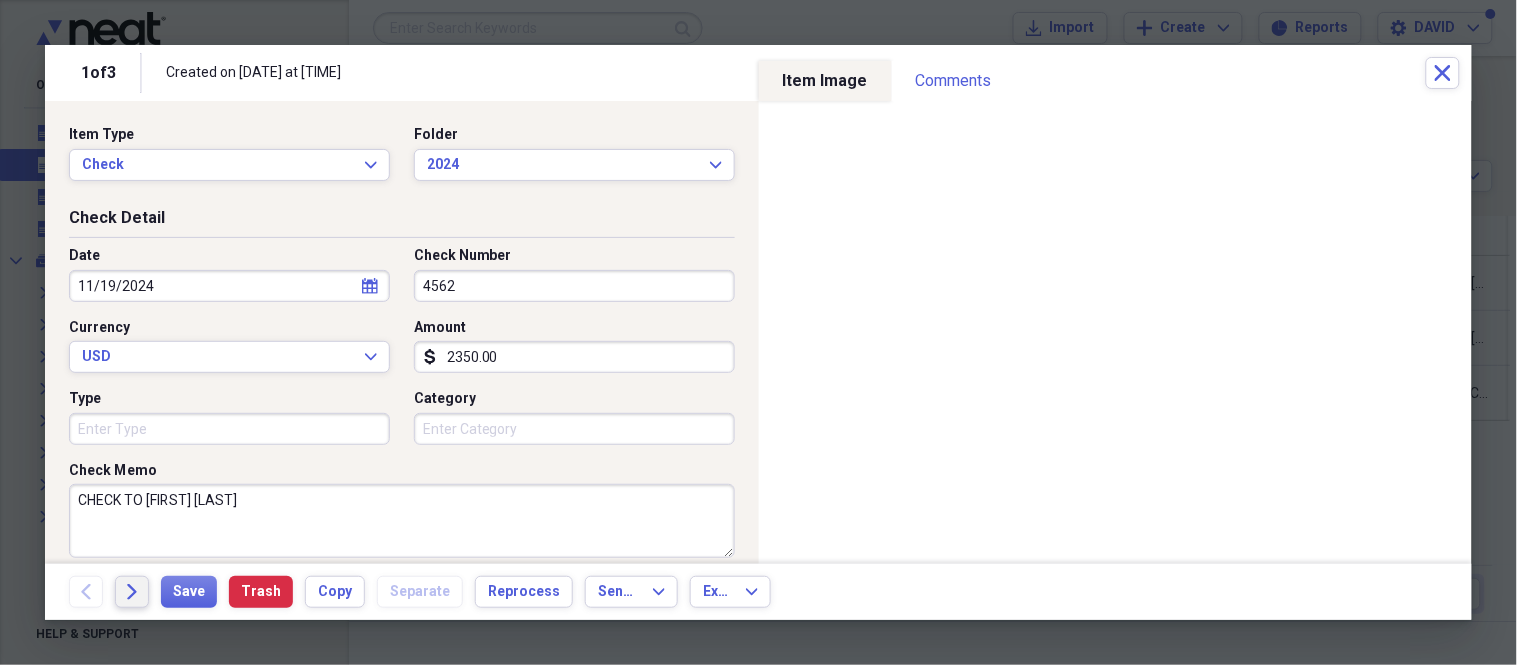 click on "Forward" at bounding box center [132, 592] 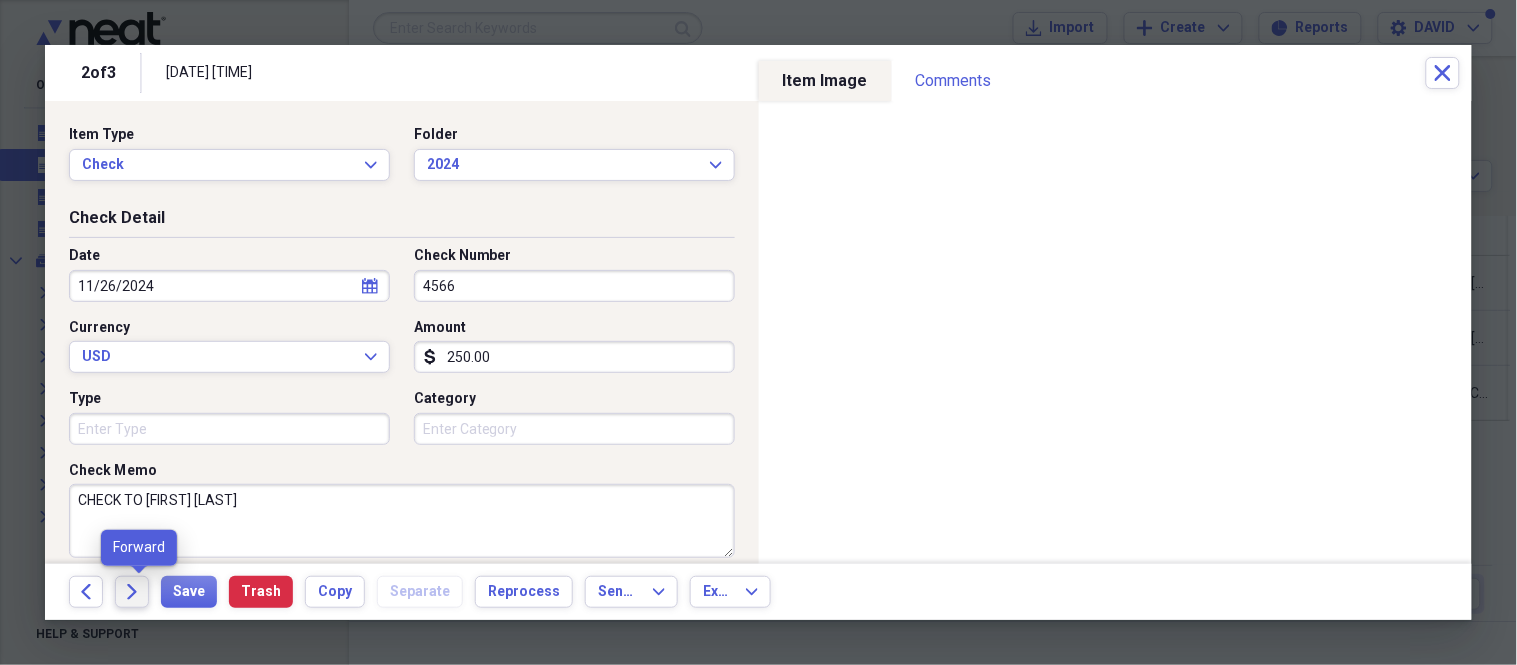 click on "Forward" 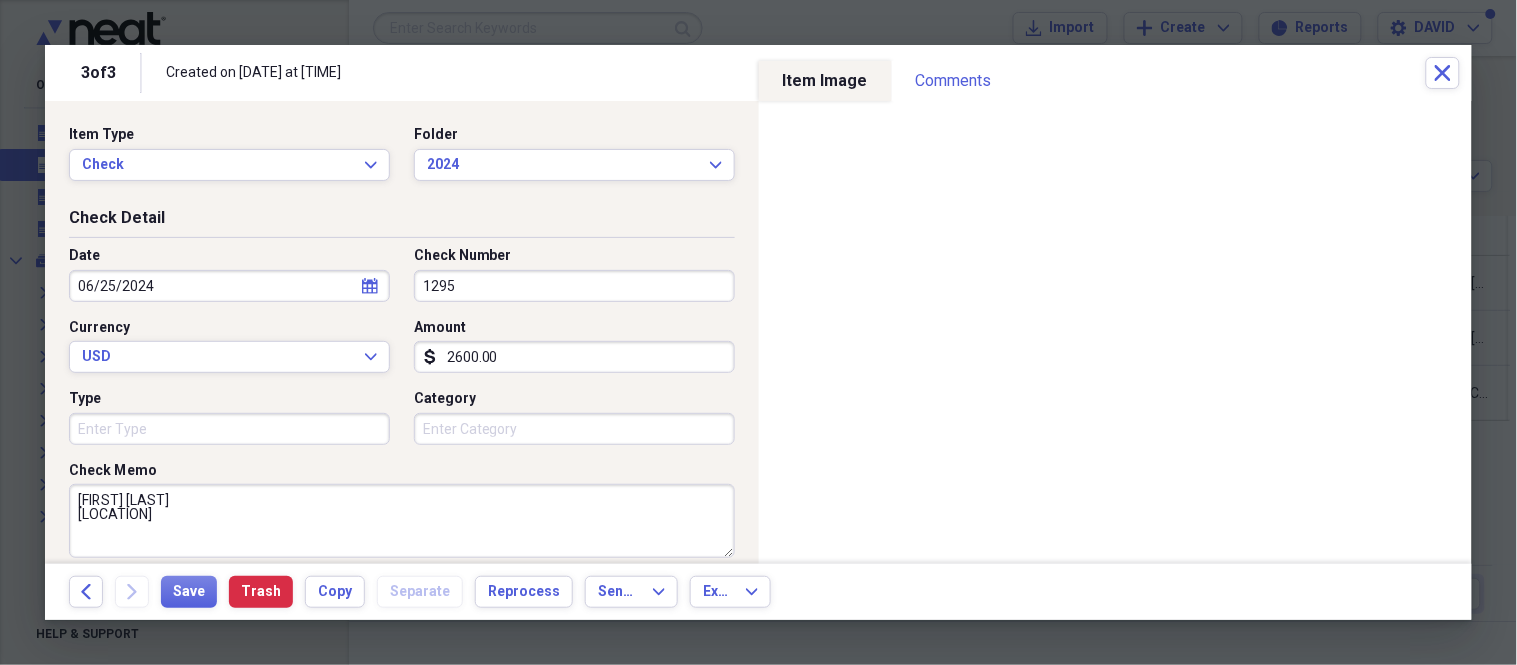 click at bounding box center (758, 332) 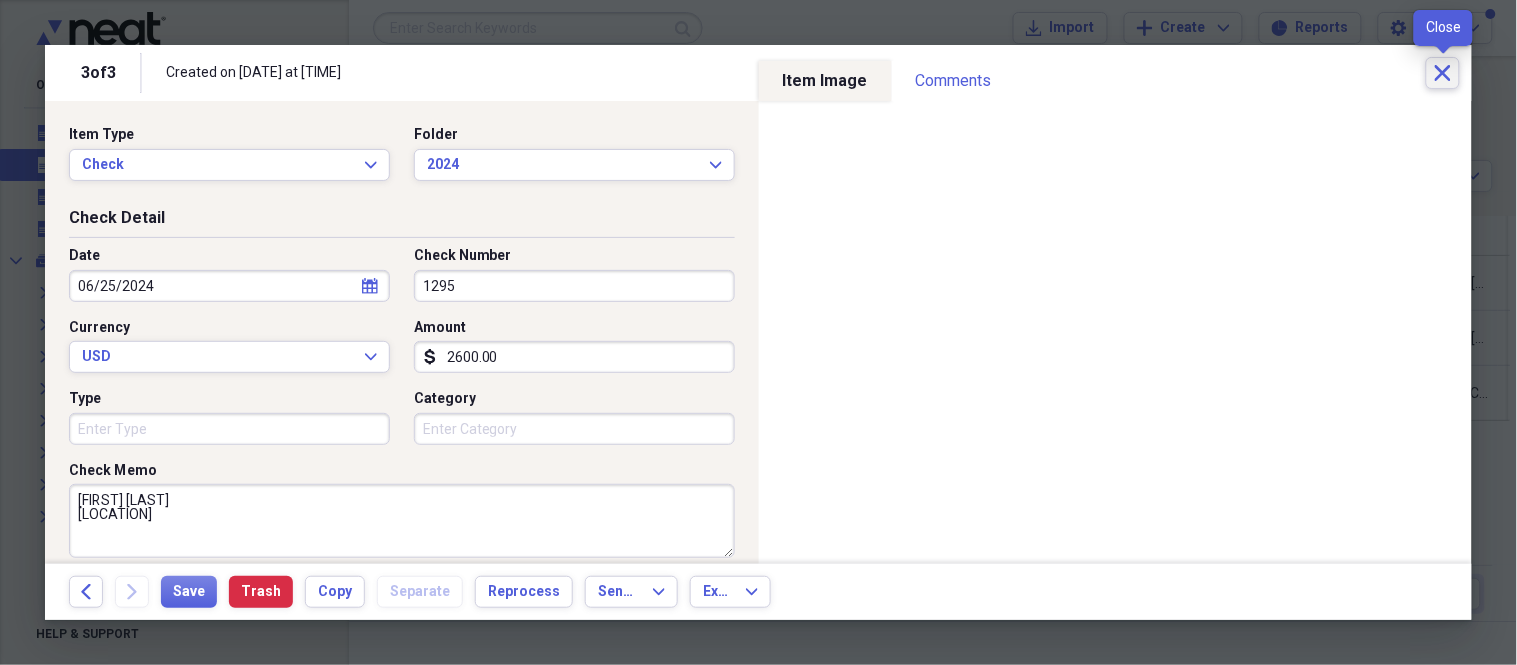 click on "Close" 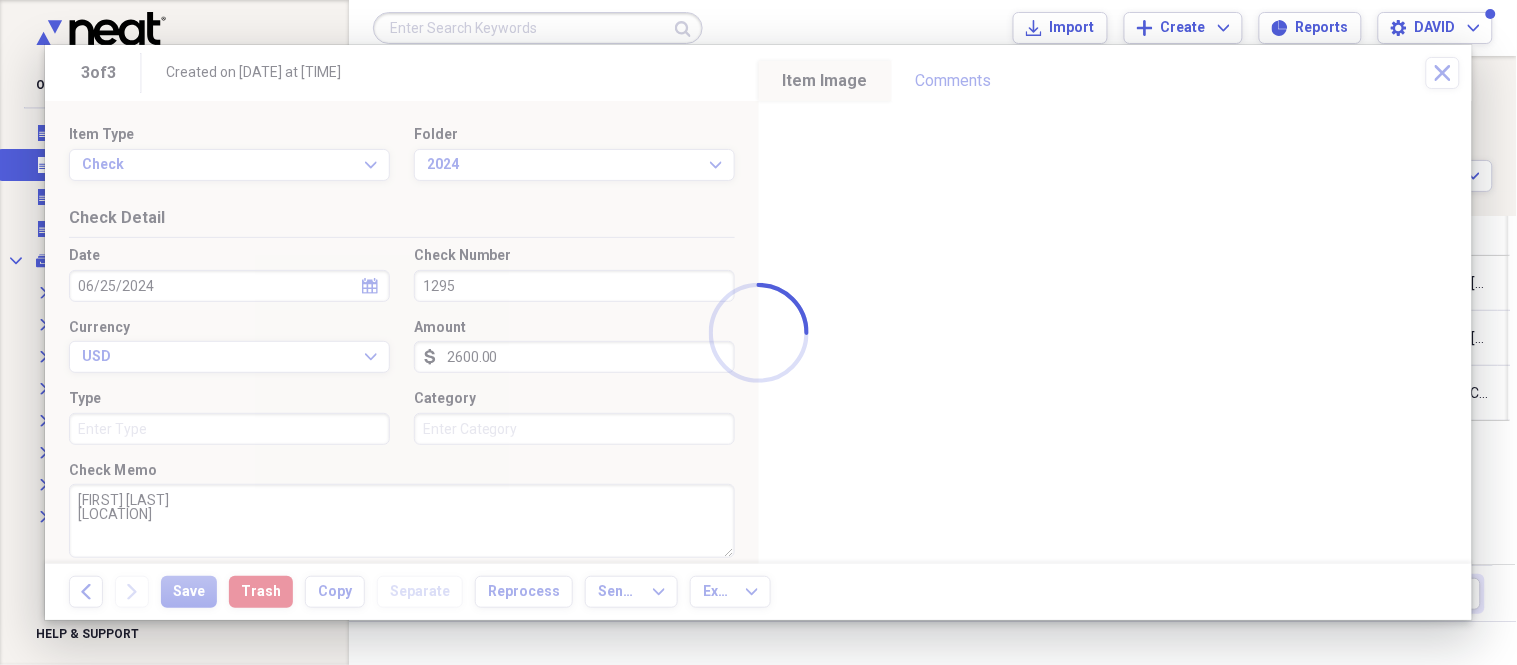 click at bounding box center (538, 28) 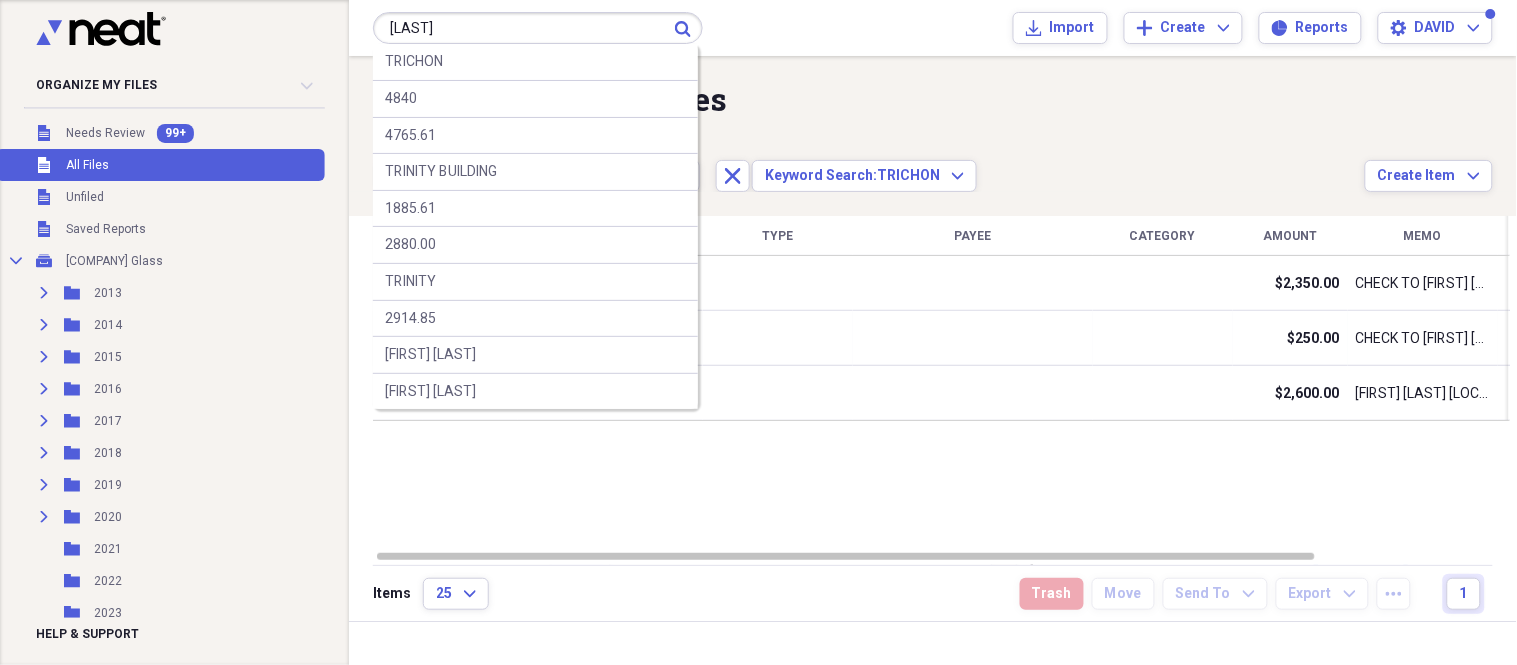 type on "[LAST]" 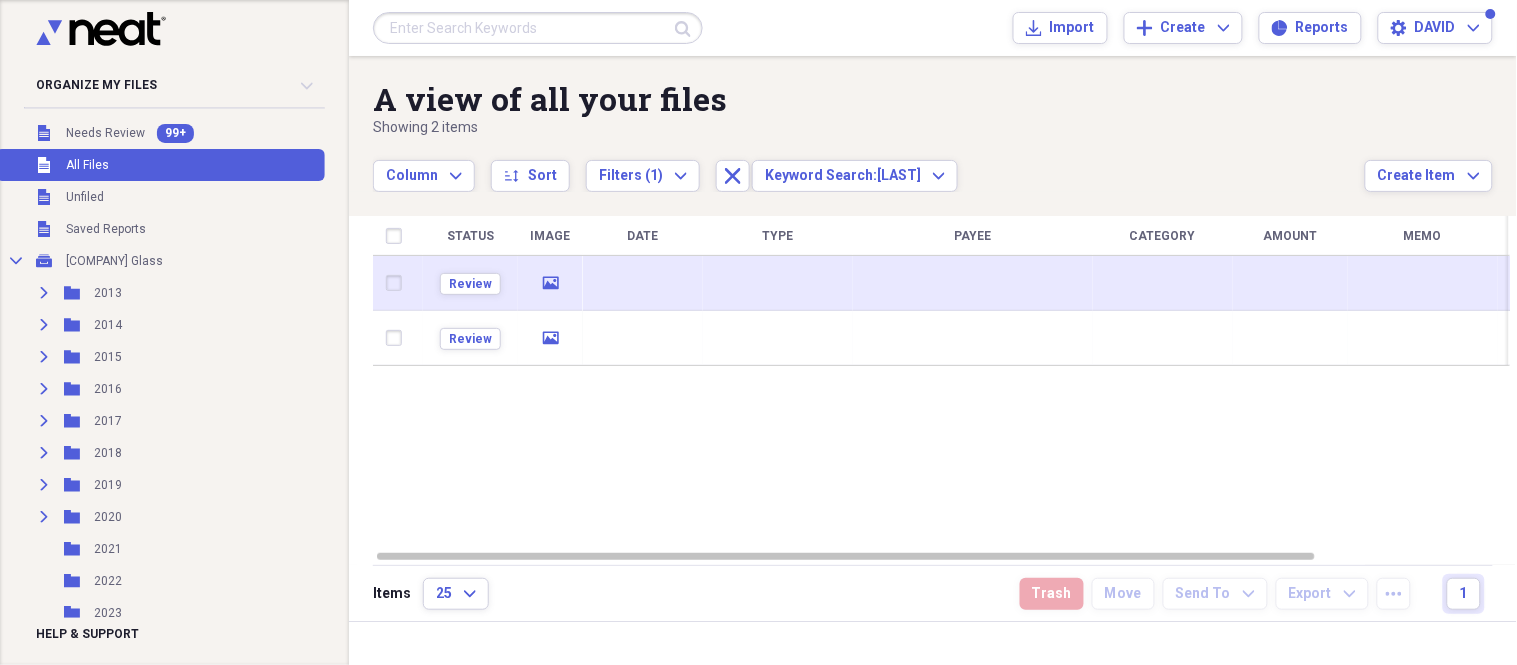 click at bounding box center (643, 283) 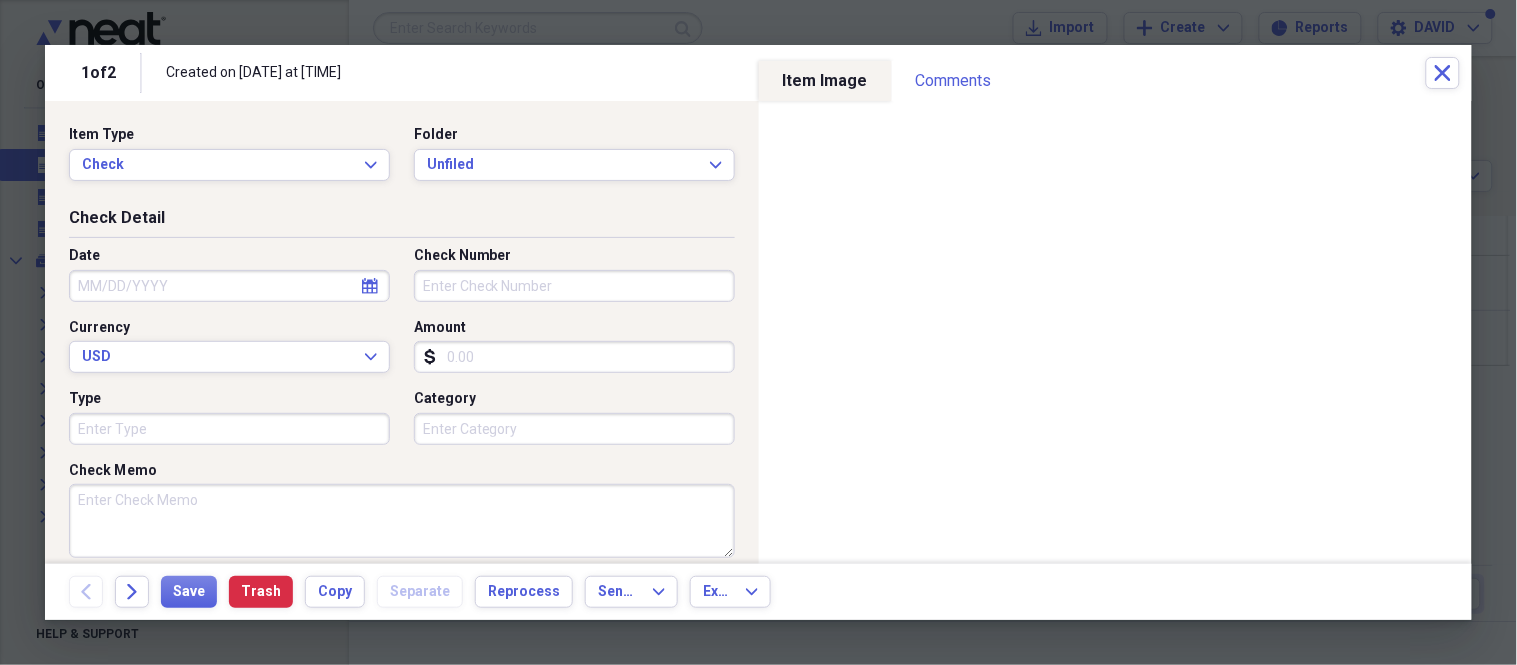 click on "Date" at bounding box center (229, 286) 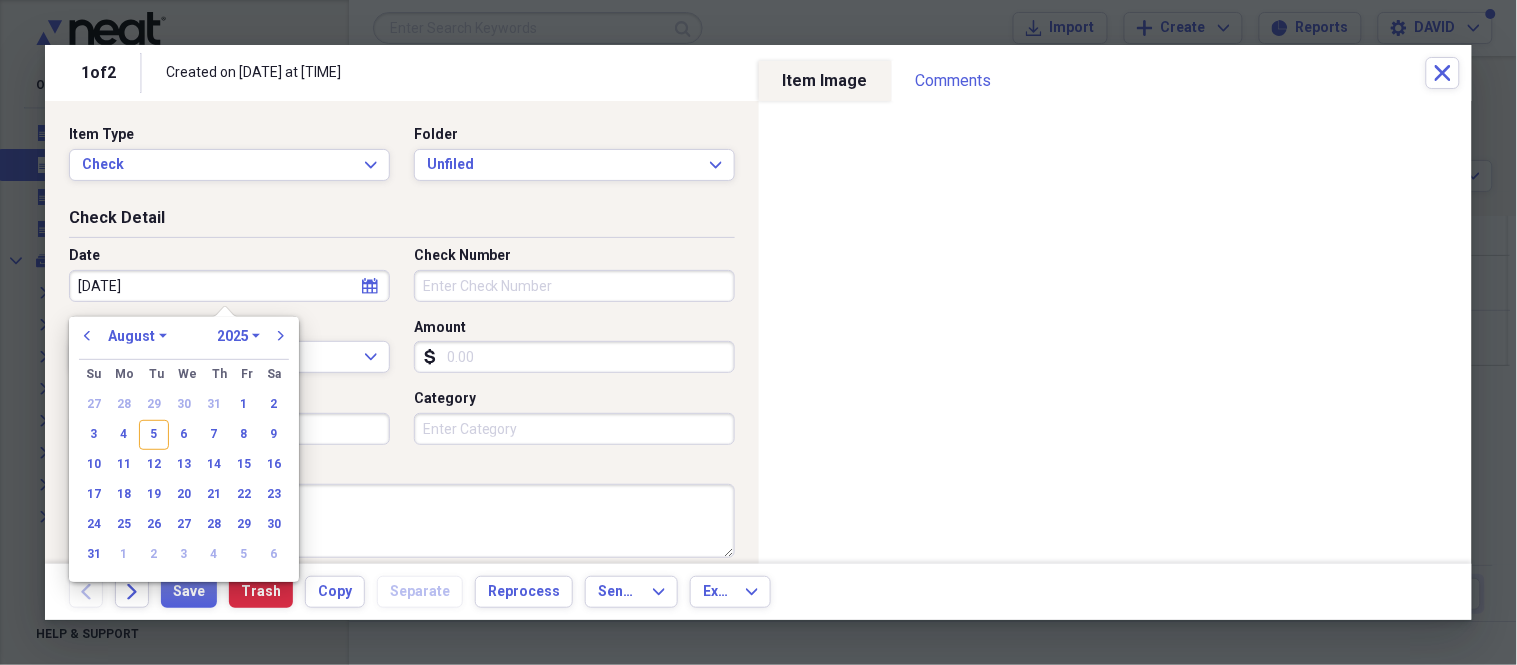 type on "[DATE]" 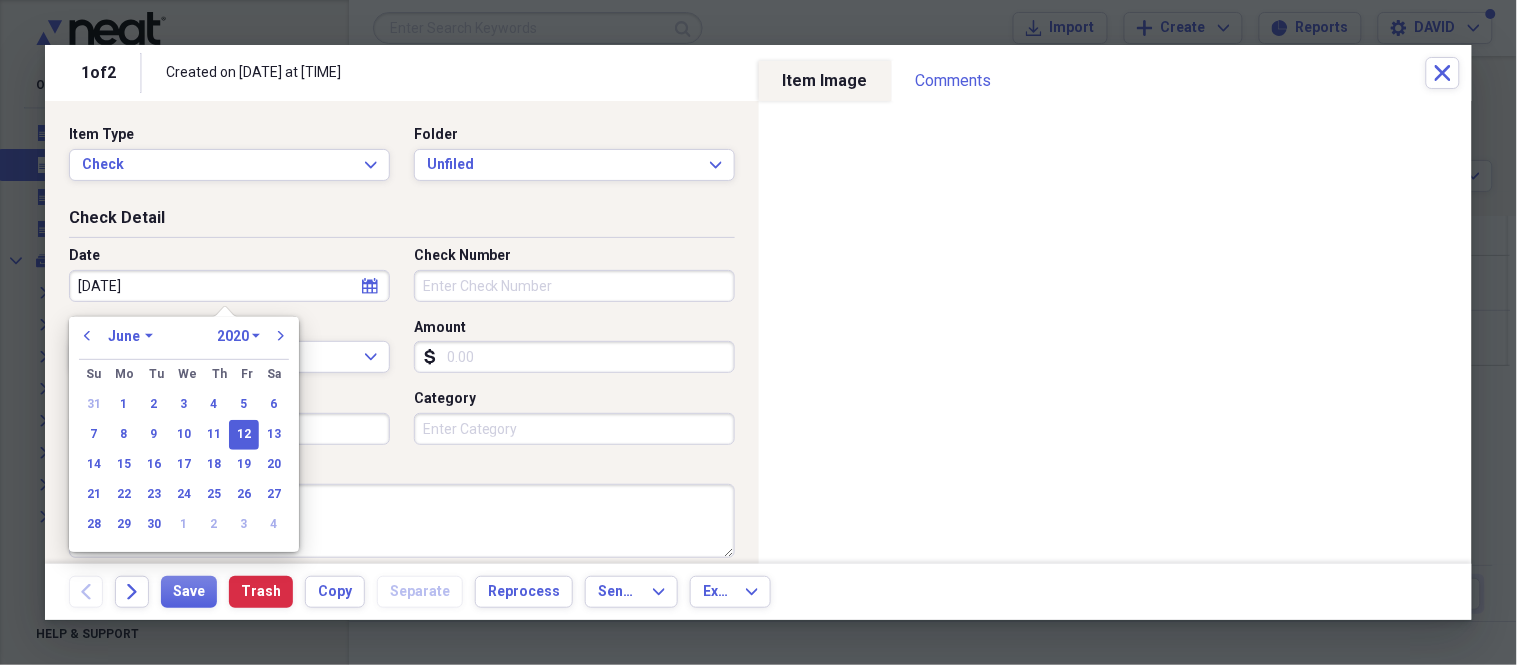 type on "[DATE]" 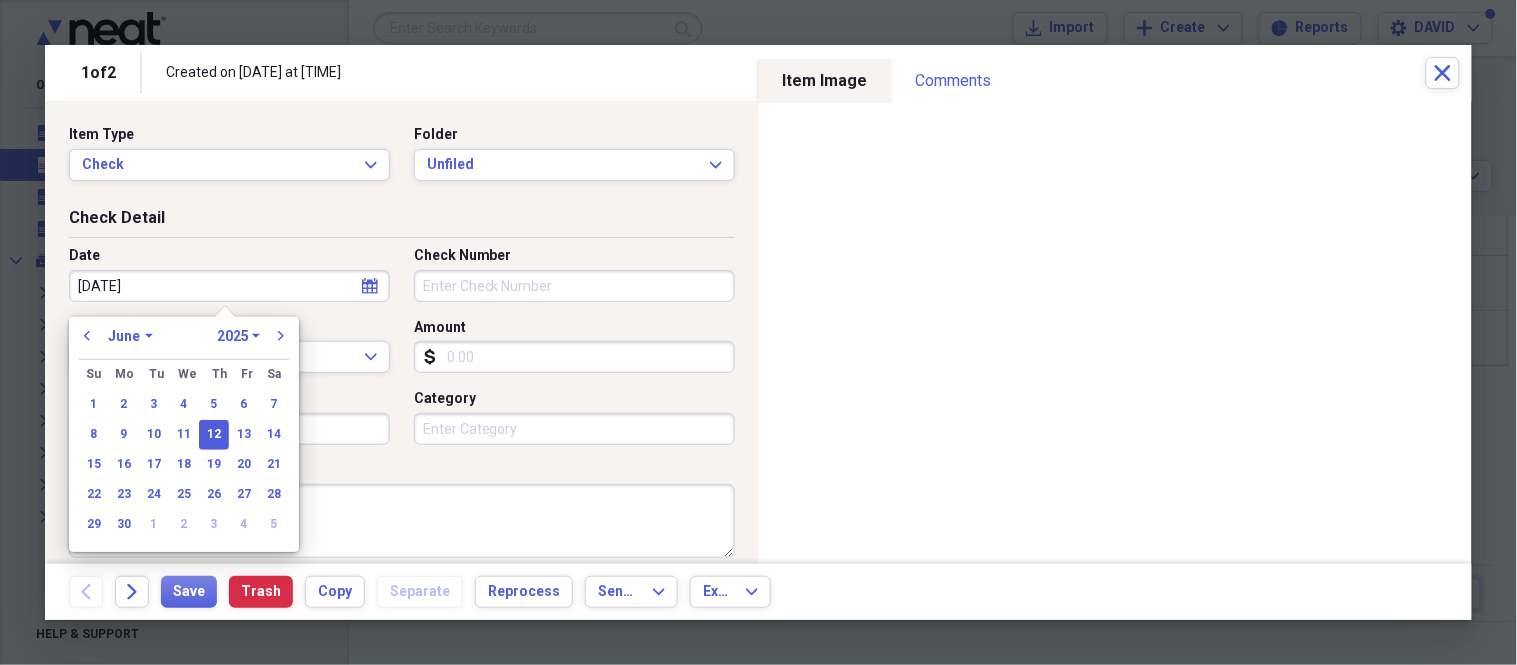 type on "06/12/2025" 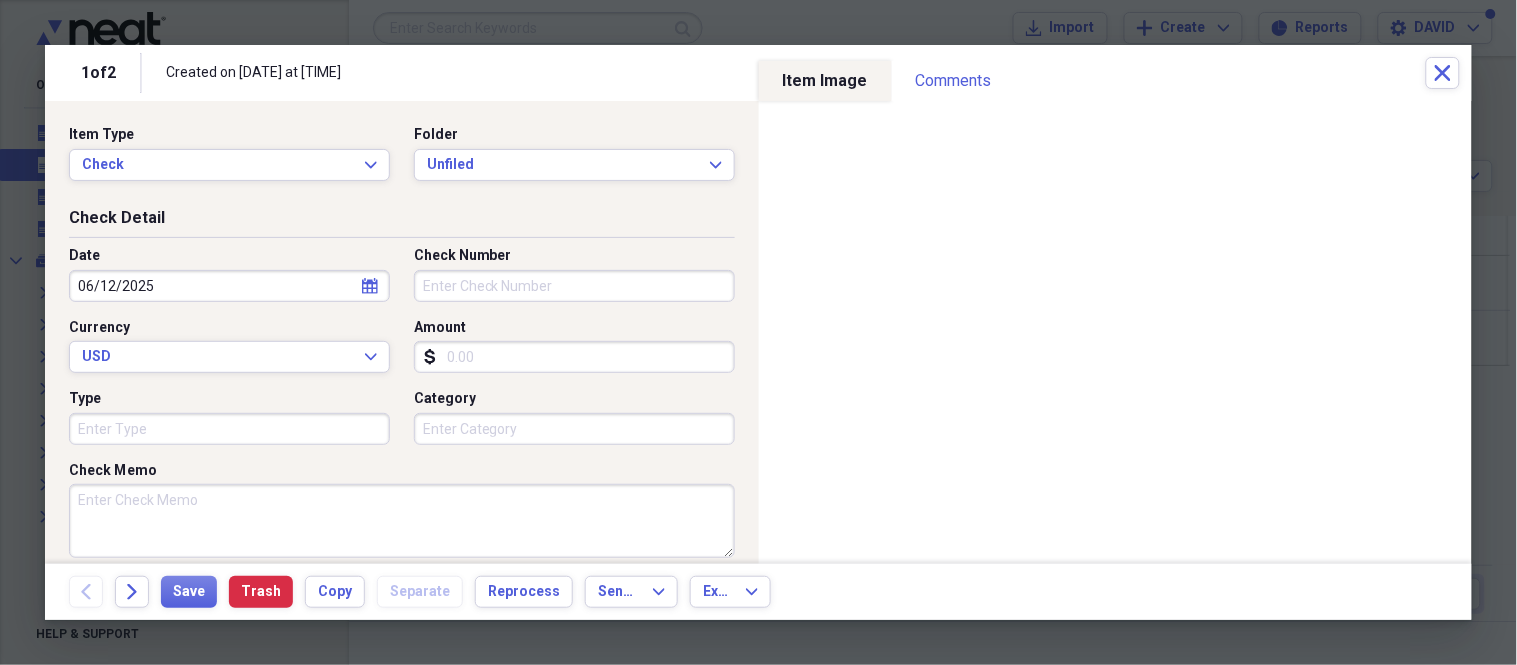 click on "Check Number" at bounding box center (574, 286) 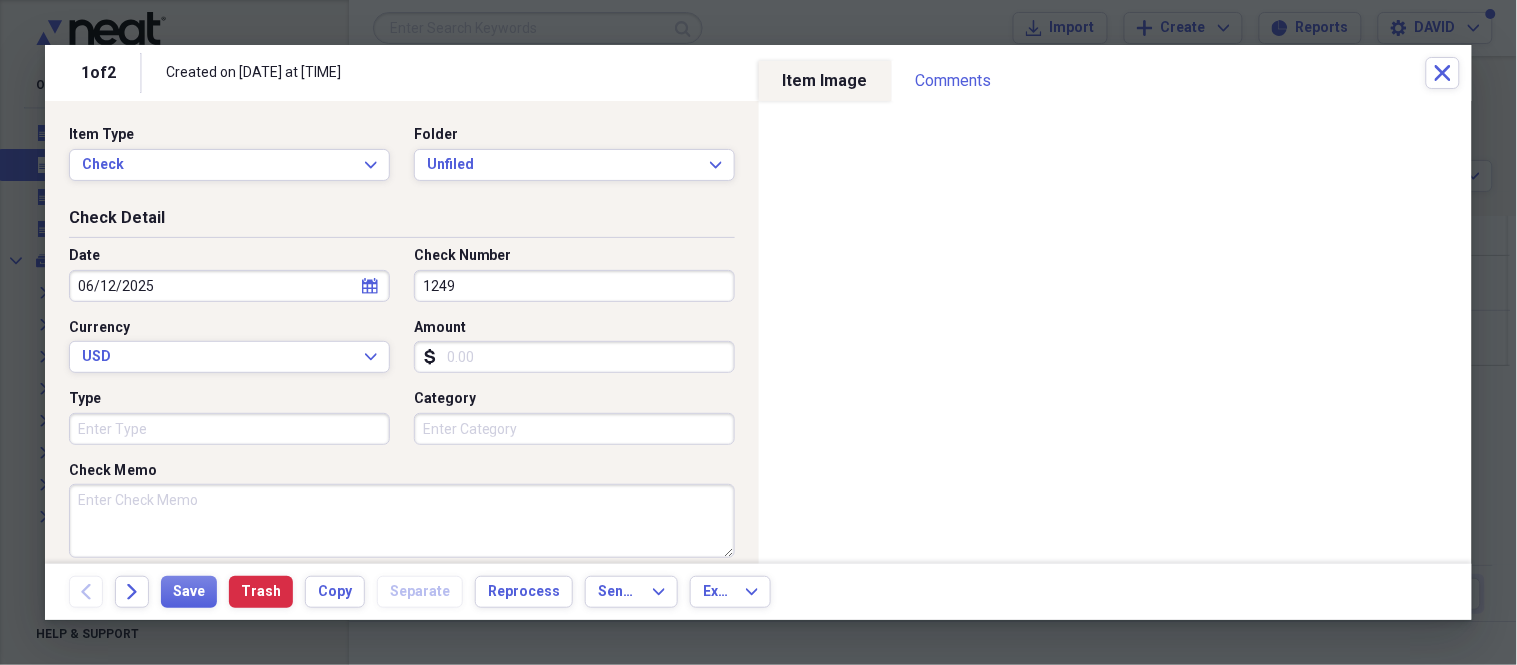 type on "1249" 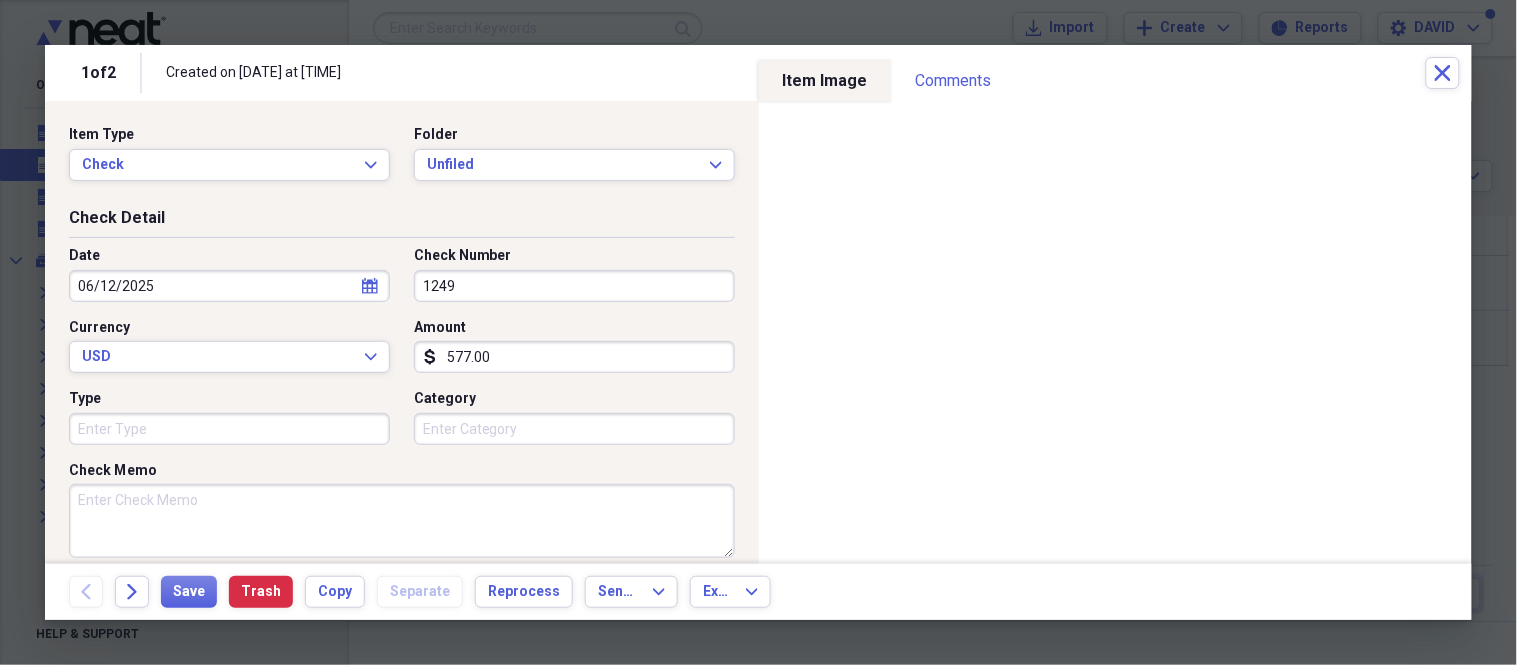 type on "577.00" 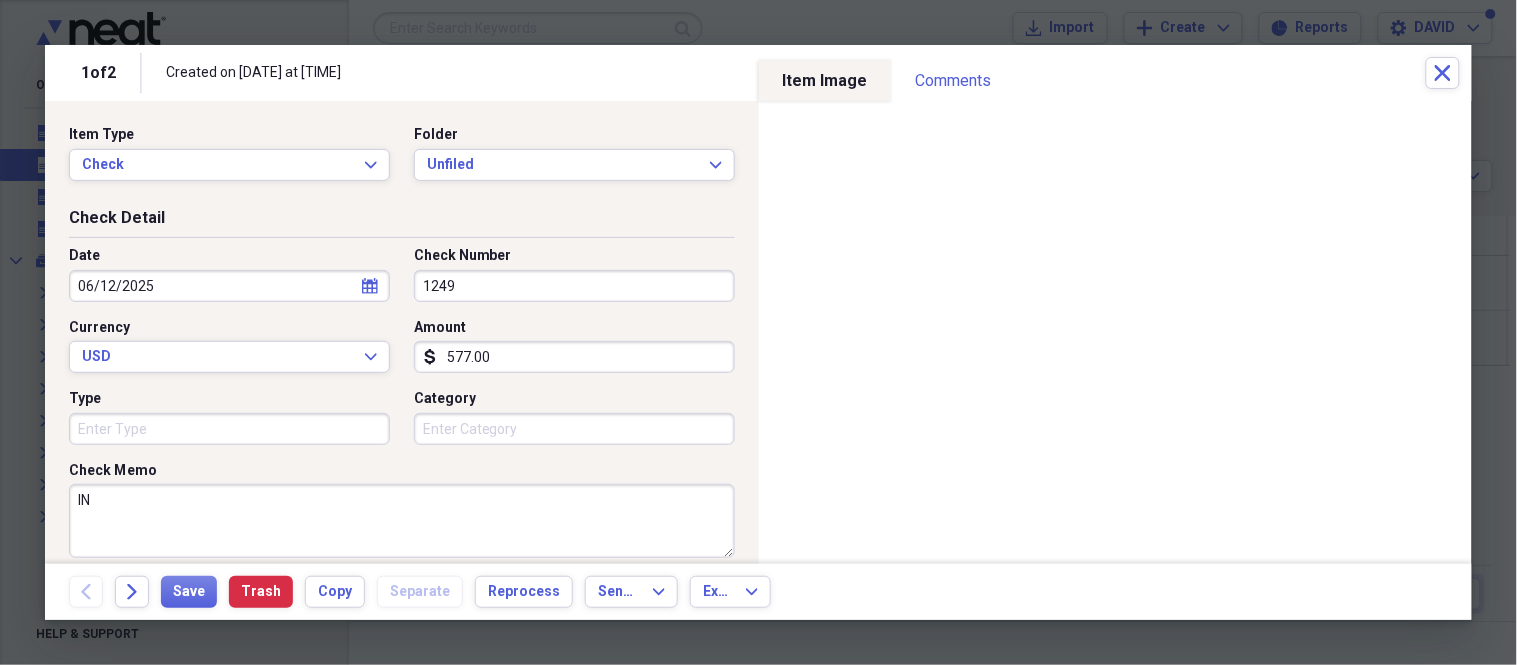 type on "I" 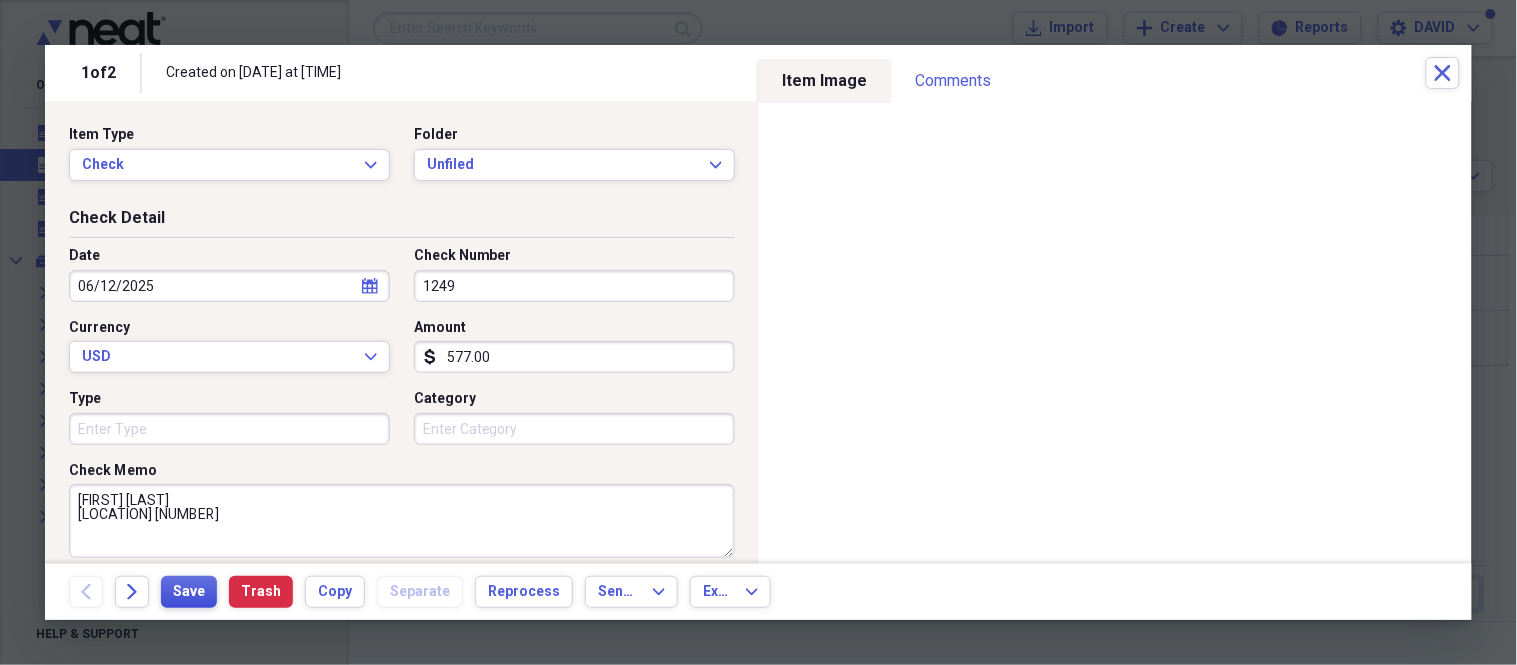 type on "[FIRST] [LAST]
[LOCATION] [NUMBER]" 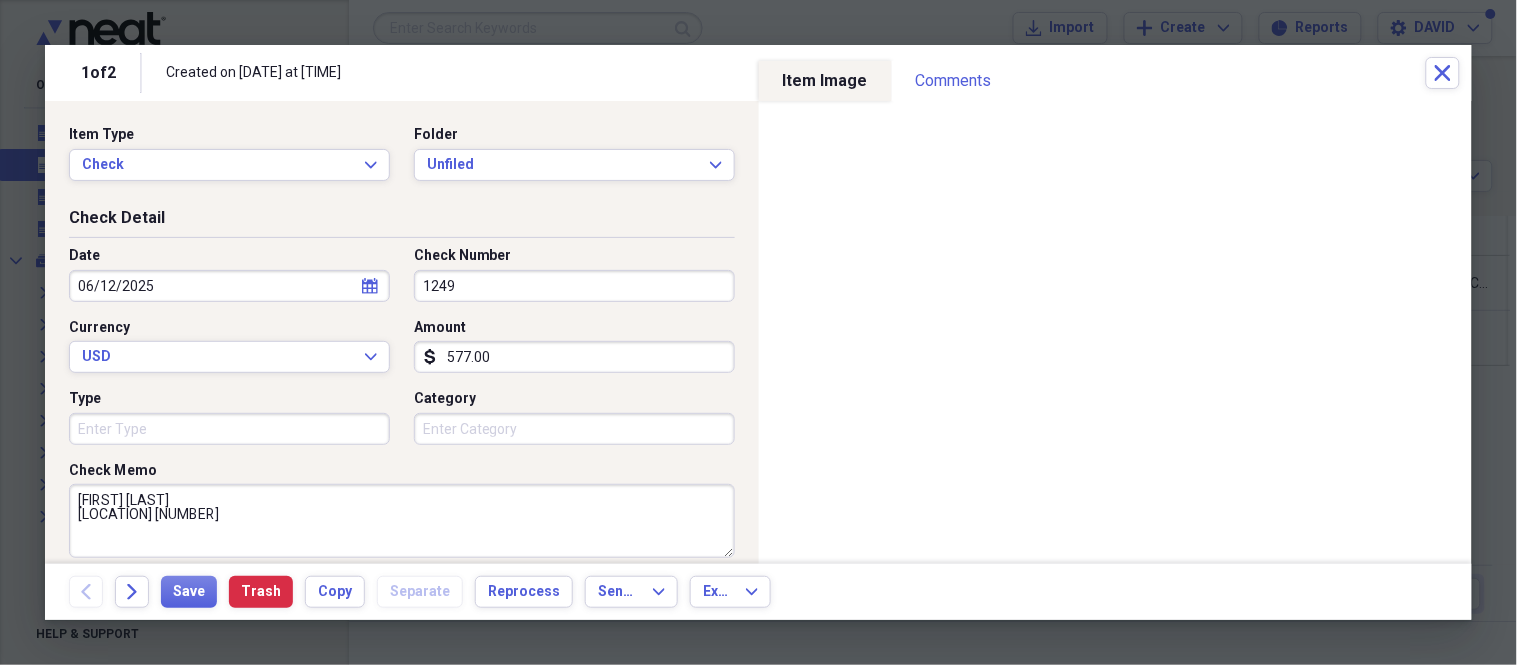 click at bounding box center [758, 332] 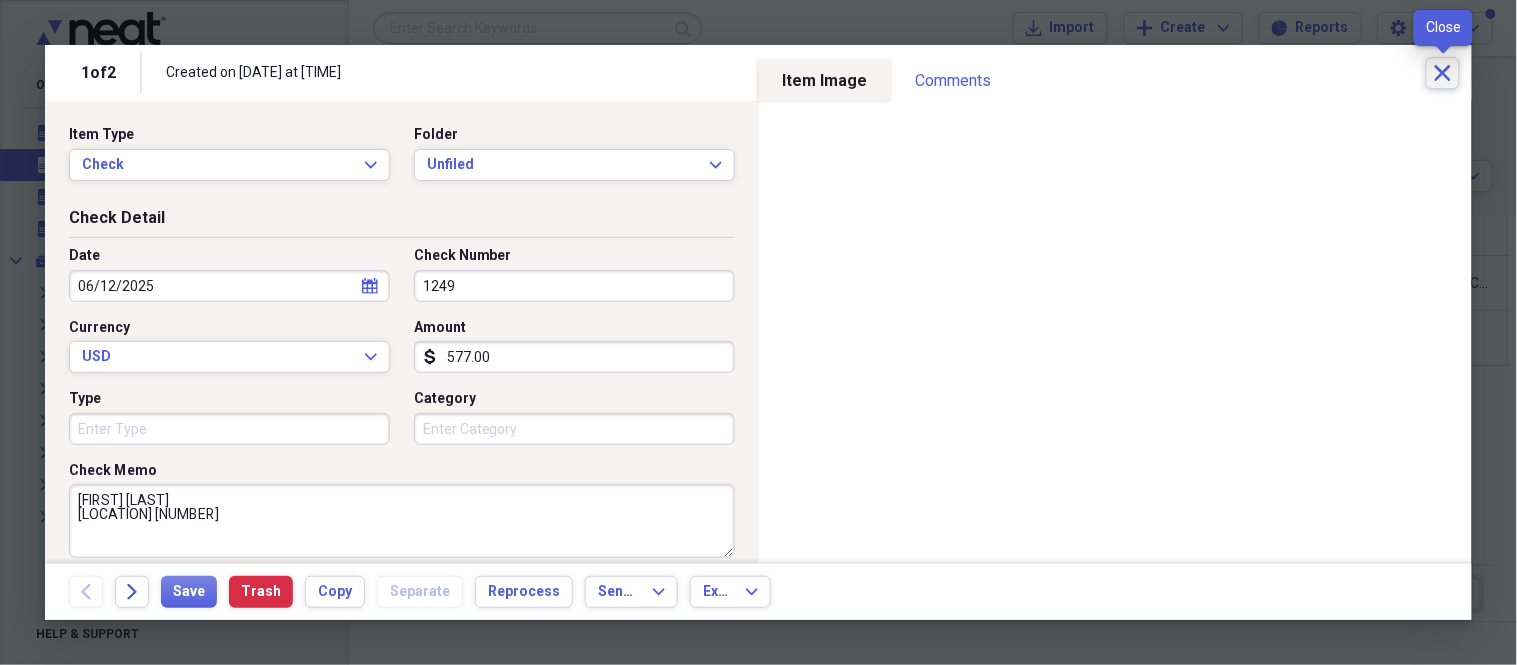 click on "Close" at bounding box center (1443, 73) 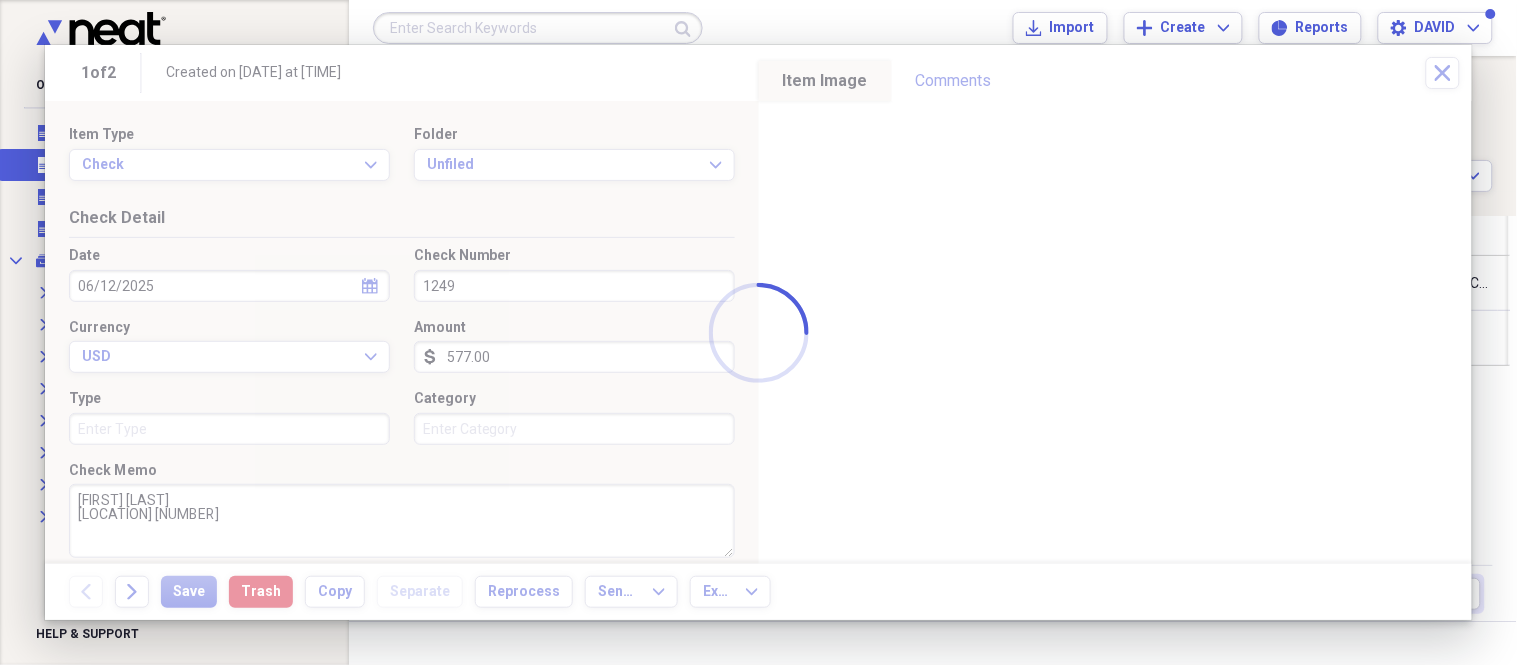 click at bounding box center (538, 28) 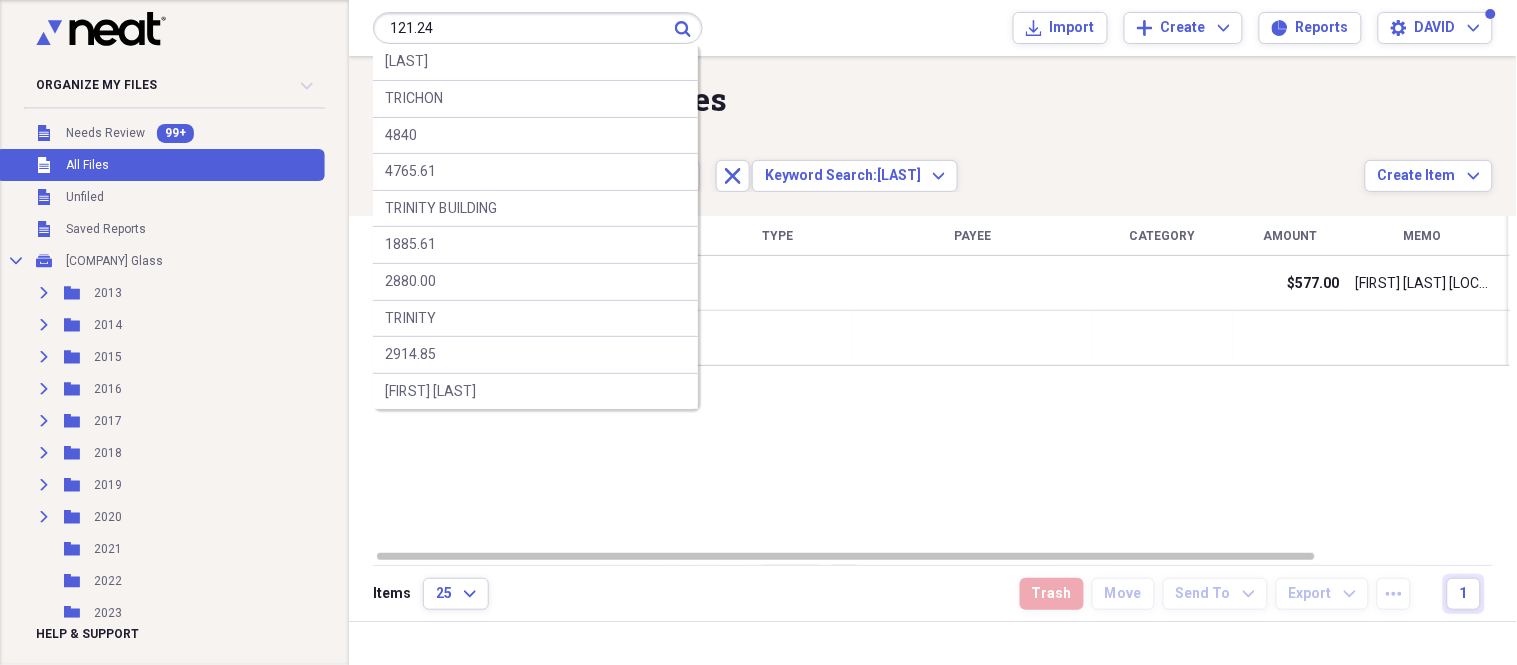 type on "121.24" 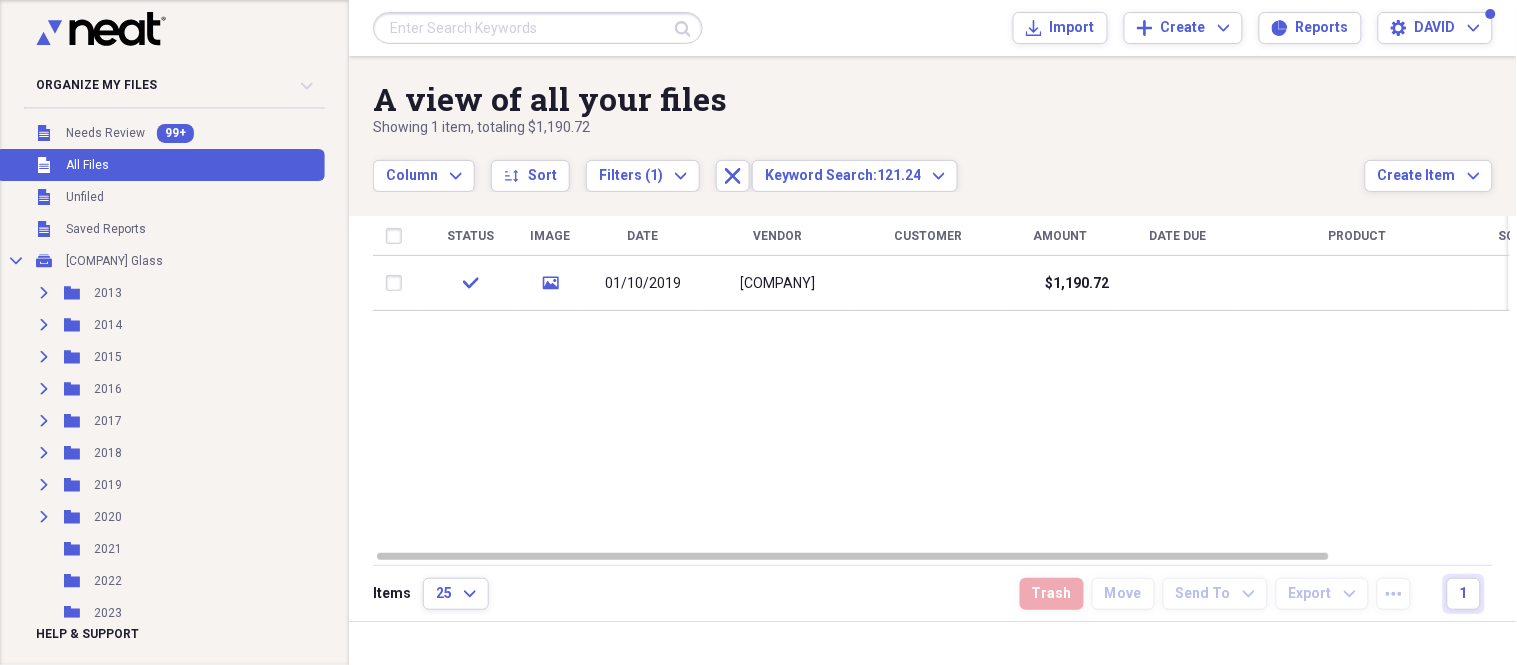 click at bounding box center (538, 28) 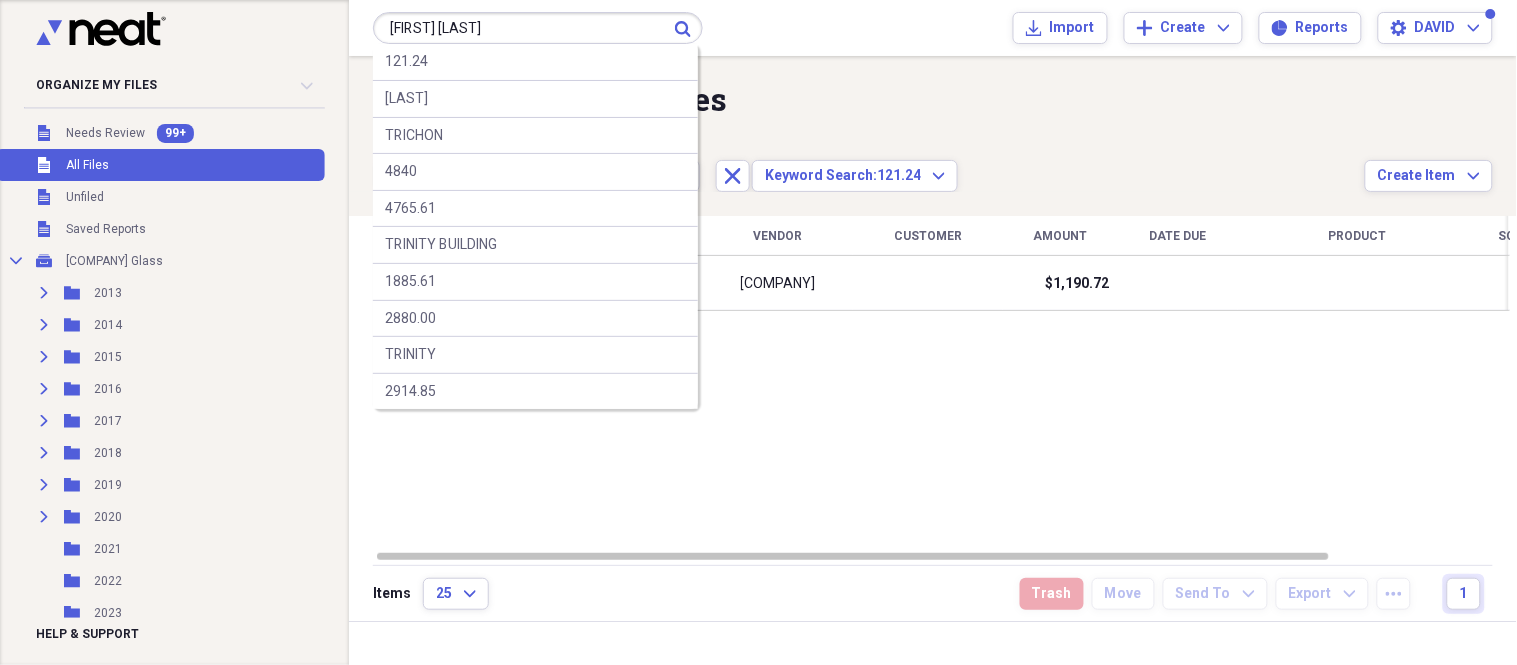 type on "[FIRST] [LAST]" 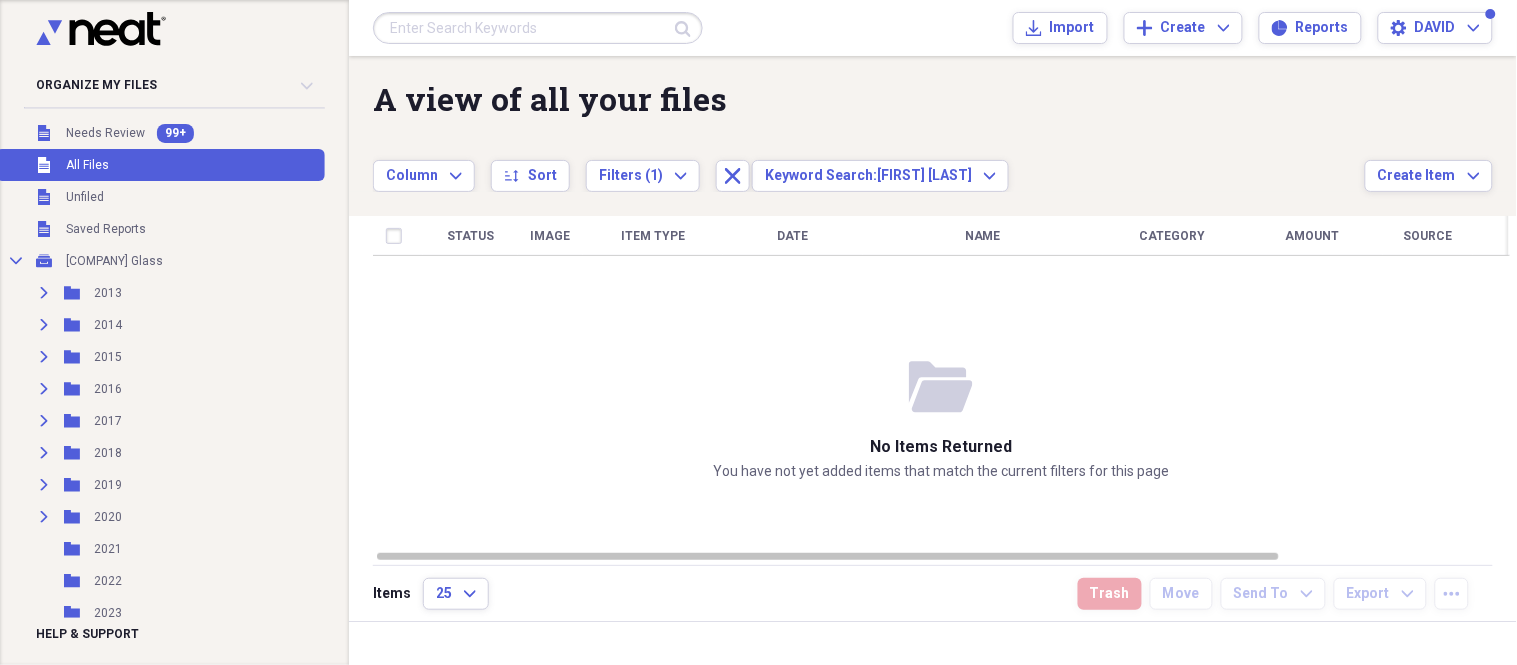 click at bounding box center (538, 28) 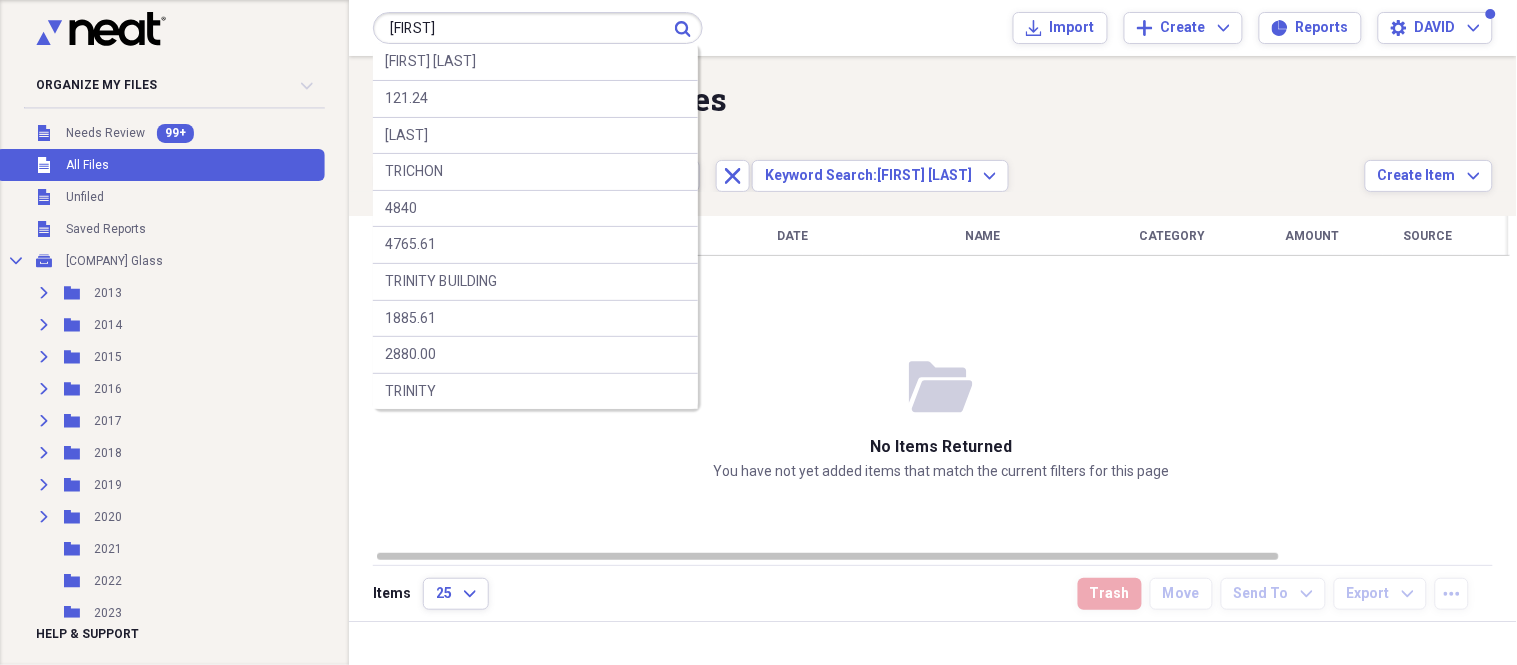 type on "[FIRST]" 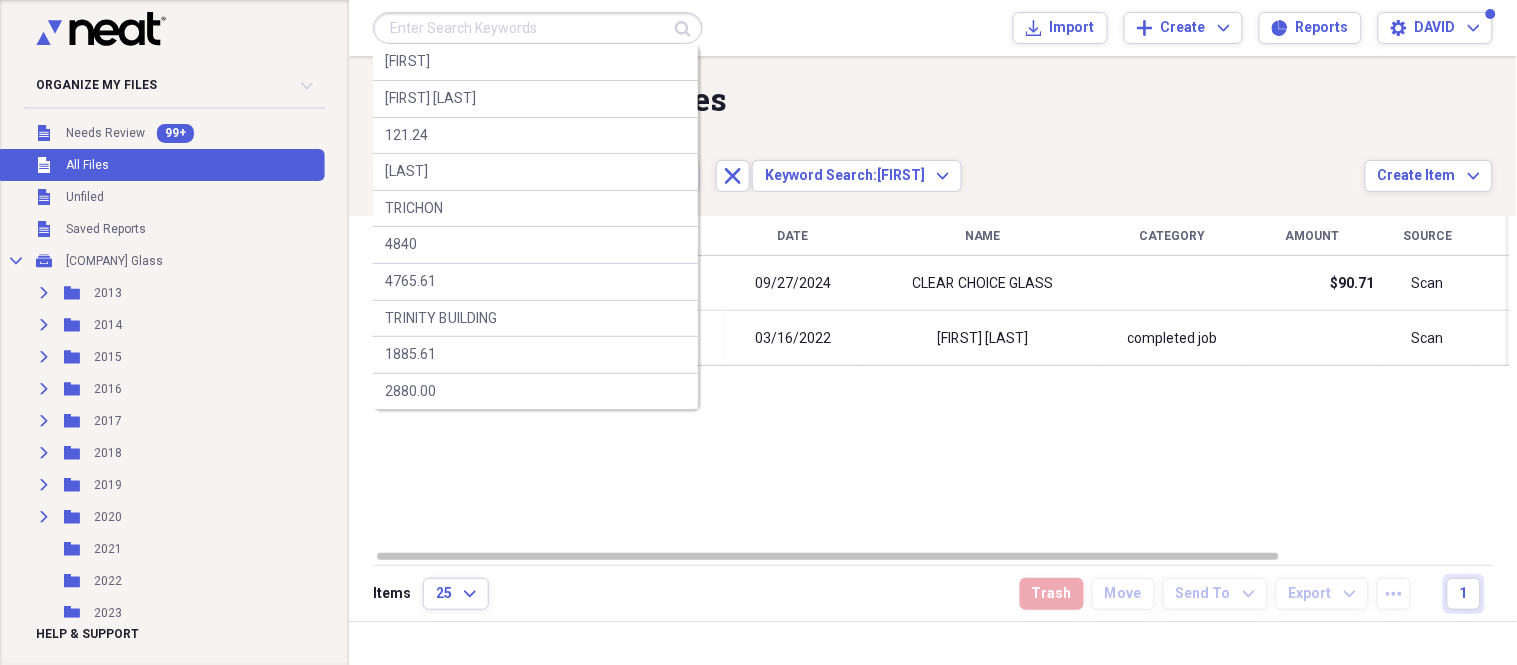 click at bounding box center (538, 28) 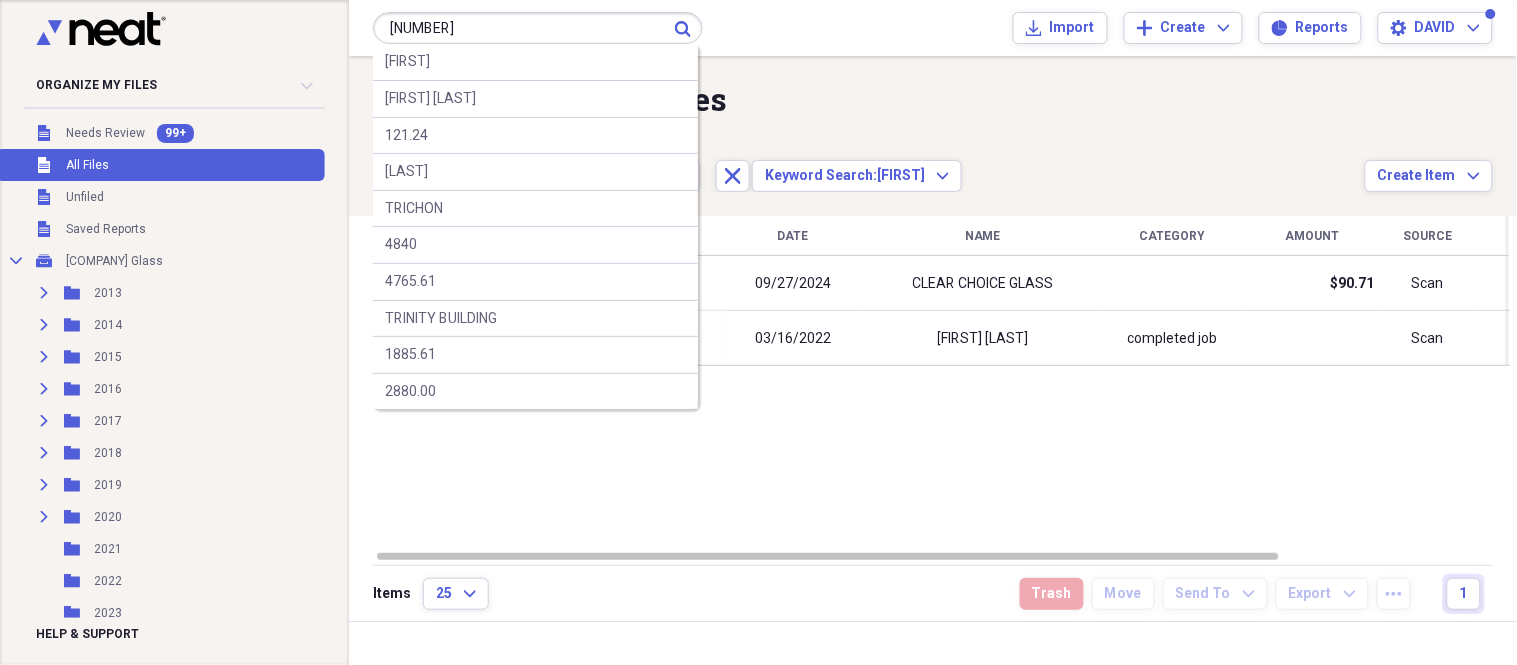 type on "[NUMBER]" 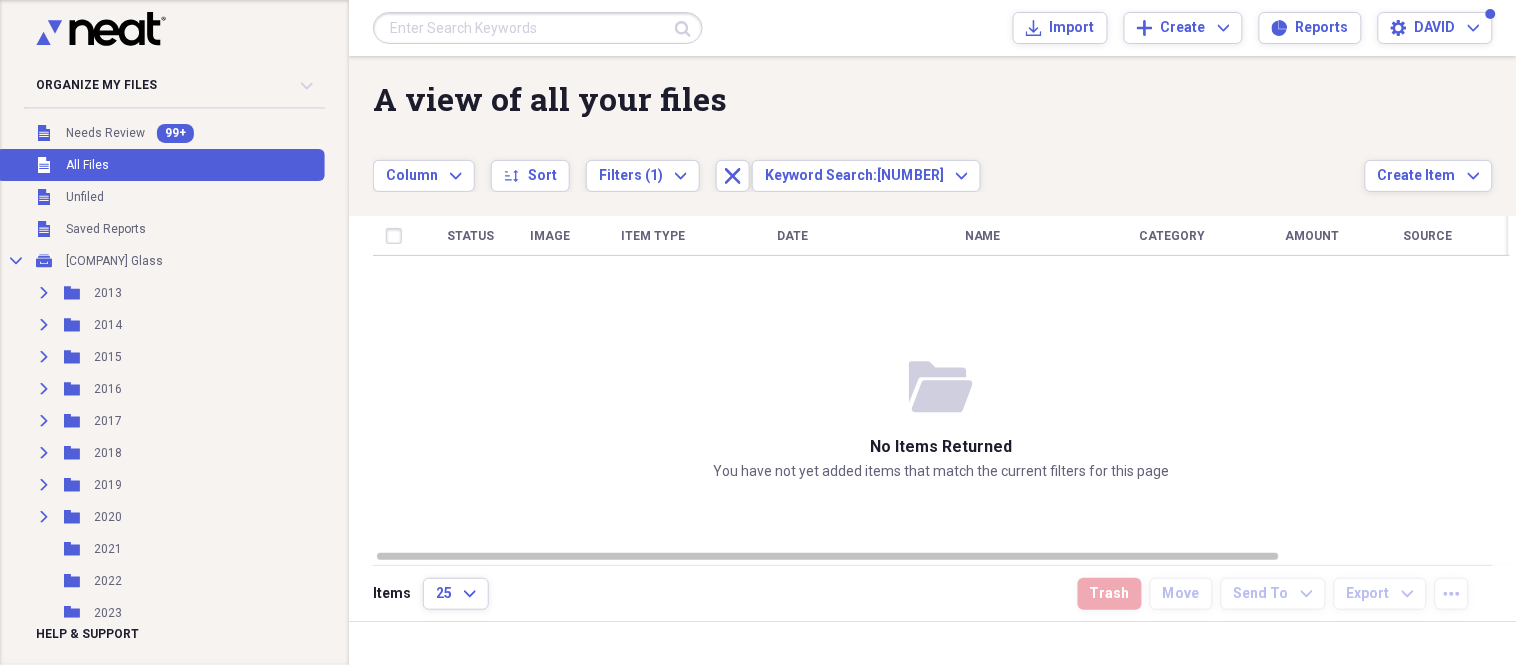 click at bounding box center (538, 28) 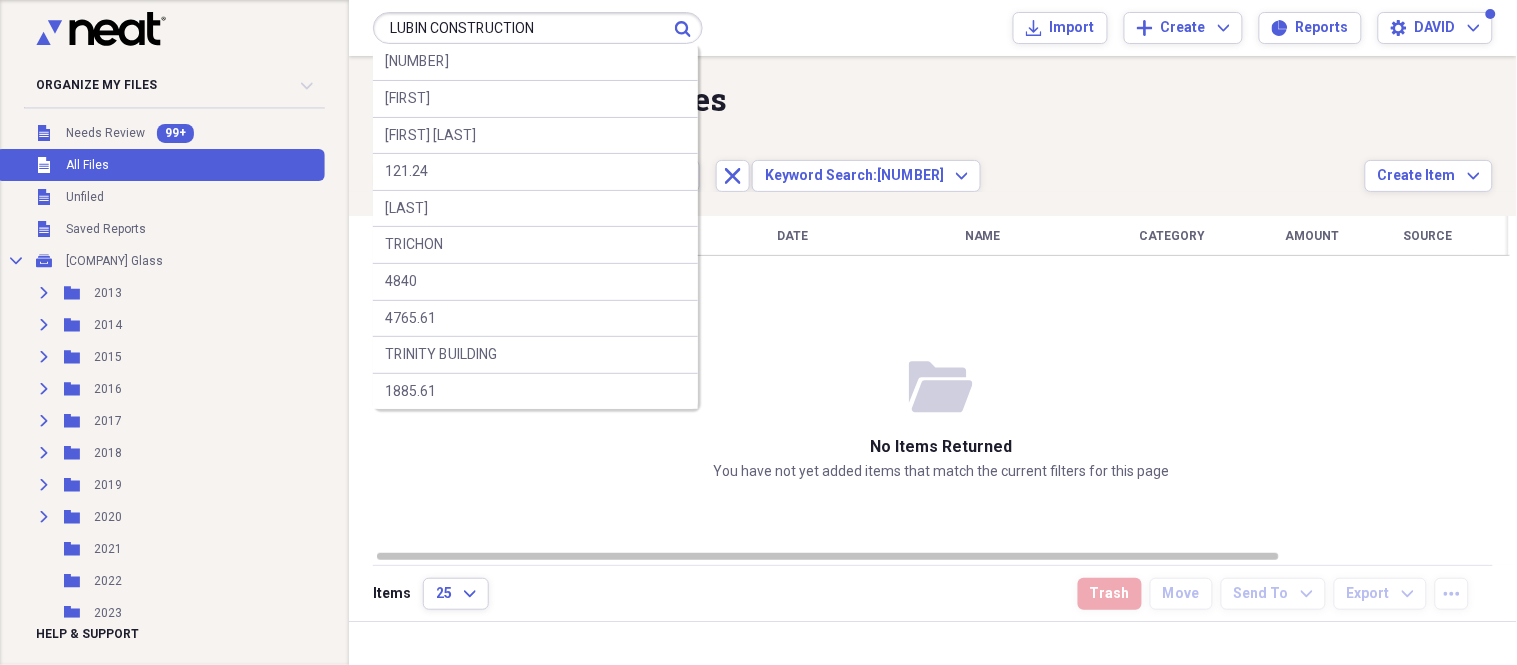 type on "LUBIN CONSTRUCTION" 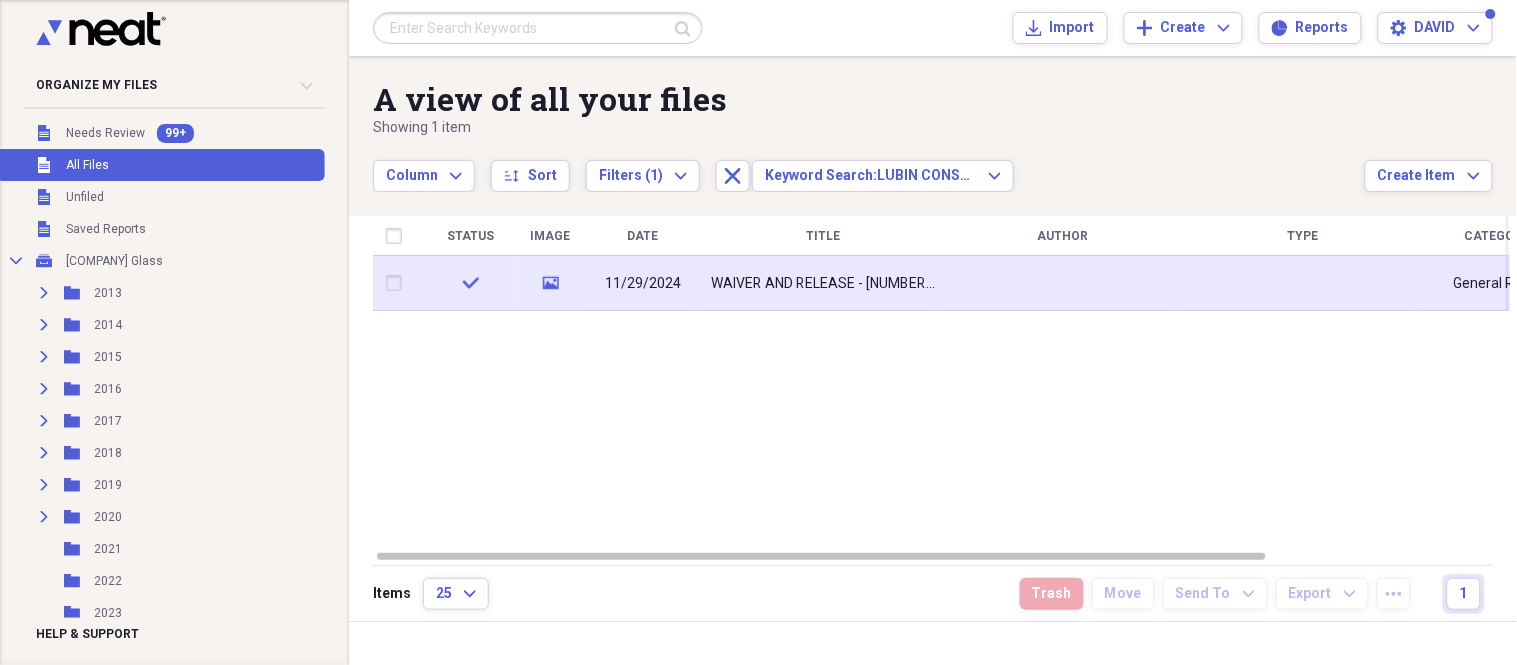 click on "WAIVER AND RELEASE - [NUMBER] [STREET]" at bounding box center (823, 284) 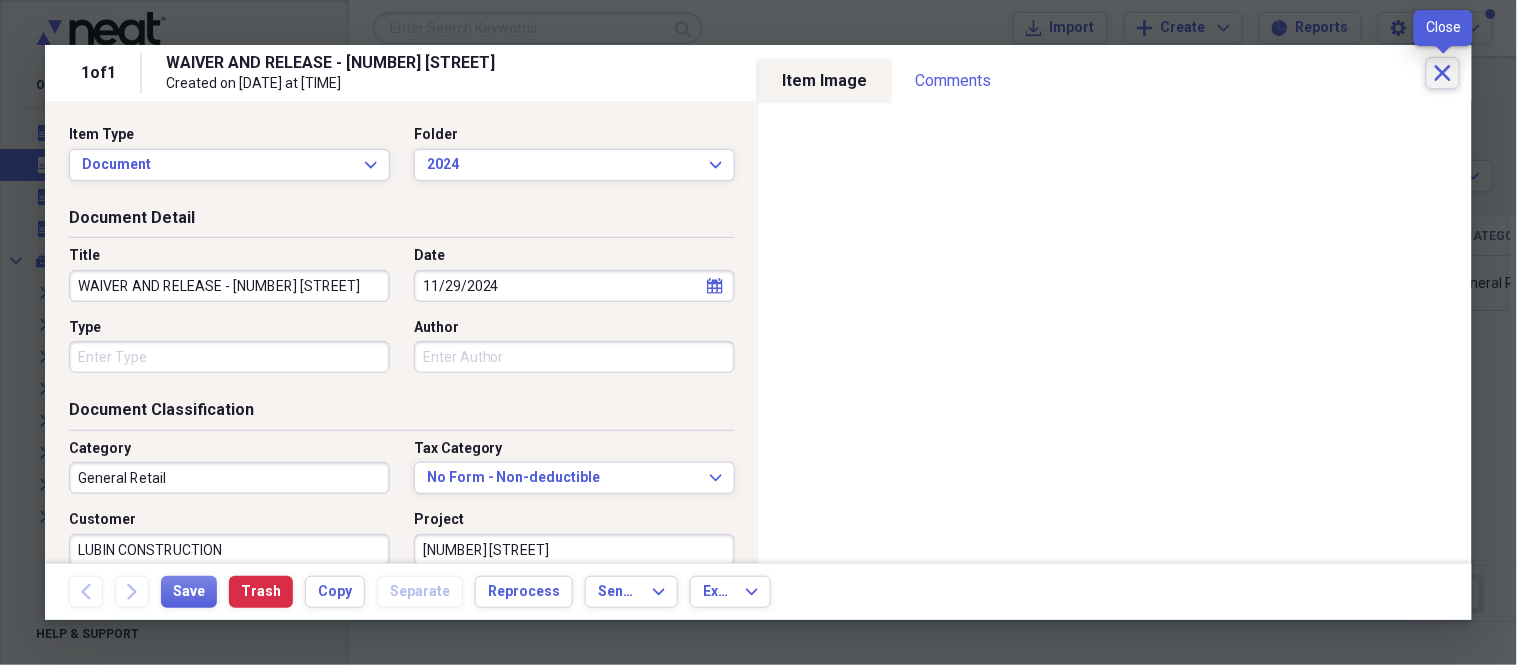 click on "Close" at bounding box center (1443, 73) 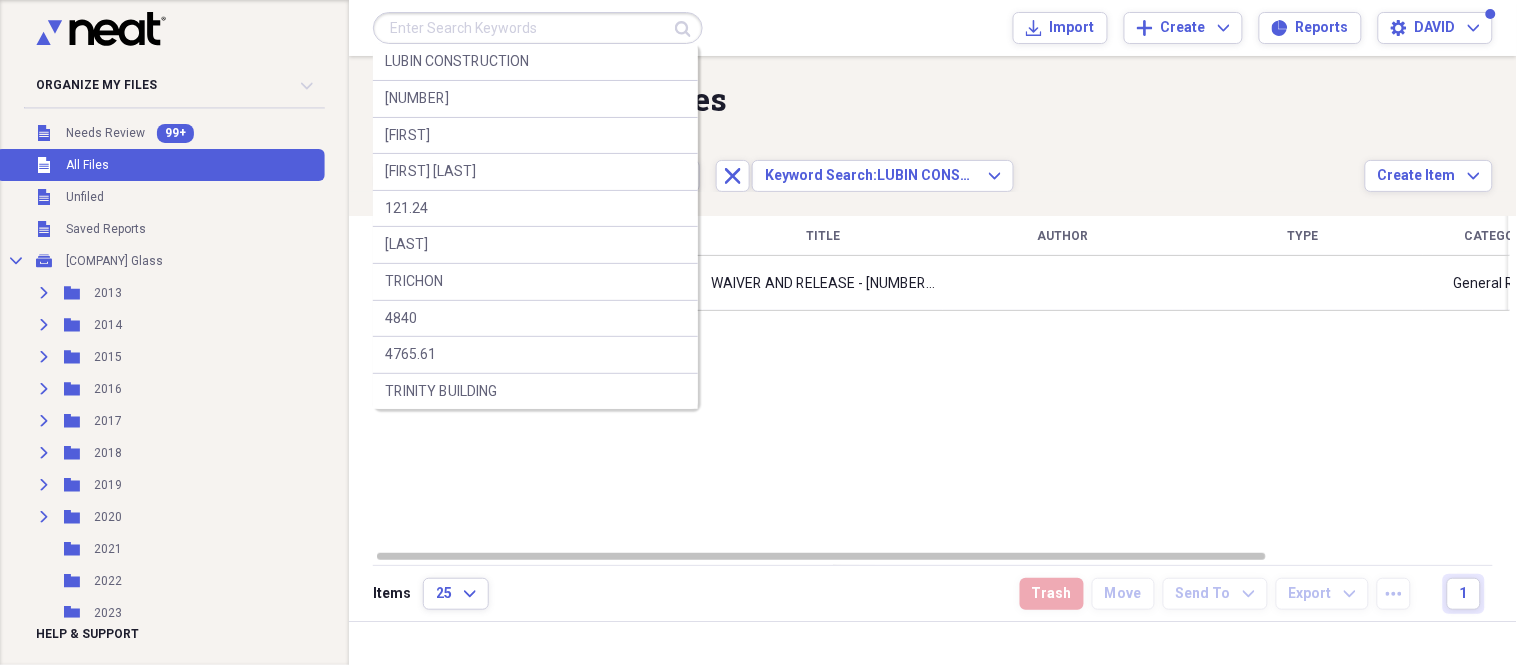 click at bounding box center [538, 28] 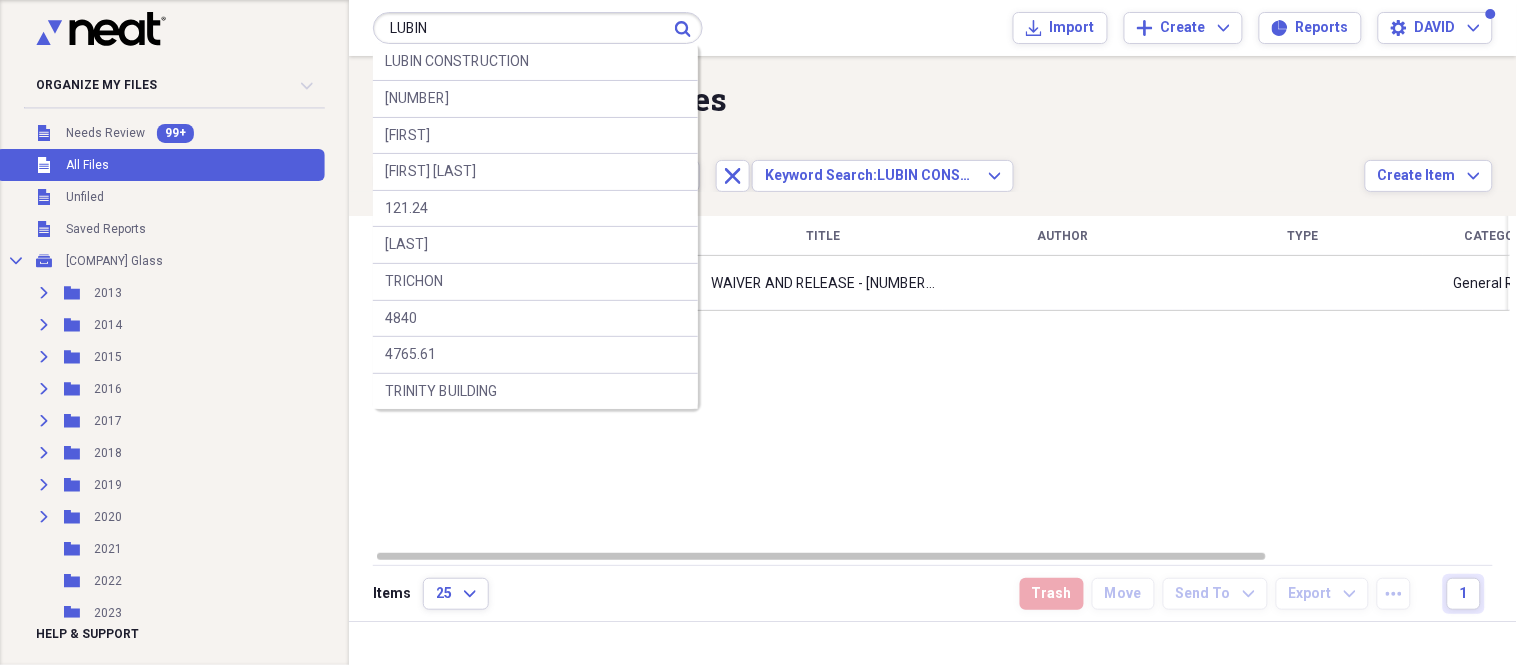 type on "LUBIN" 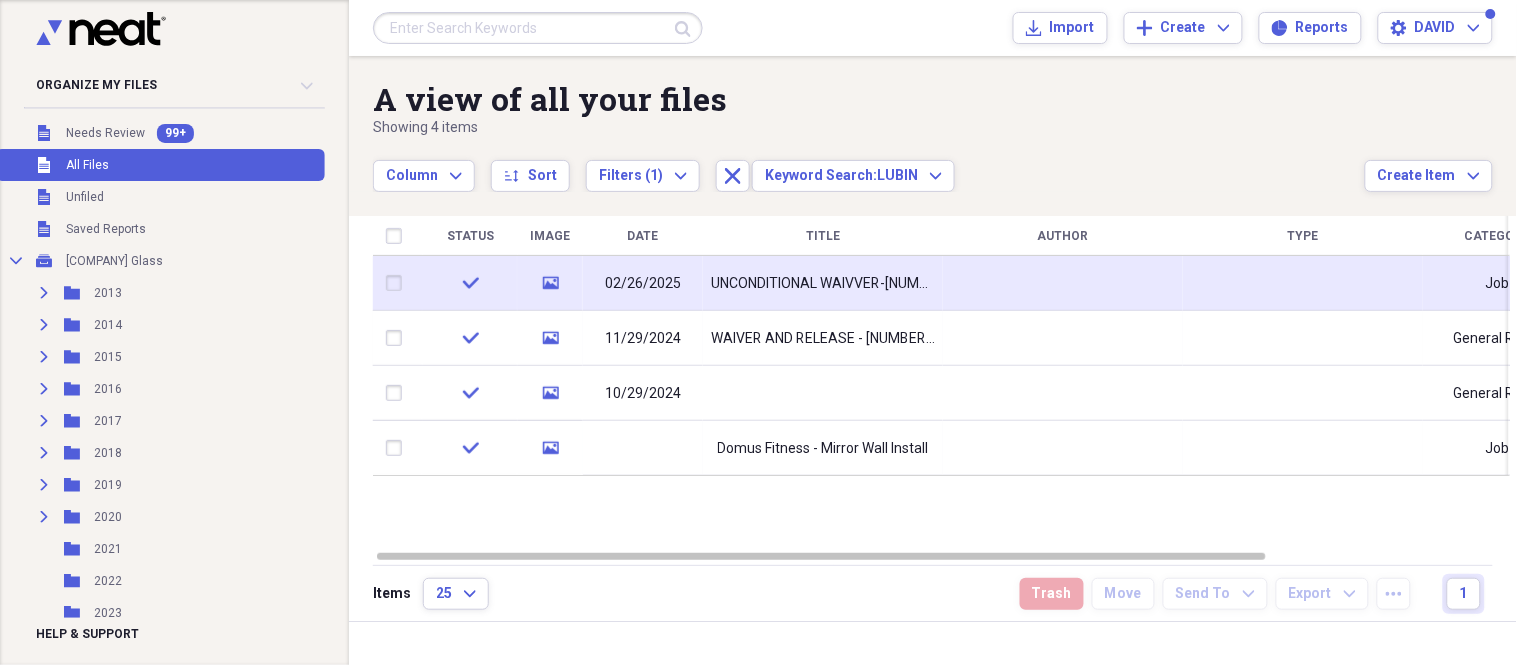 click on "02/26/2025" at bounding box center (643, 284) 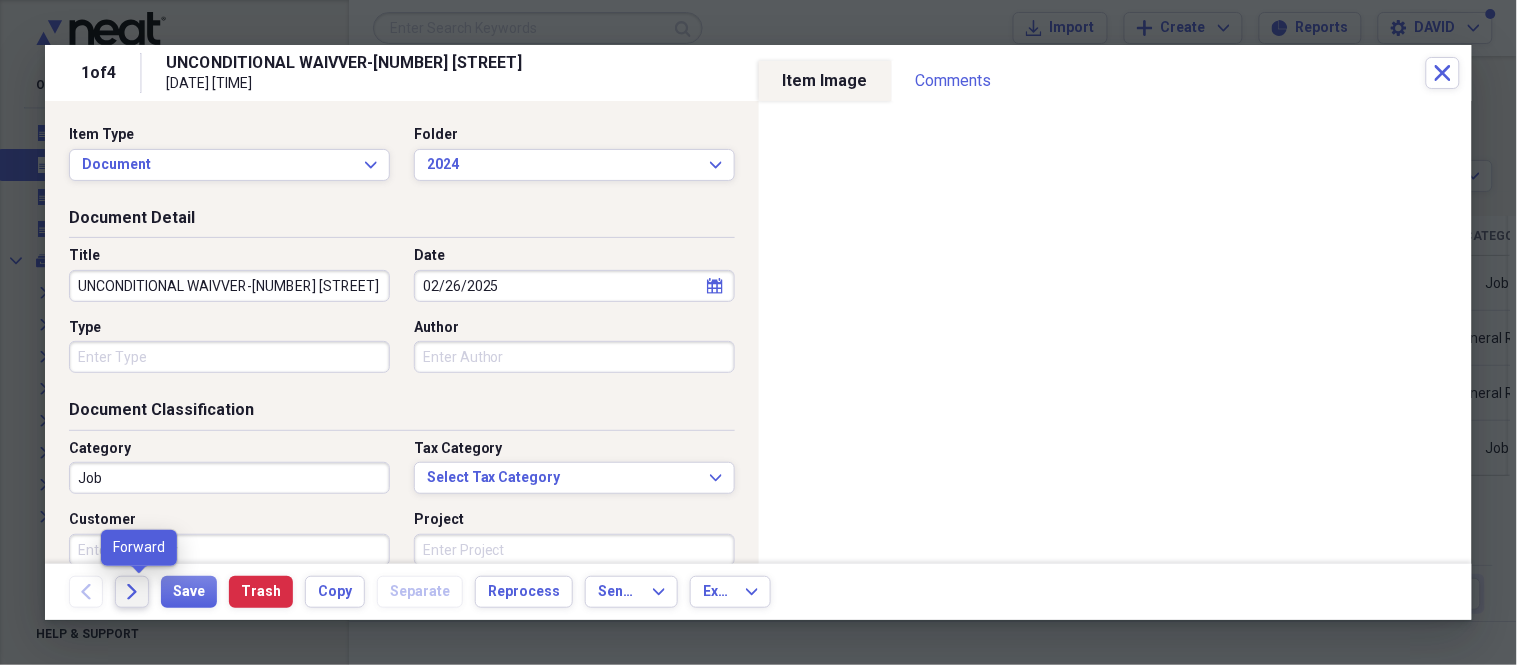 click 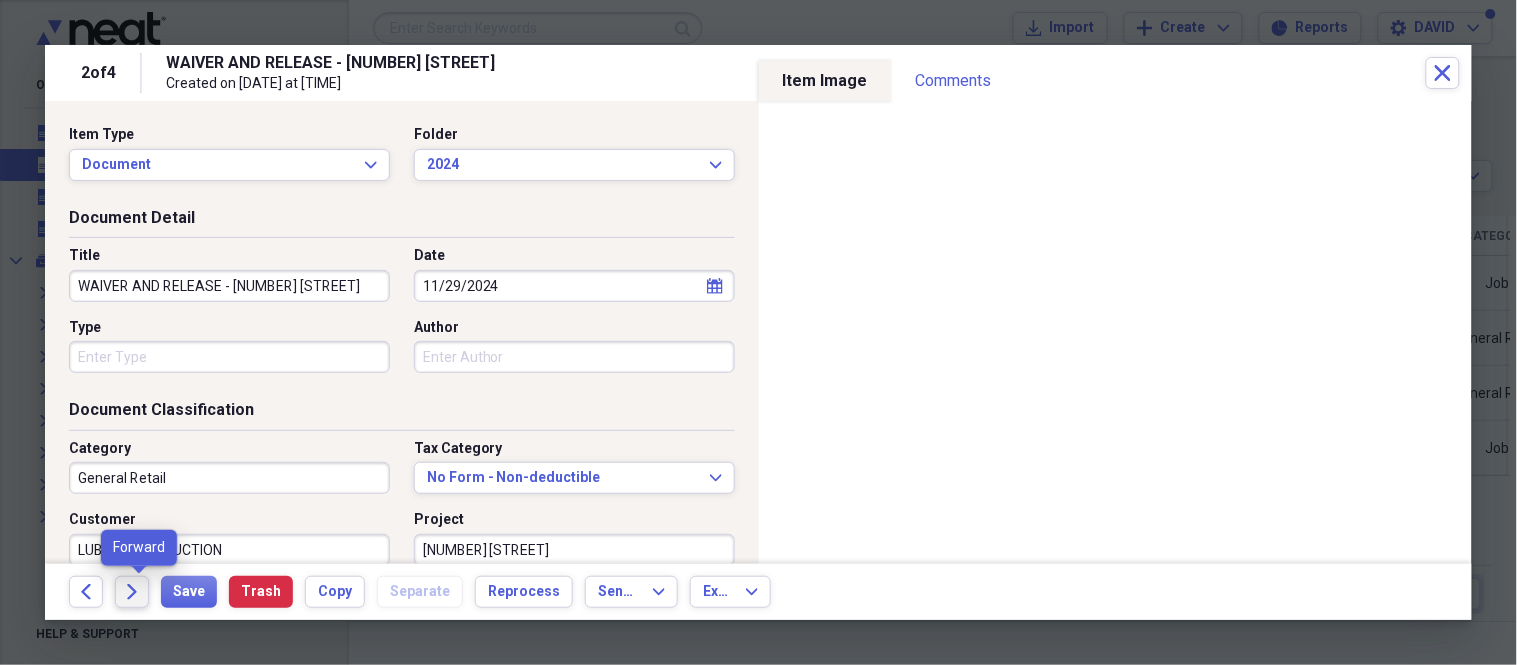 click on "Forward" at bounding box center (132, 592) 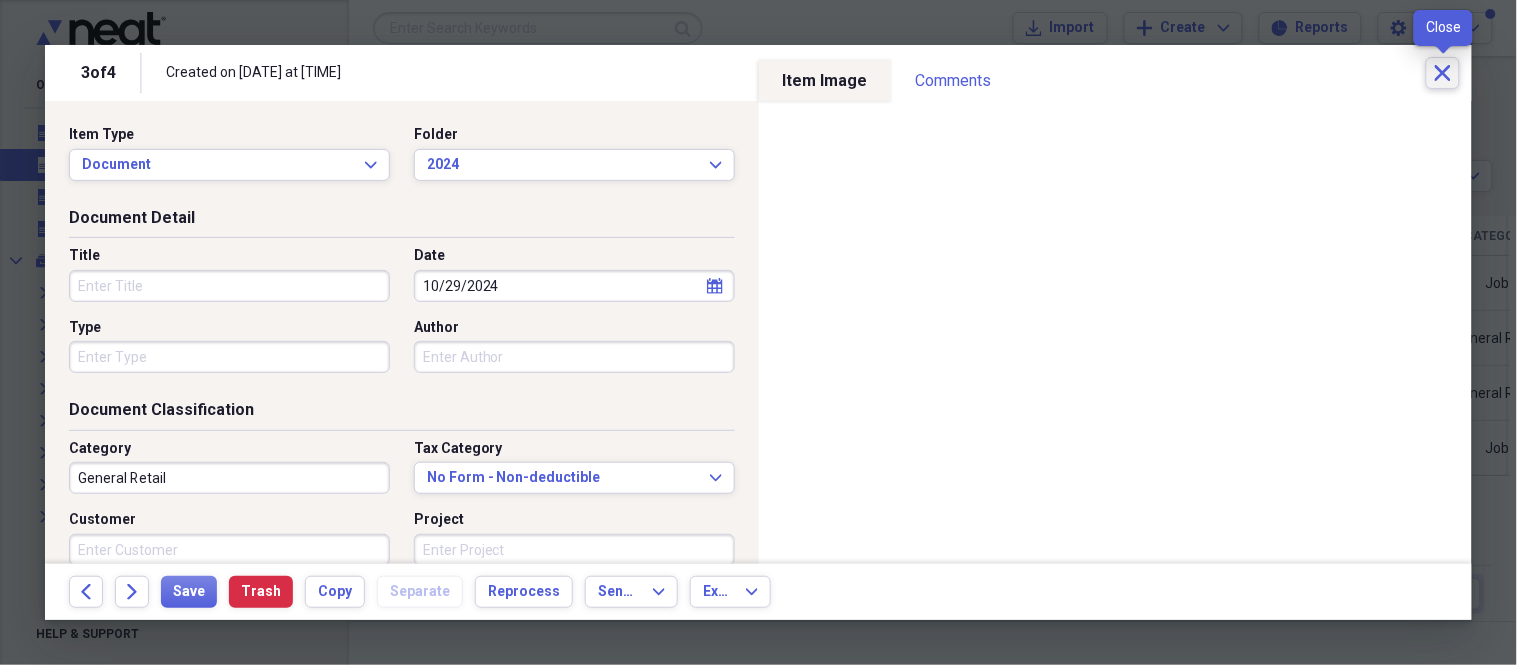 click on "Close" at bounding box center [1443, 73] 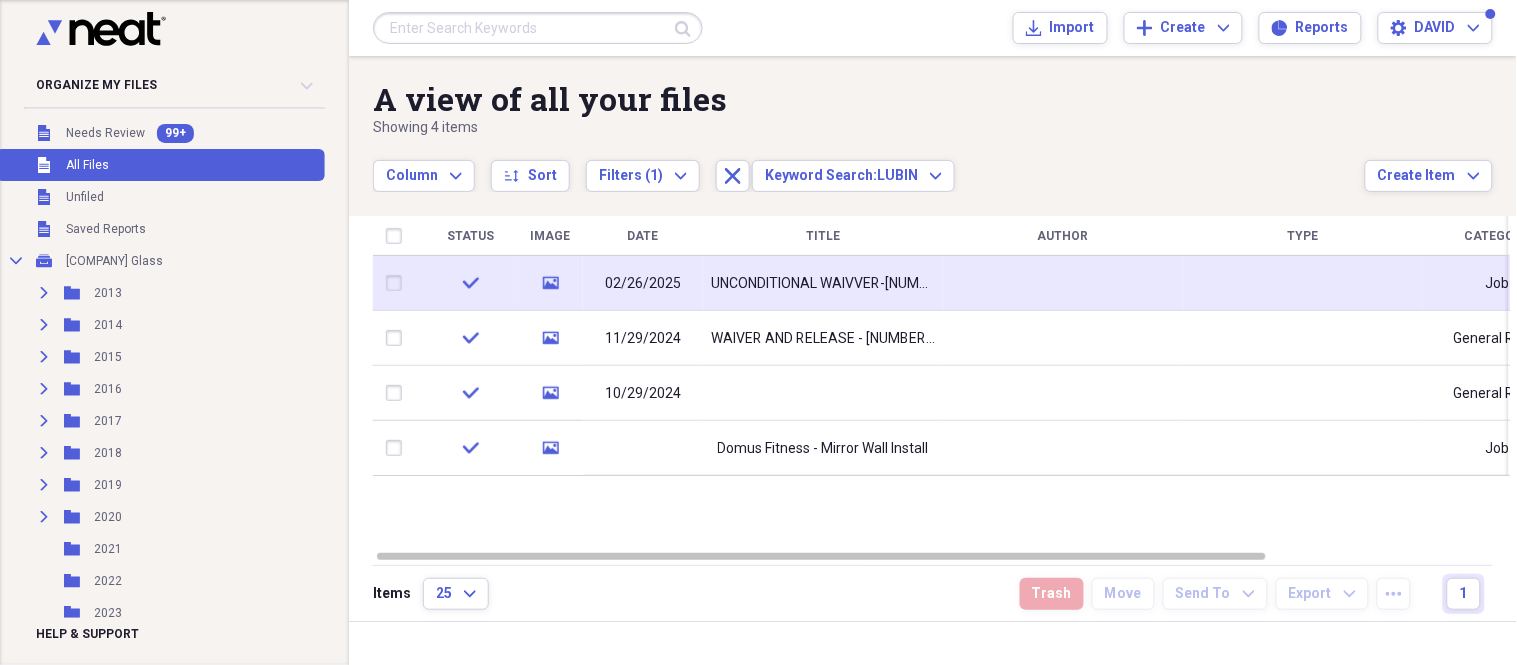 click on "02/26/2025" at bounding box center (643, 284) 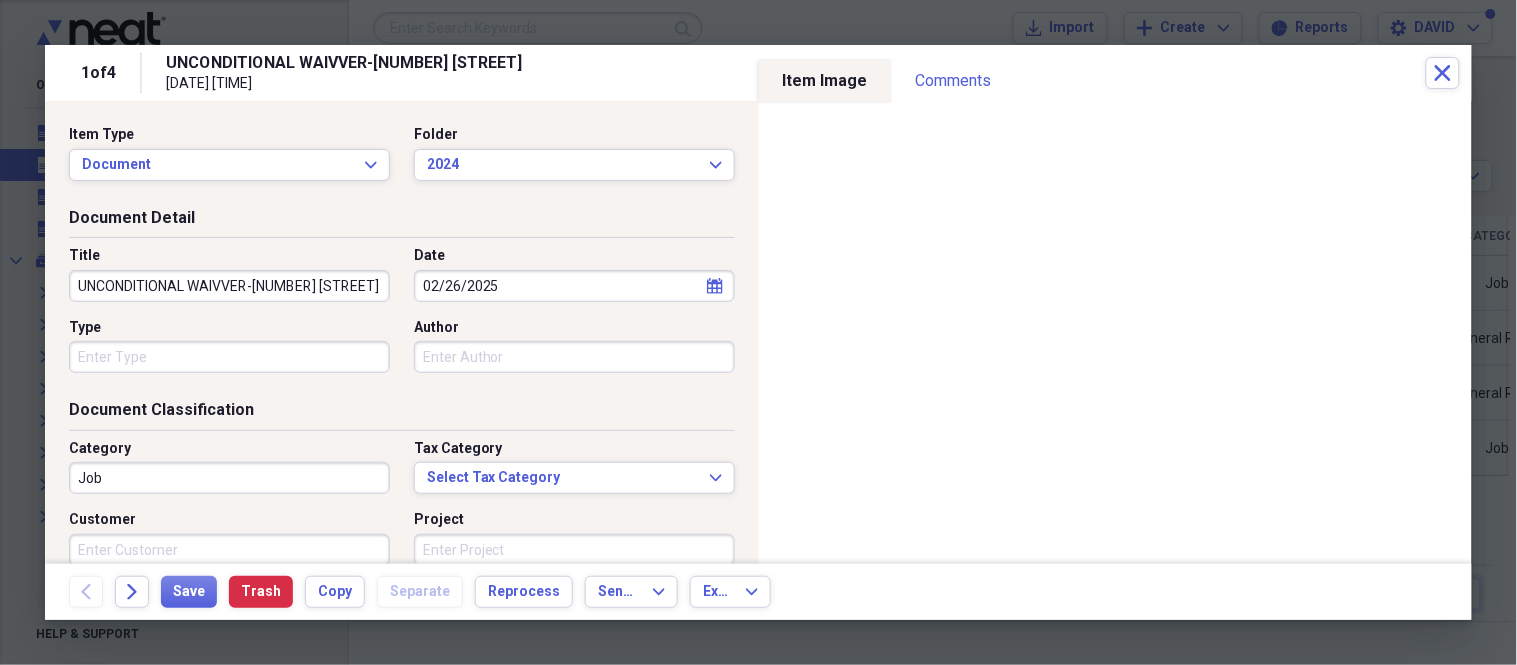 click on "UNCONDITIONAL WAIVVER-[NUMBER] [STREET]" at bounding box center [229, 286] 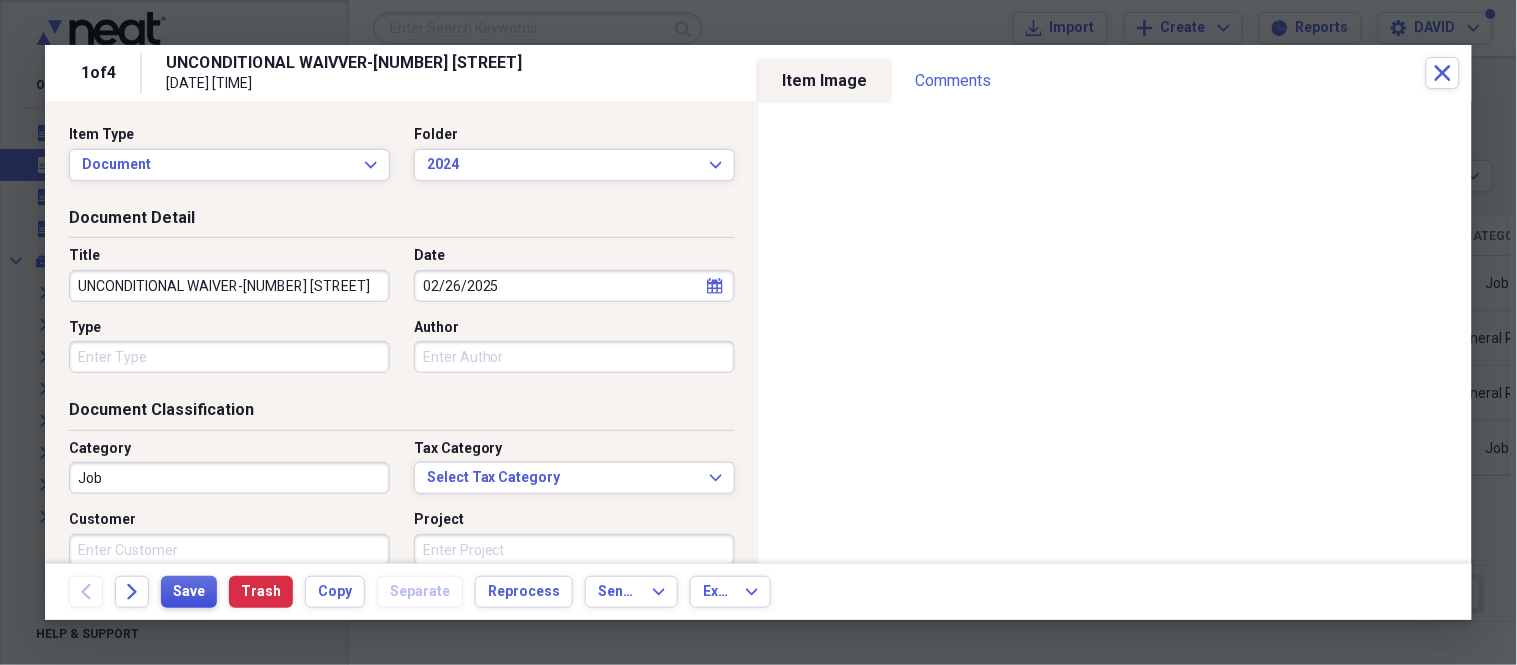 type on "UNCONDITIONAL WAIVER-[NUMBER] [STREET]" 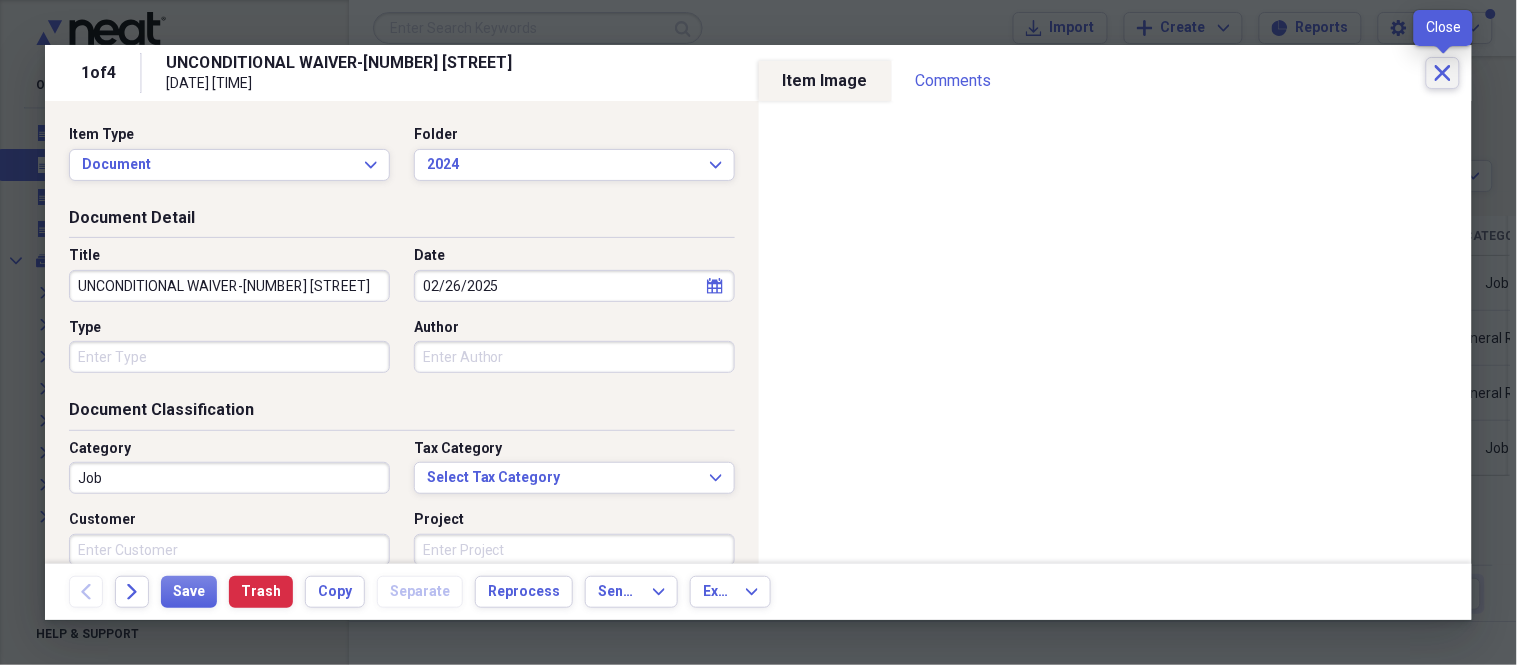 click on "Close" at bounding box center (1443, 73) 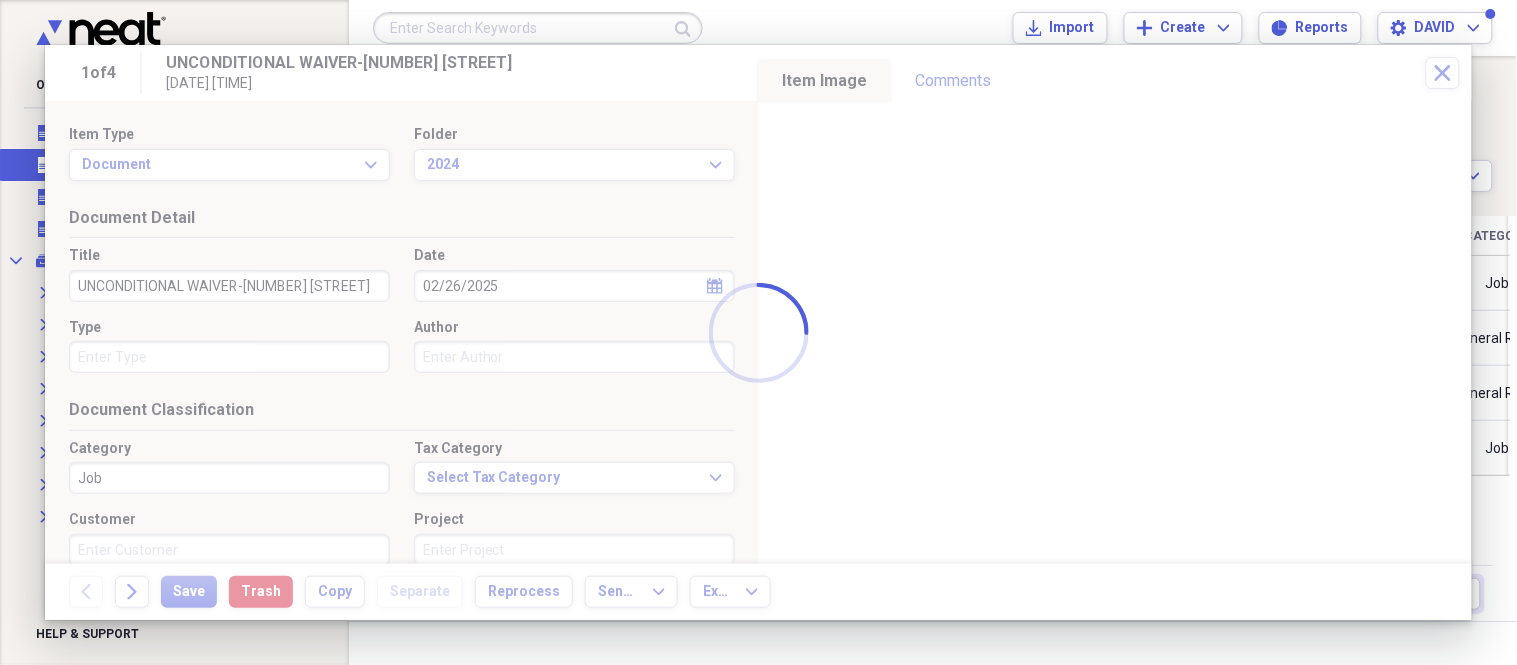 click at bounding box center [538, 28] 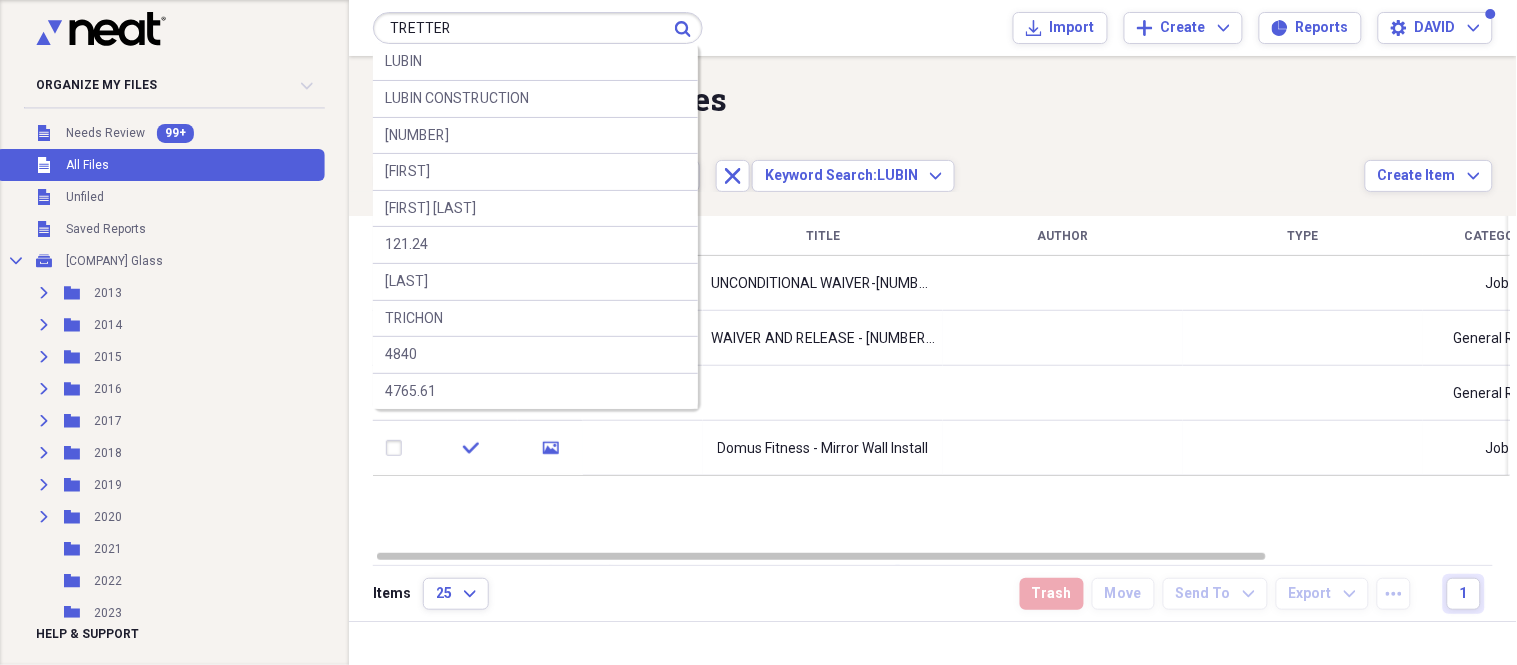 type on "TRETTER" 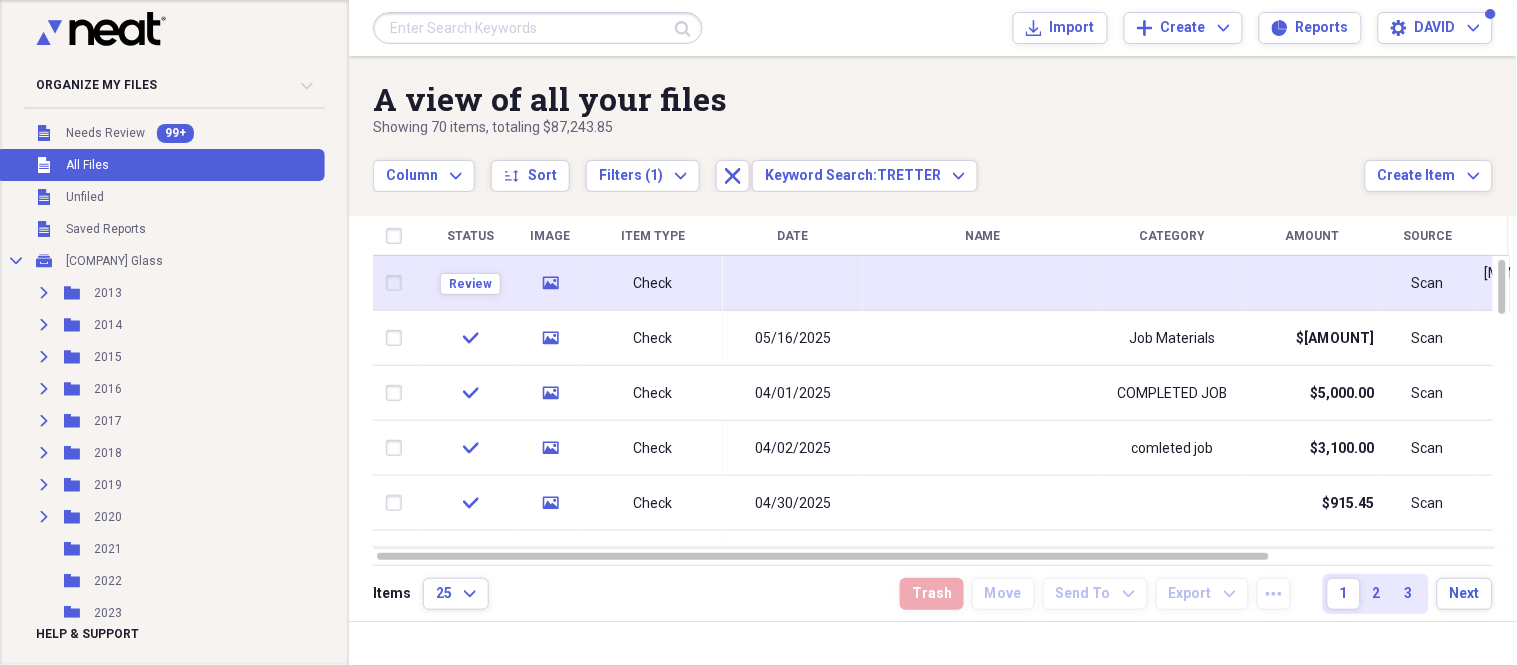 click on "Check" at bounding box center [653, 284] 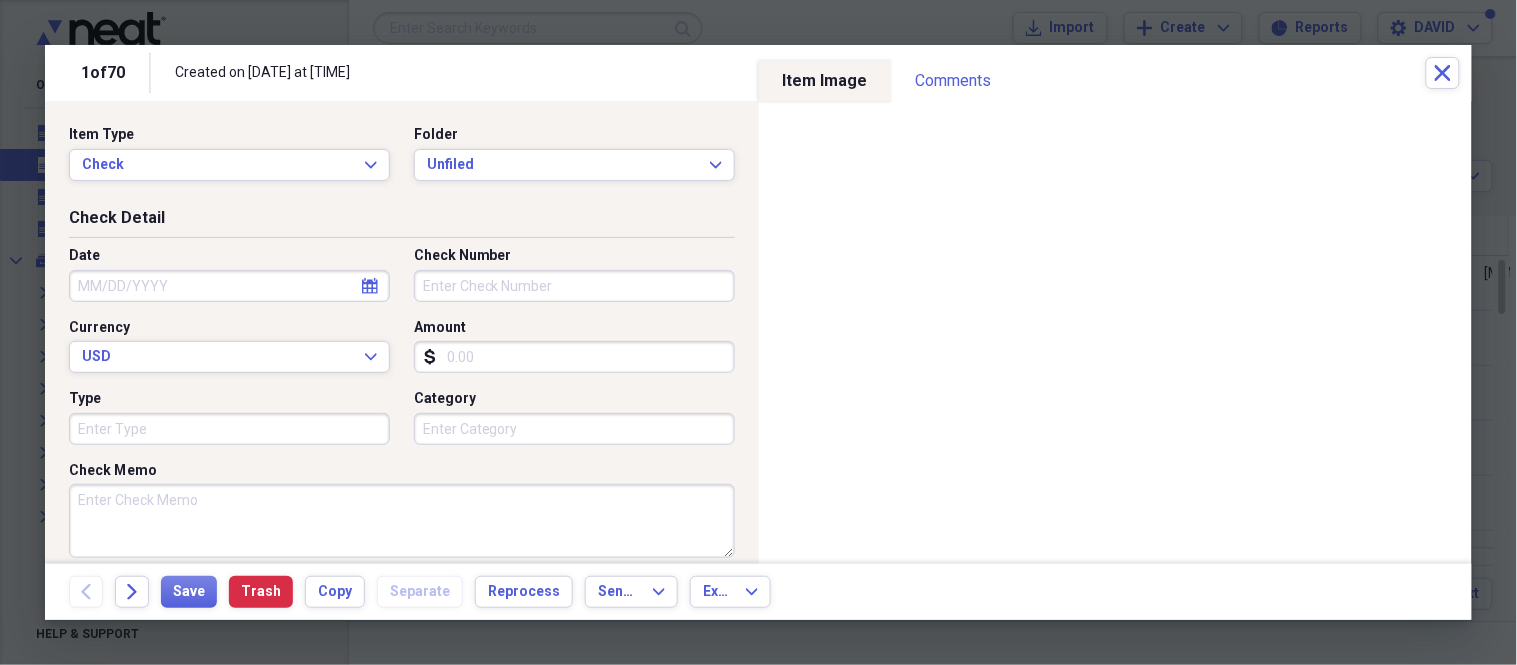 click on "Date calendar Calendar" at bounding box center [235, 274] 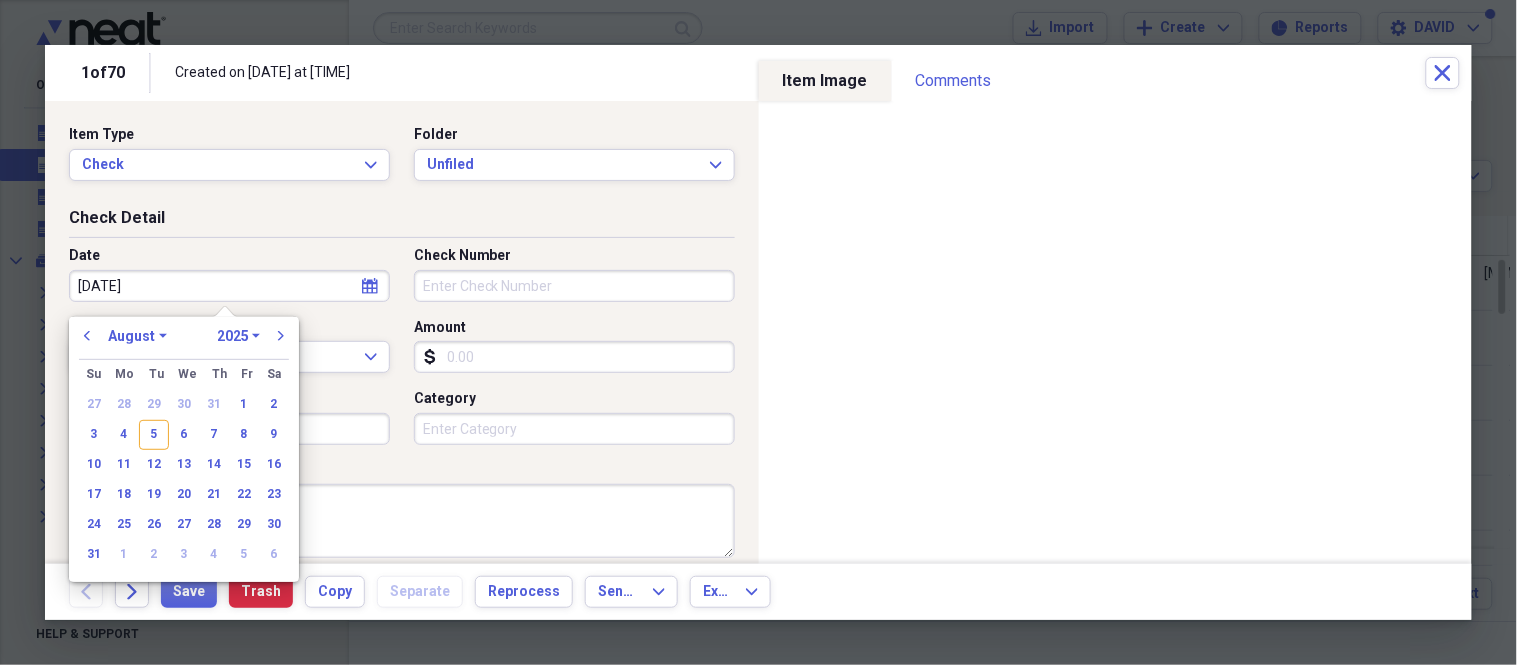 type on "[DATE]" 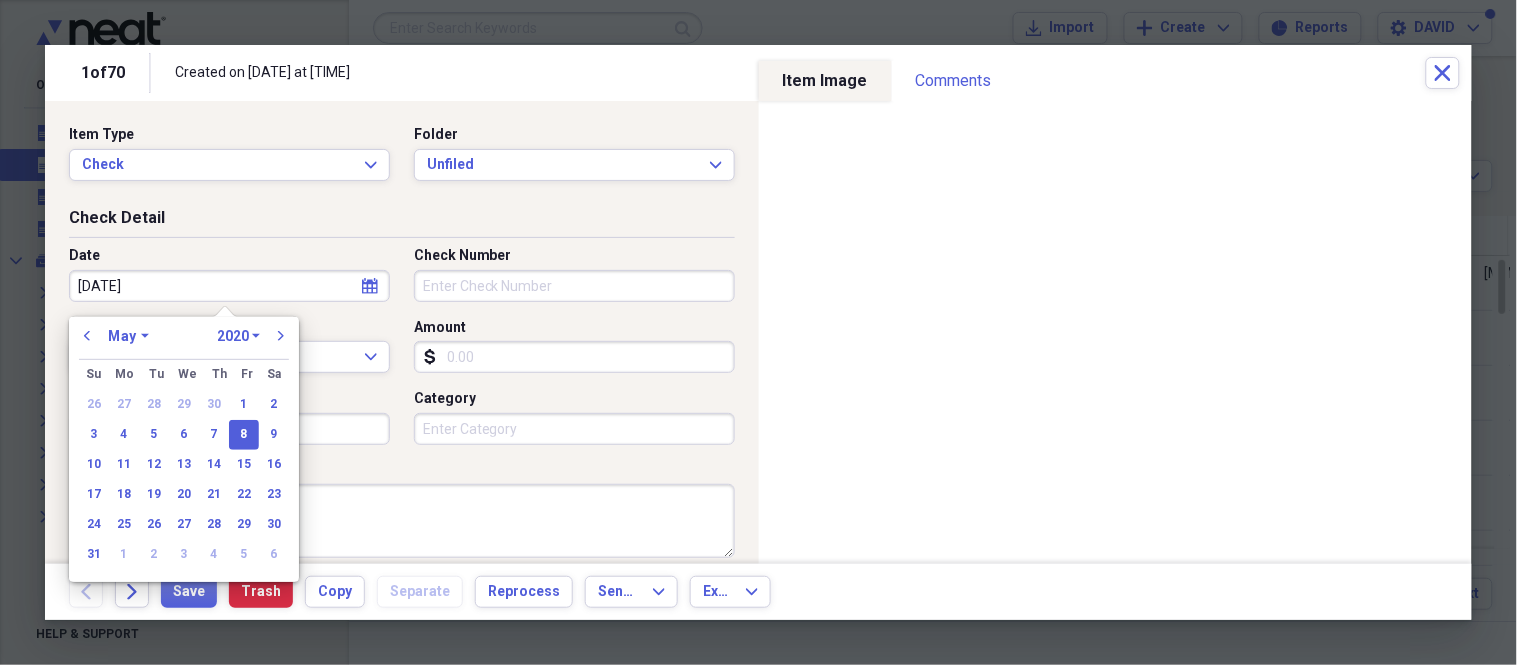 type on "[MM]/[DD]/[YYYY]" 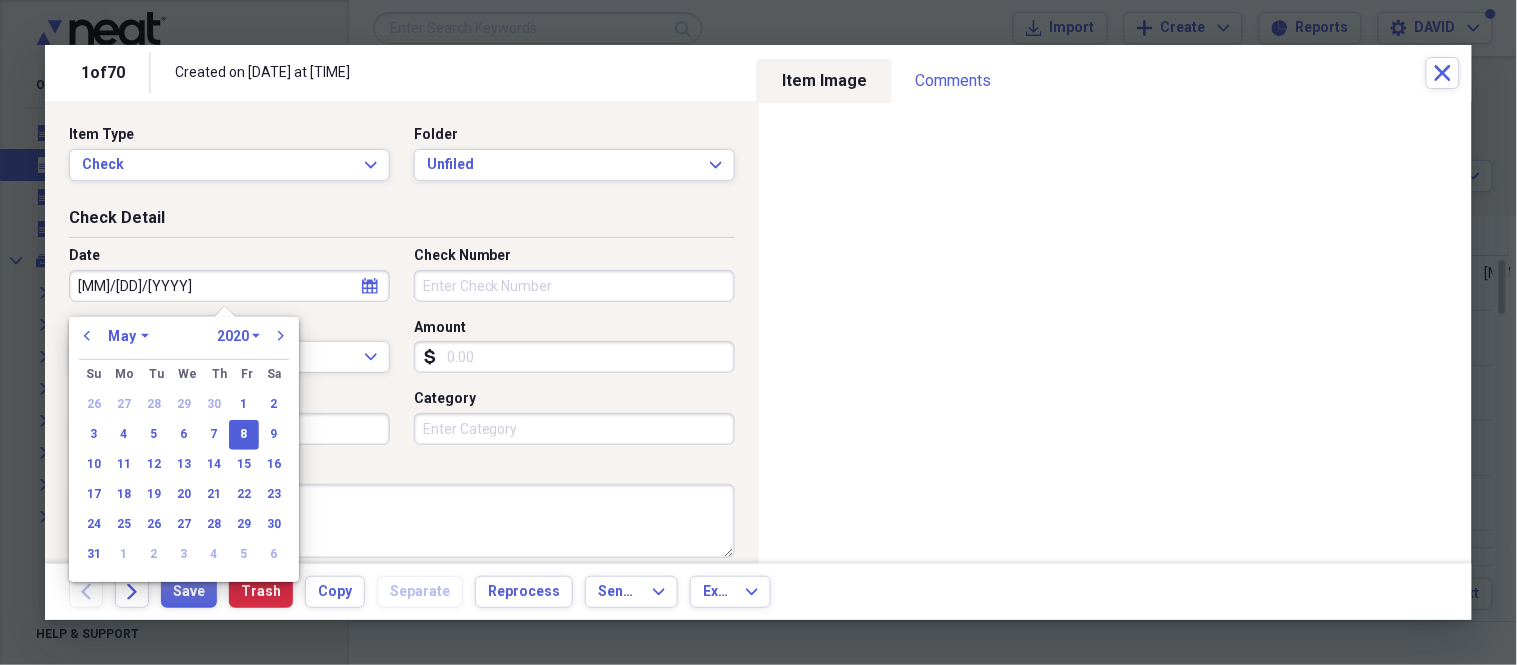 select on "2025" 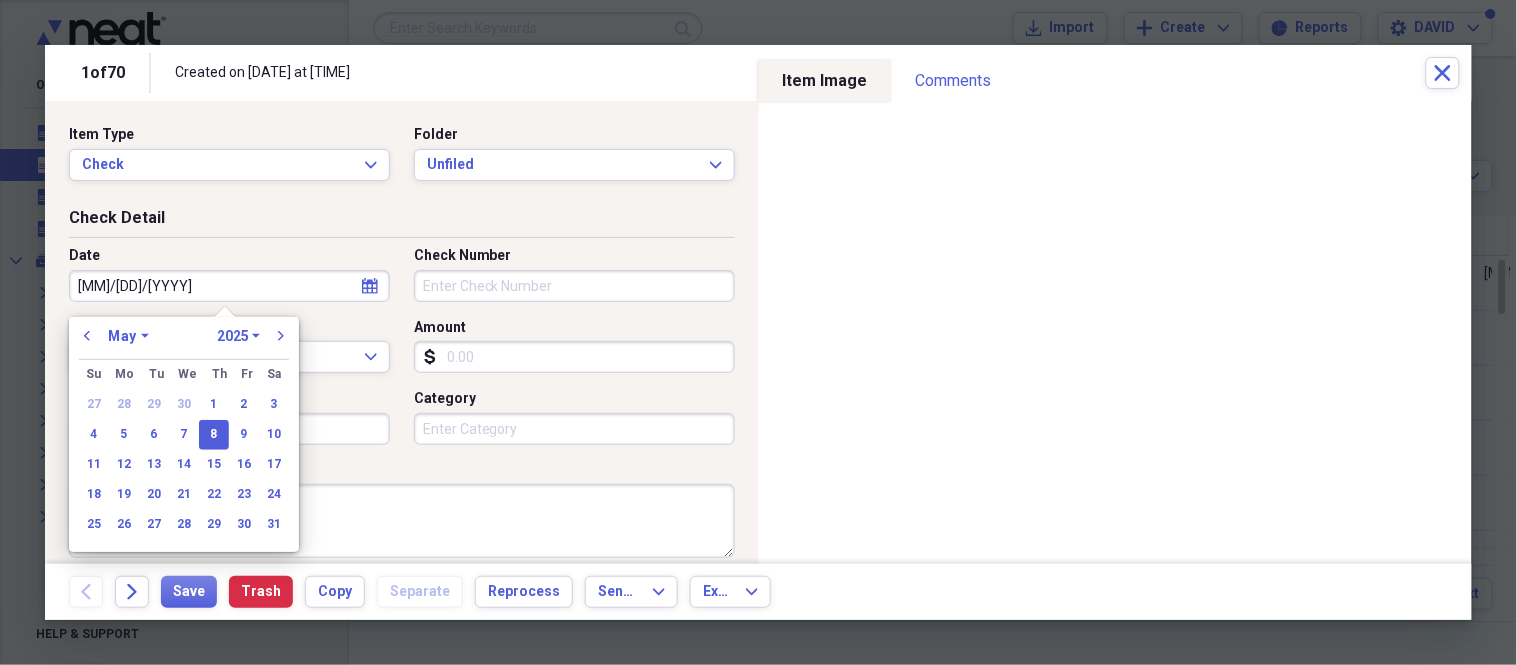 type on "05/08/2025" 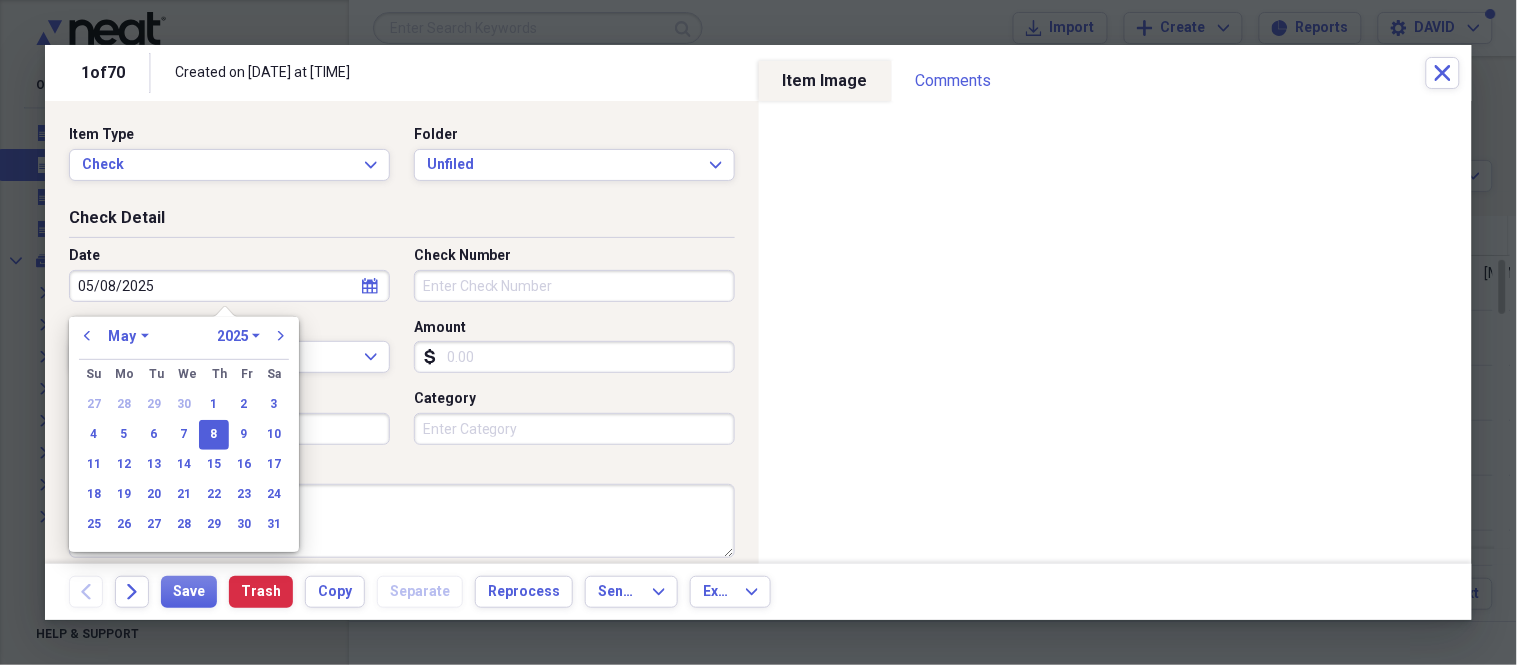 click on "Check Detail Date [DATE] calendar Calendar Check Number Currency USD Expand Amount dollar-sign Type Category Check Memo Account Branch Number Routing Number Expiry Date calendar Calendar" at bounding box center [402, 467] 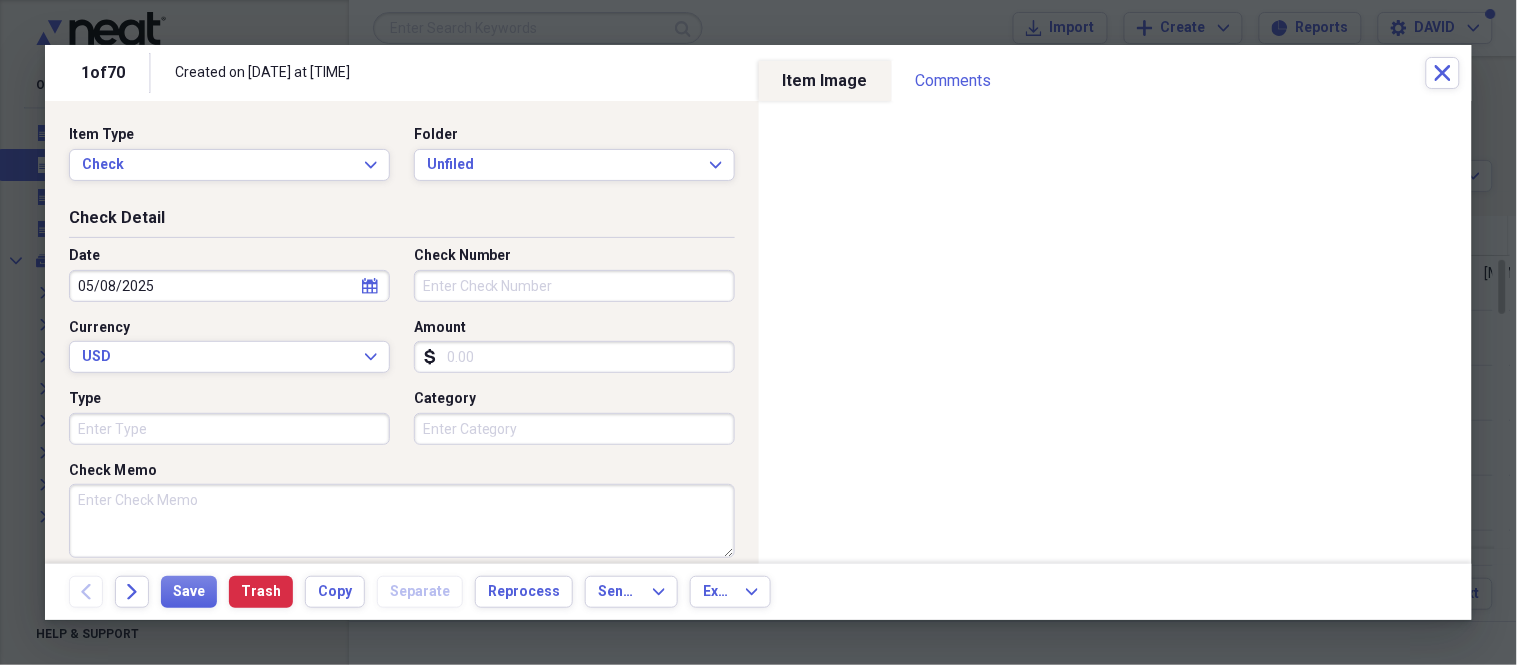 click on "Check Number" at bounding box center (574, 286) 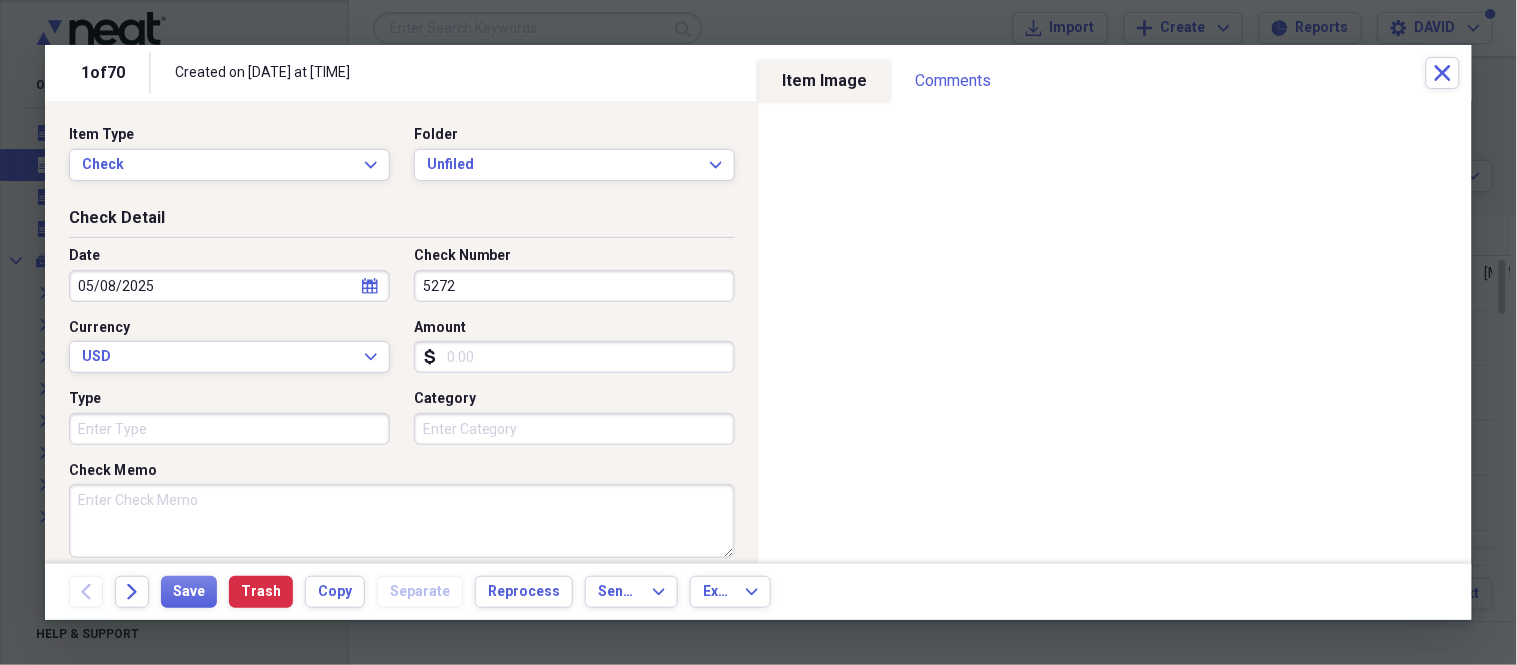 type on "5272" 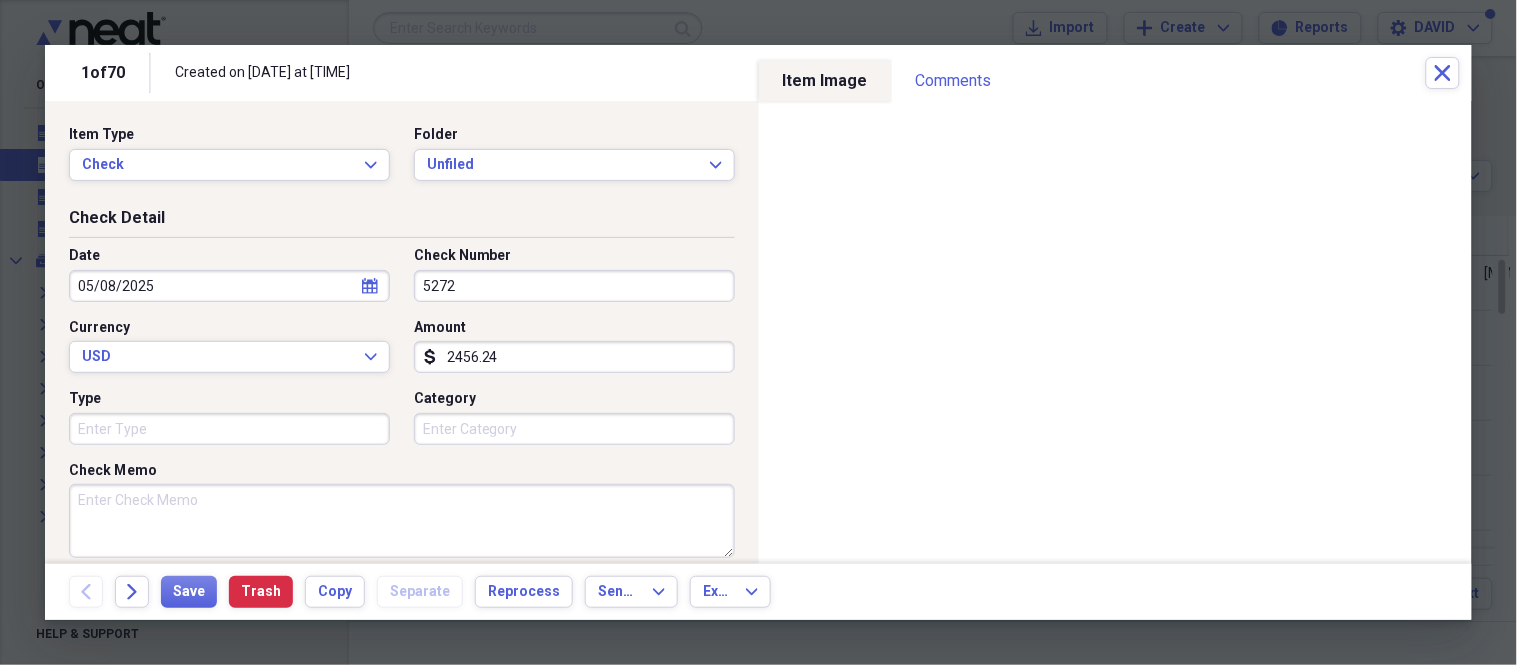 type on "2456.24" 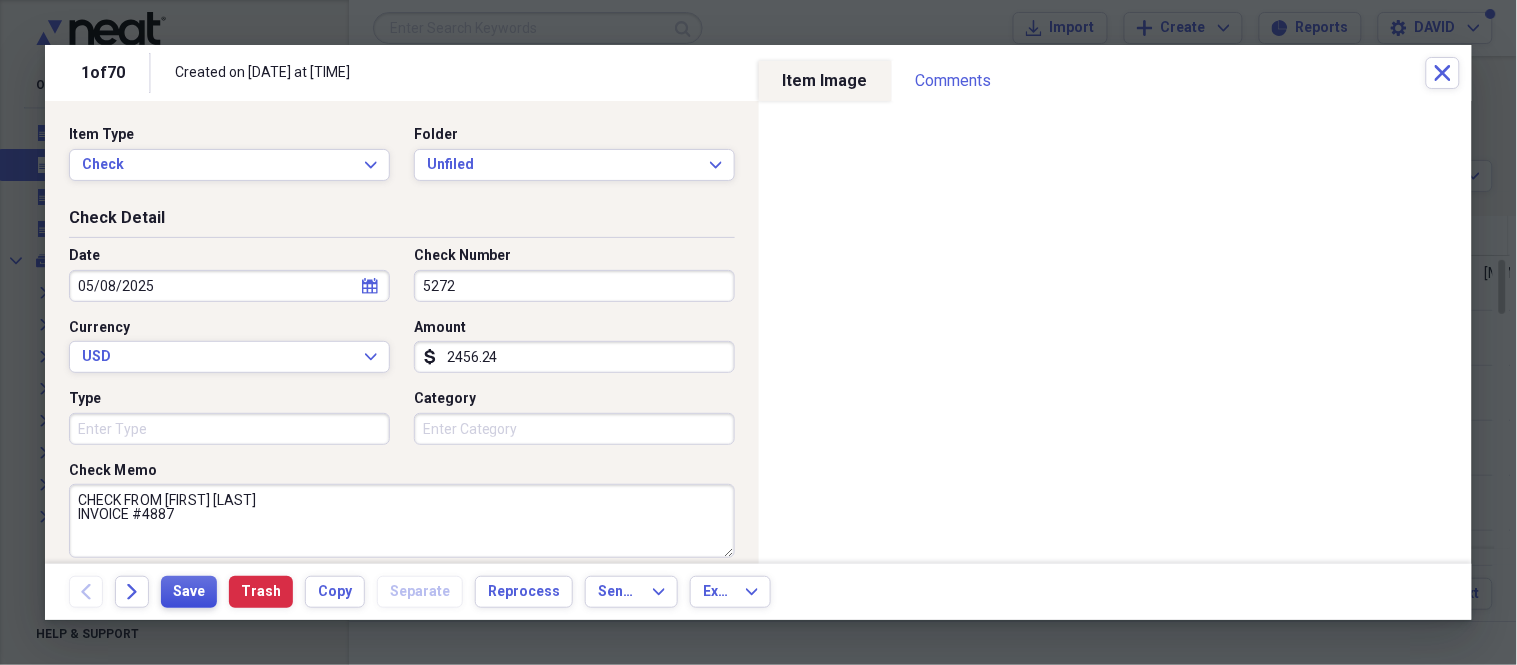 click on "Save" at bounding box center (189, 592) 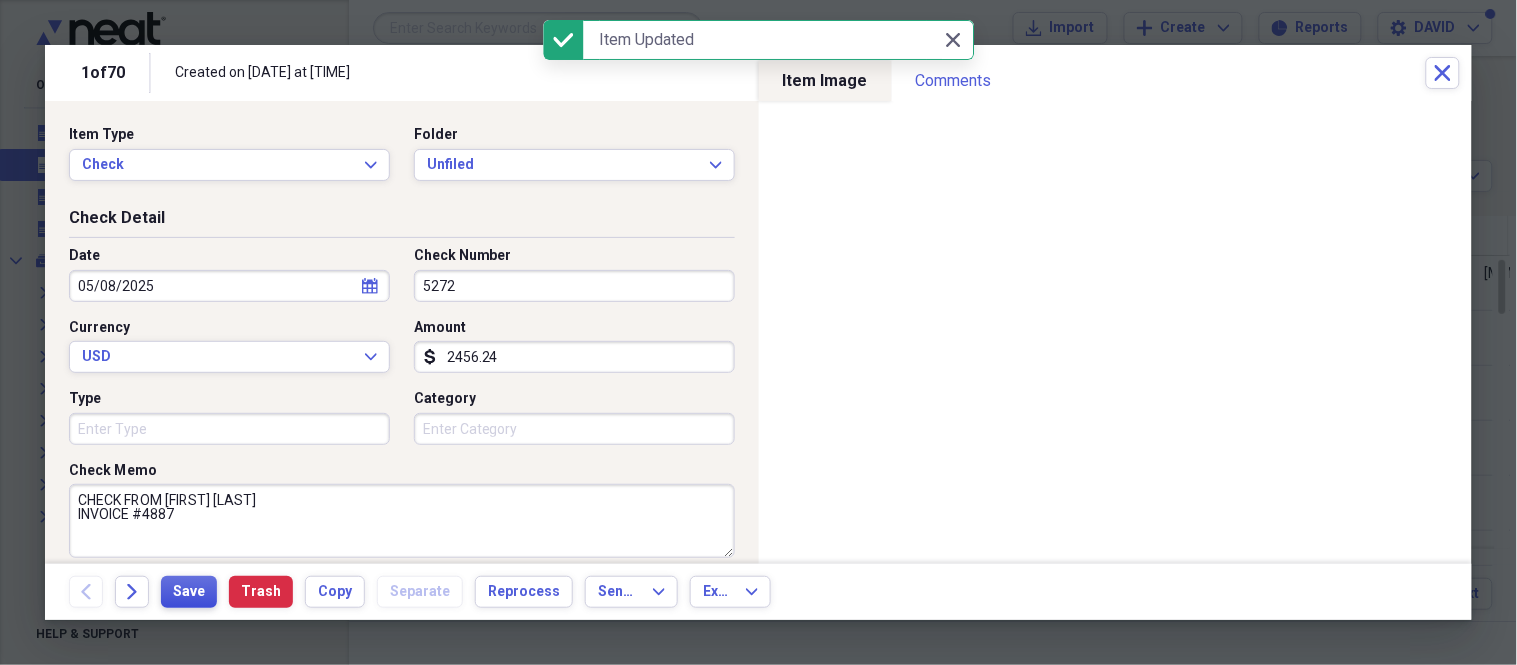 type on "CHECK FROM [FIRST] [LAST]
INVOICE #4887" 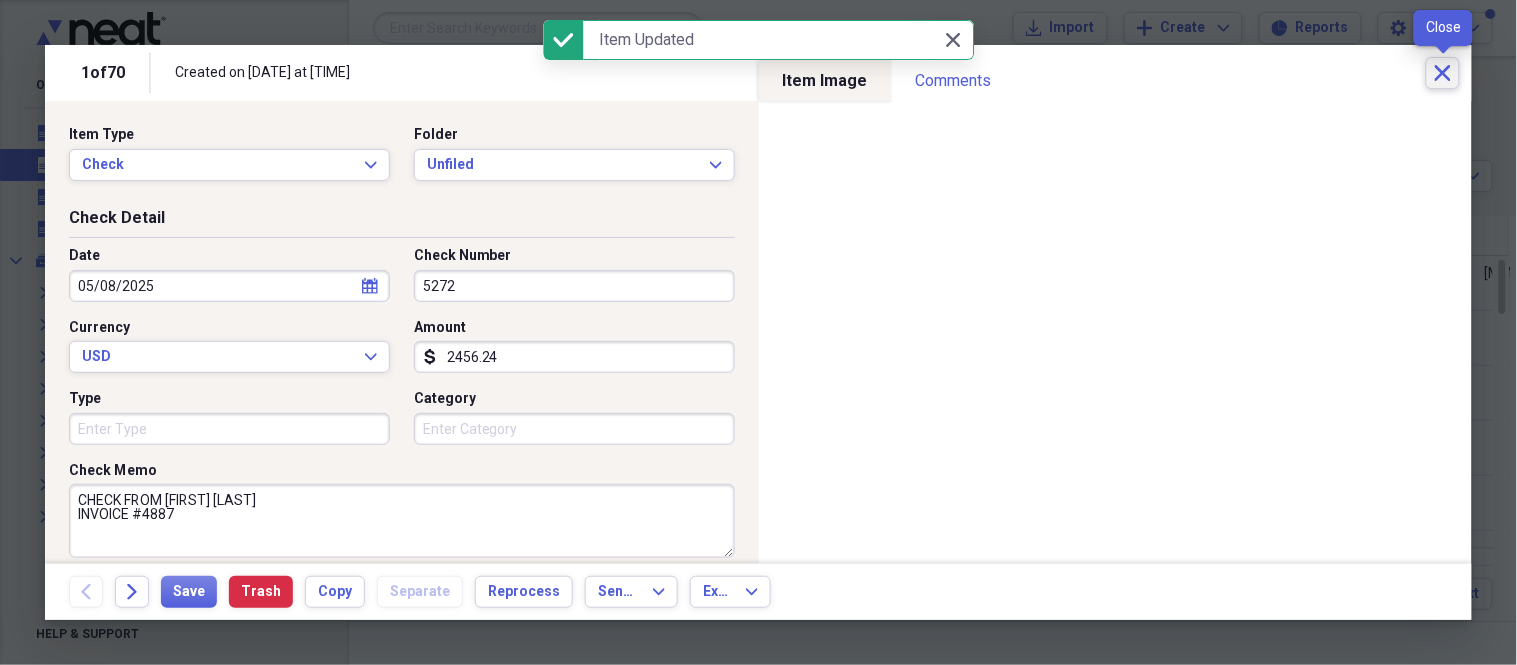 click 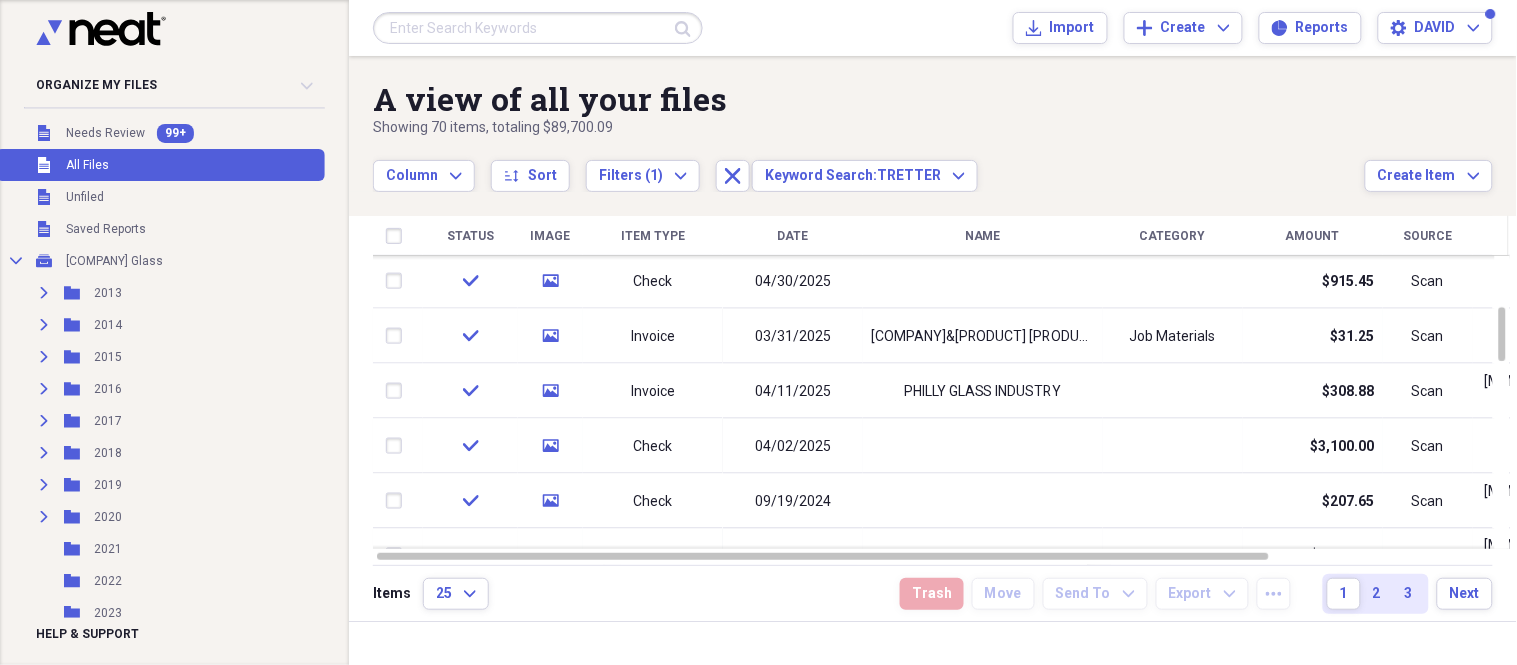 click at bounding box center [538, 28] 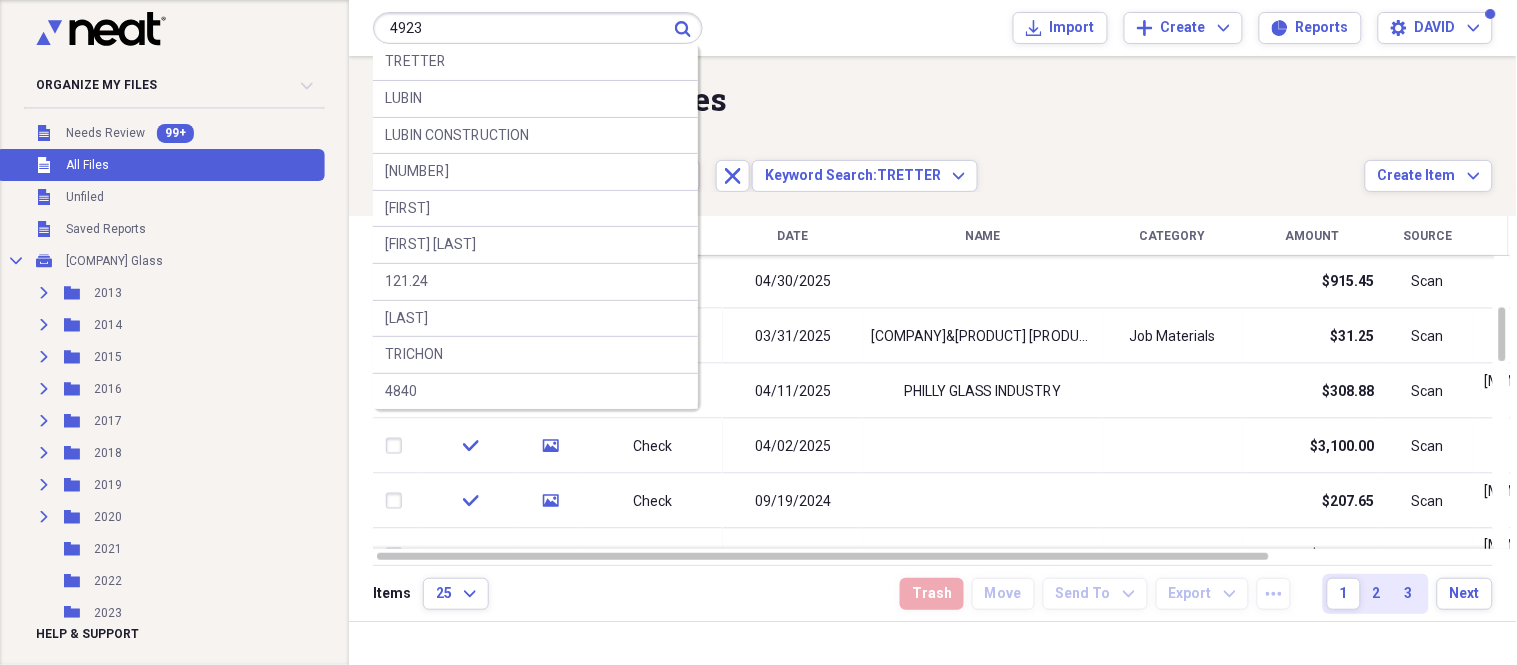 type on "4923" 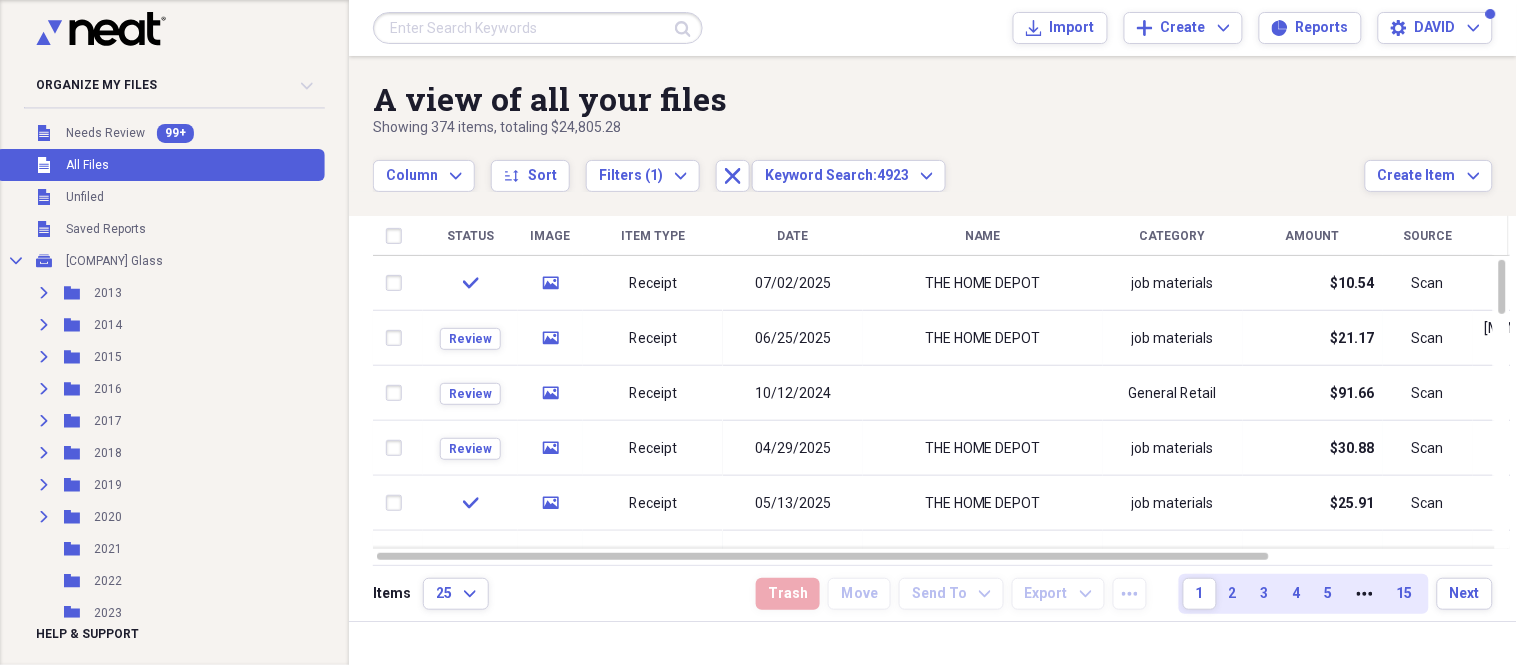 click at bounding box center (538, 28) 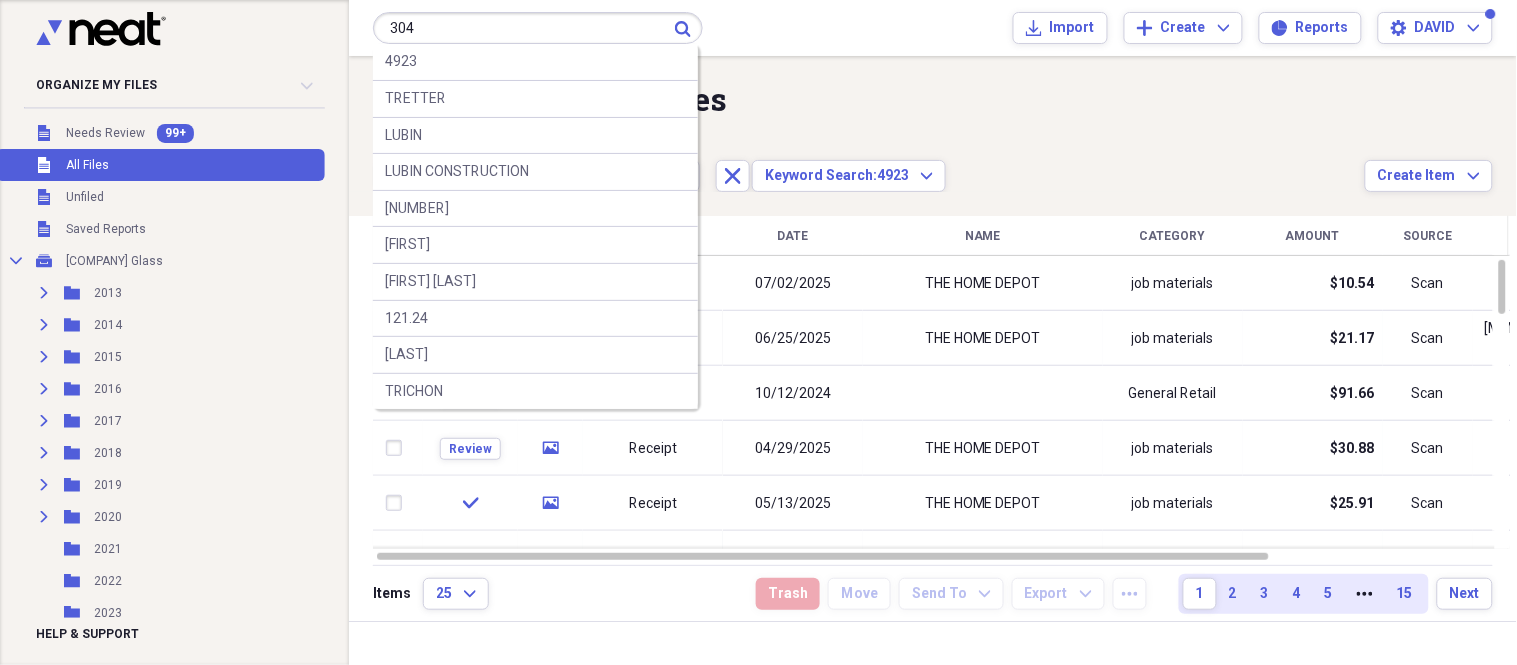type on "304" 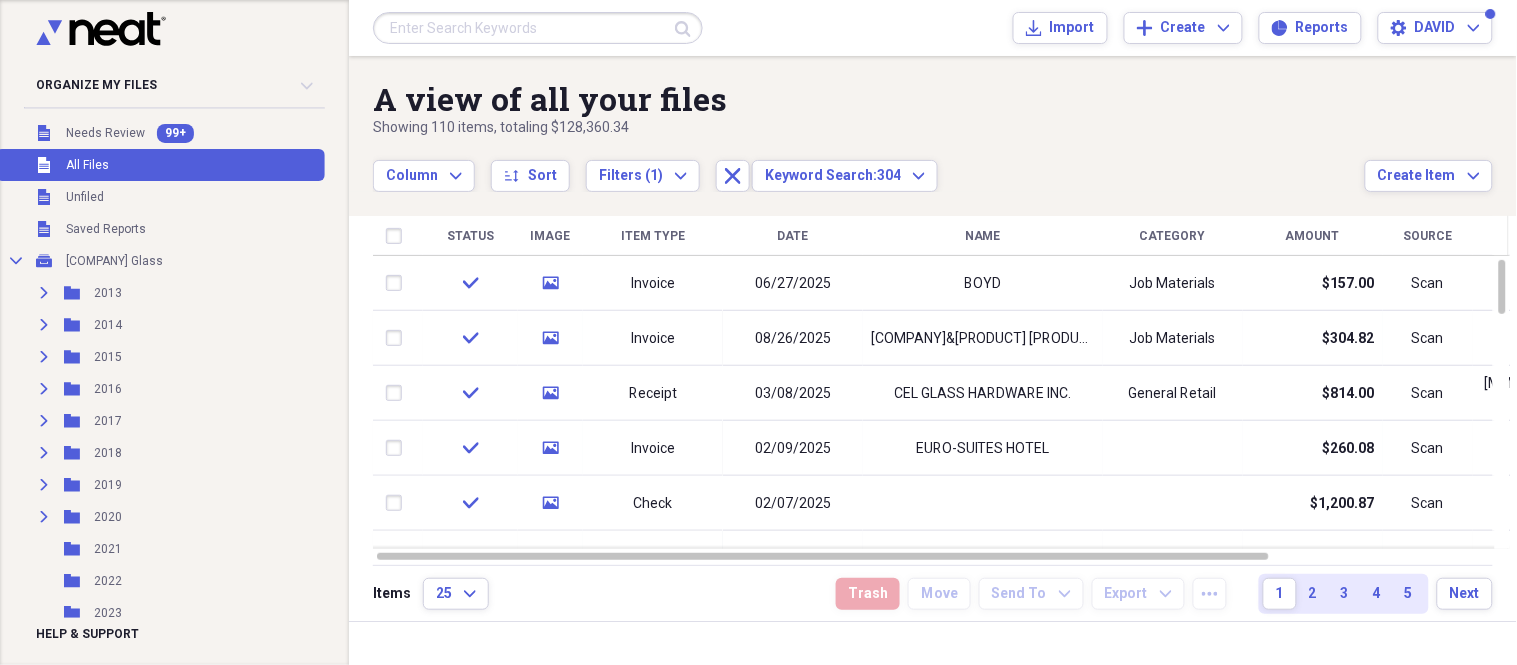 click at bounding box center [538, 28] 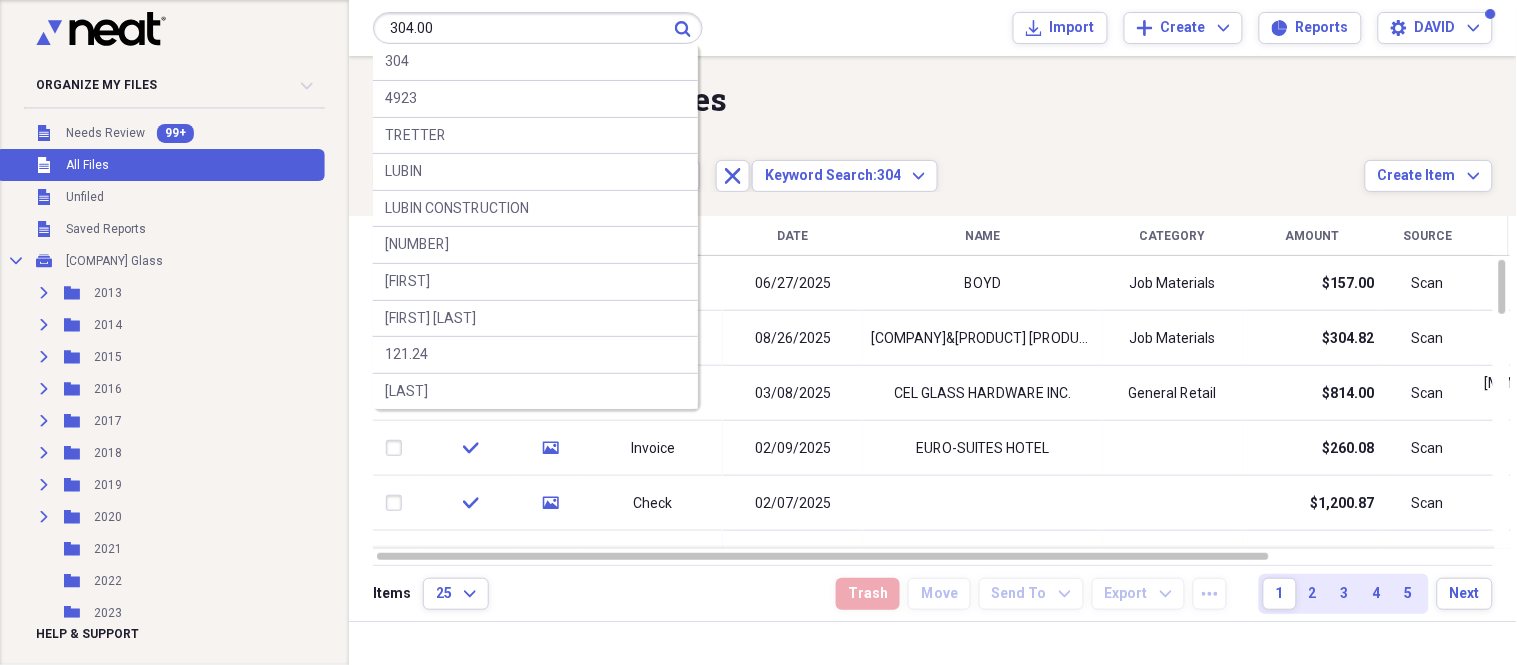 type on "304.00" 